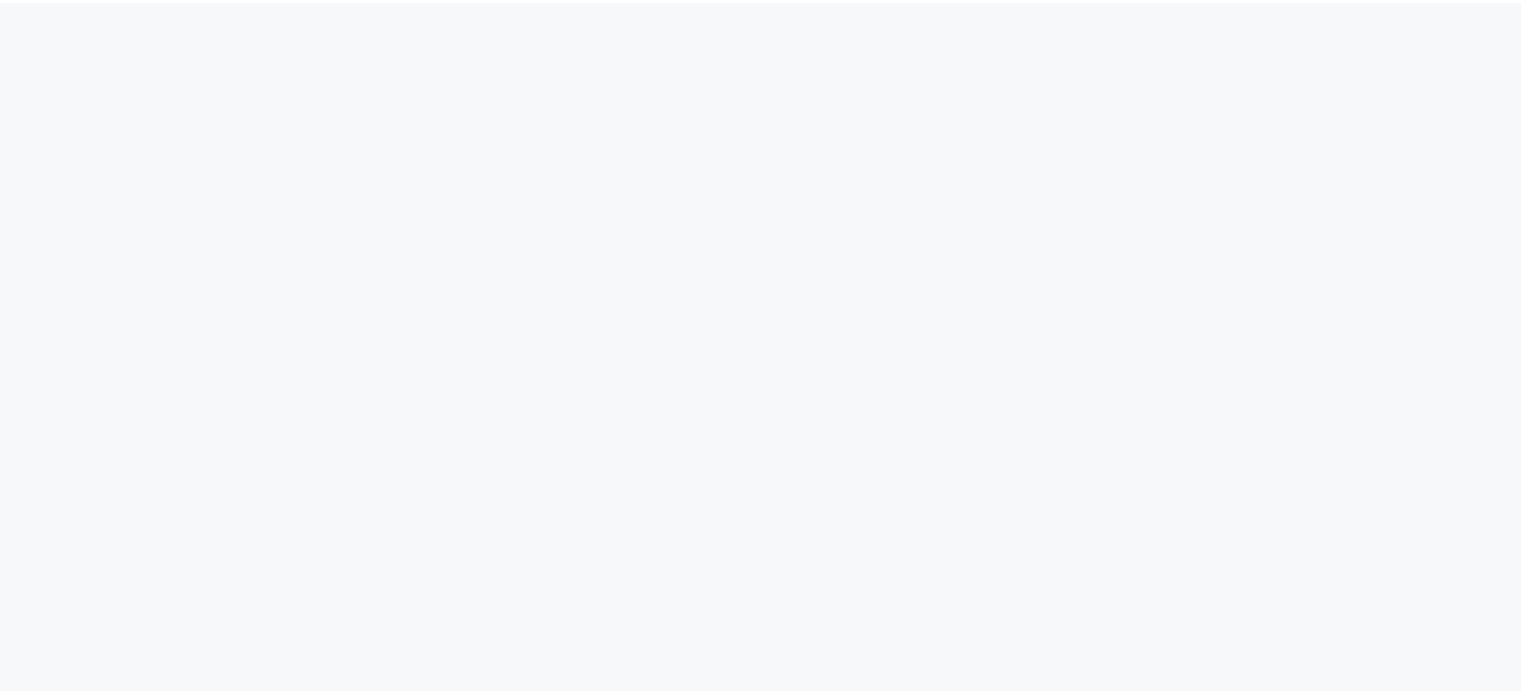 scroll, scrollTop: 0, scrollLeft: 0, axis: both 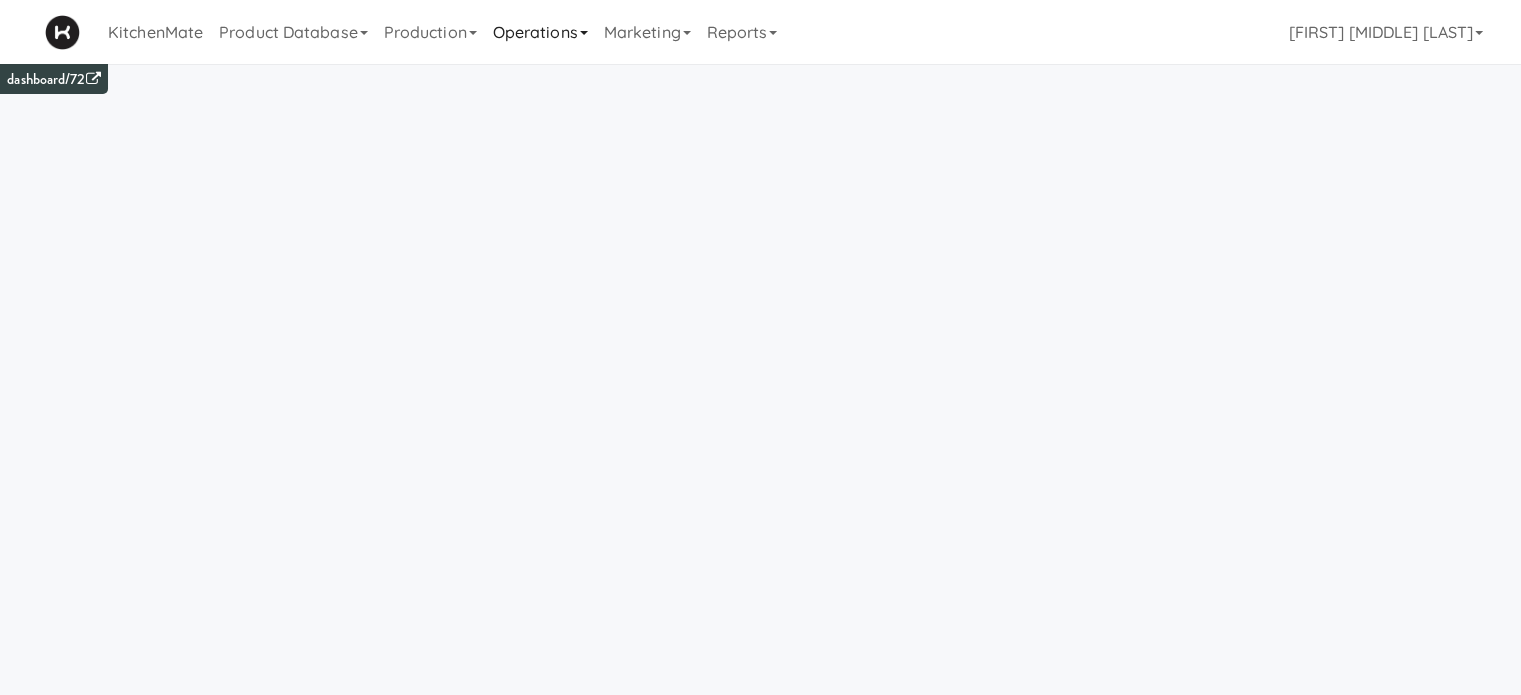 click on "Operations" at bounding box center (540, 32) 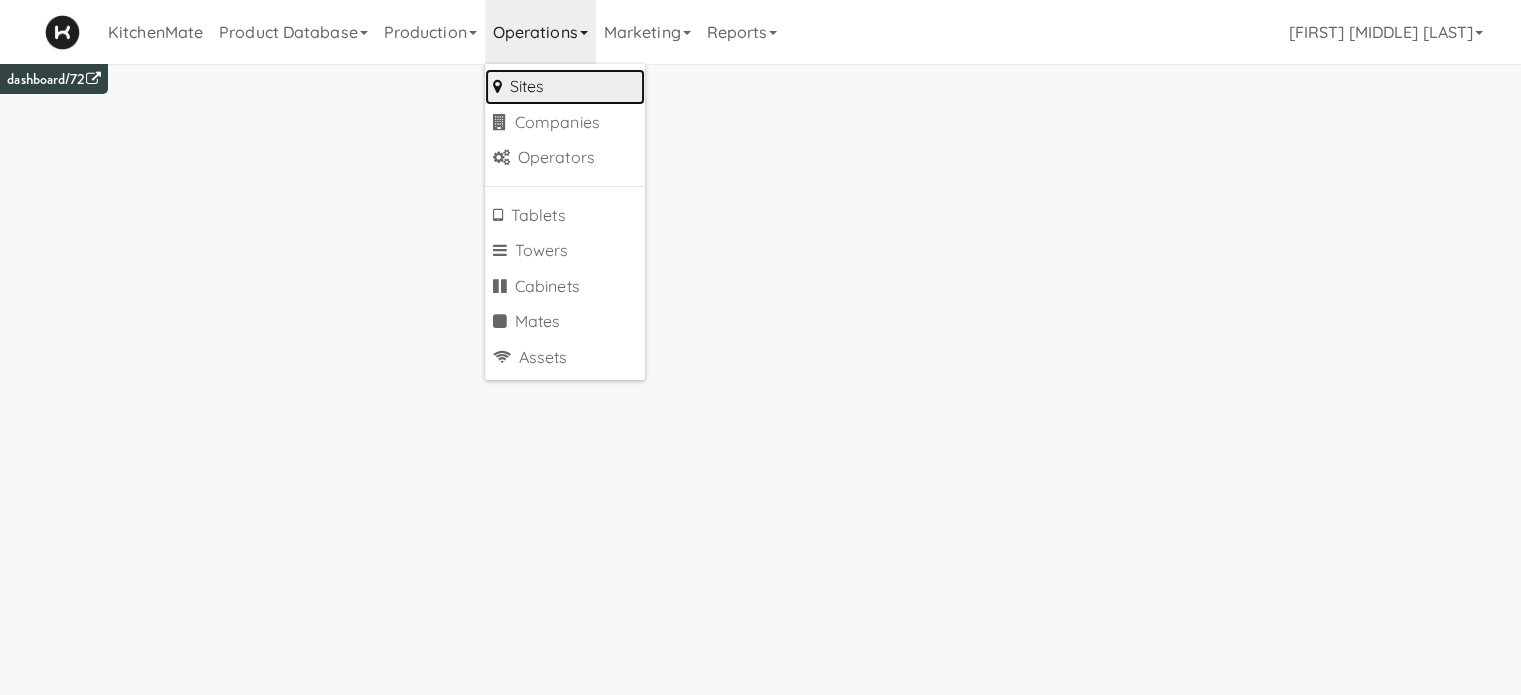 click on "Sites" at bounding box center (565, 87) 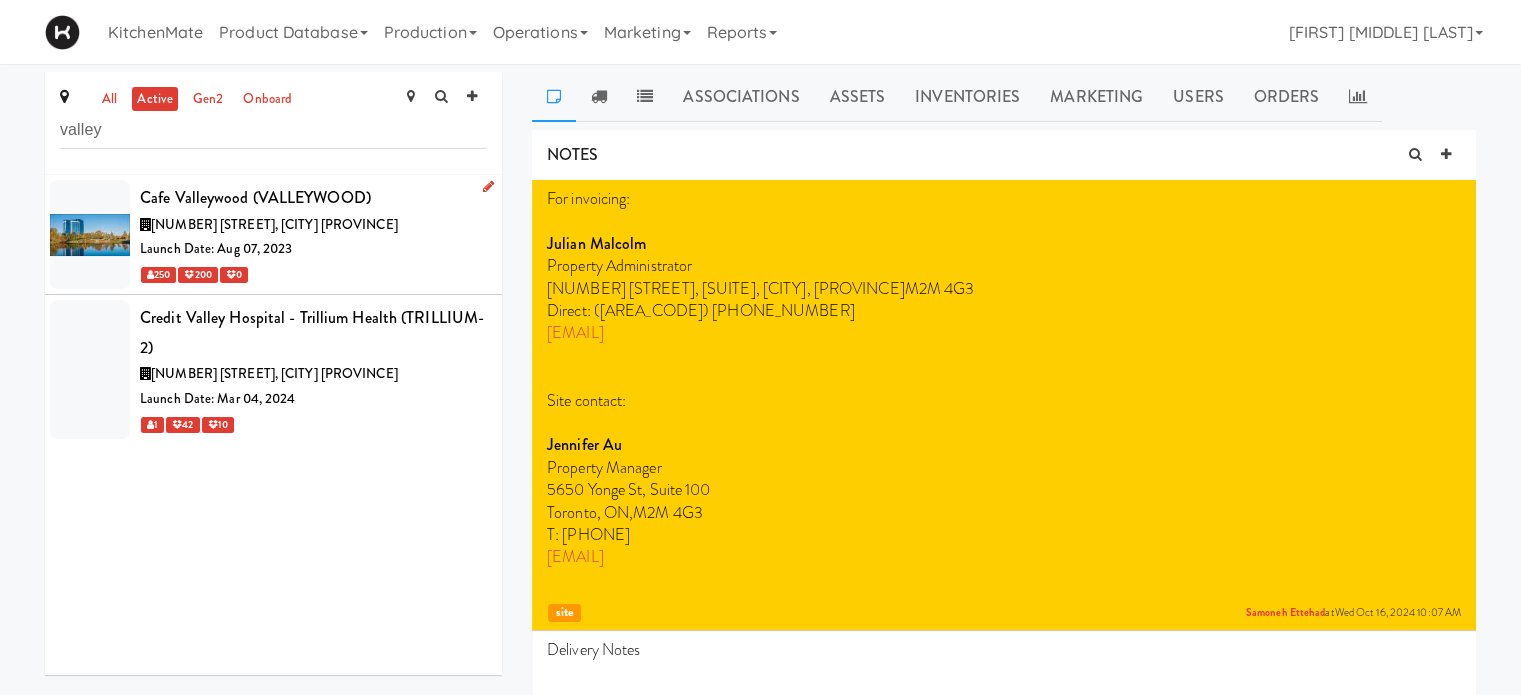 type on "valley" 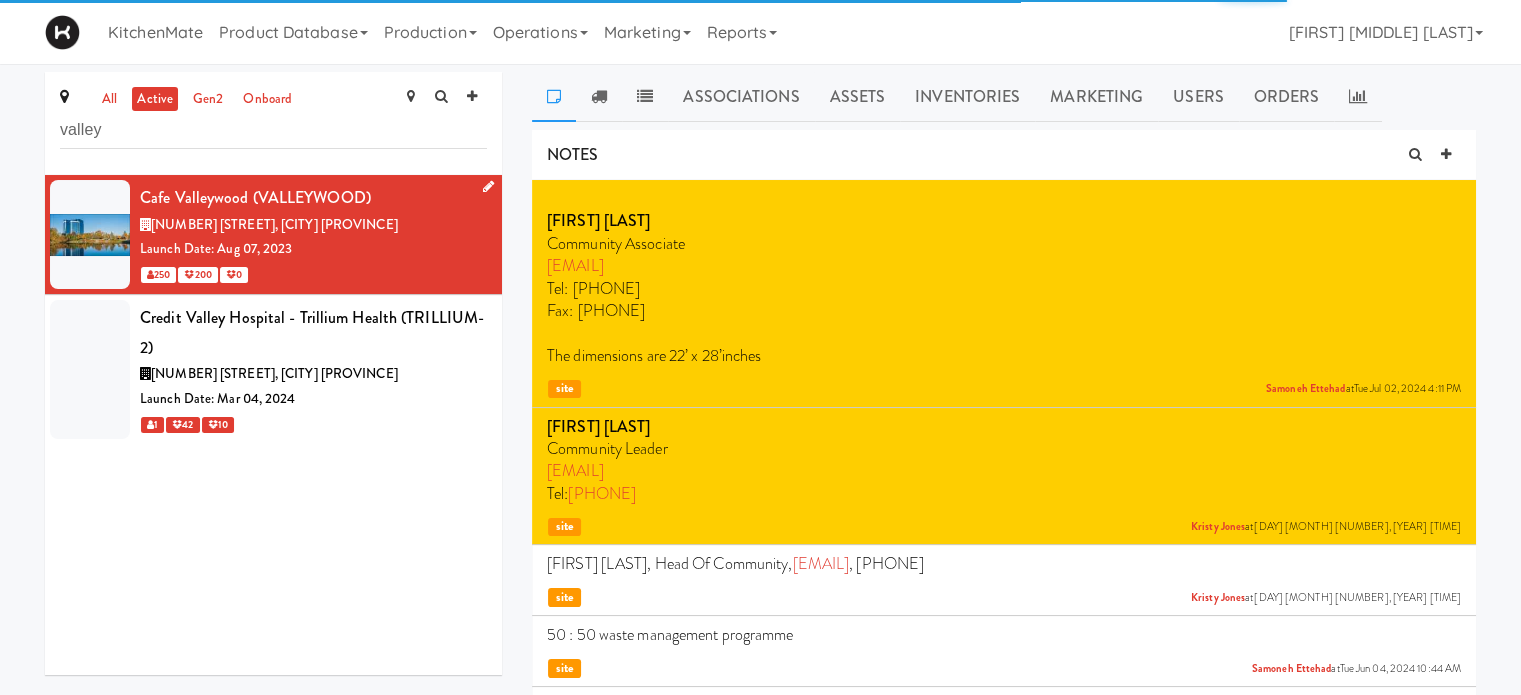 click at bounding box center (488, 186) 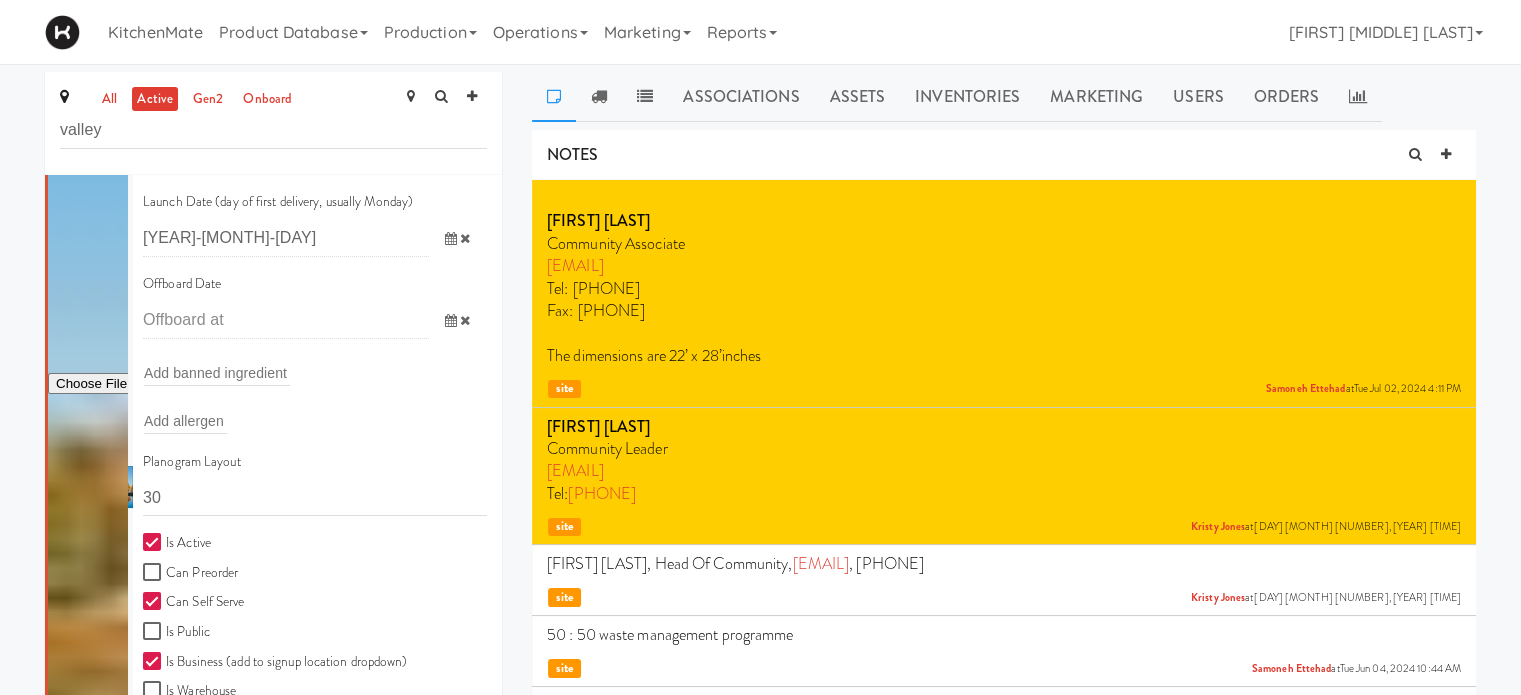 scroll, scrollTop: 266, scrollLeft: 0, axis: vertical 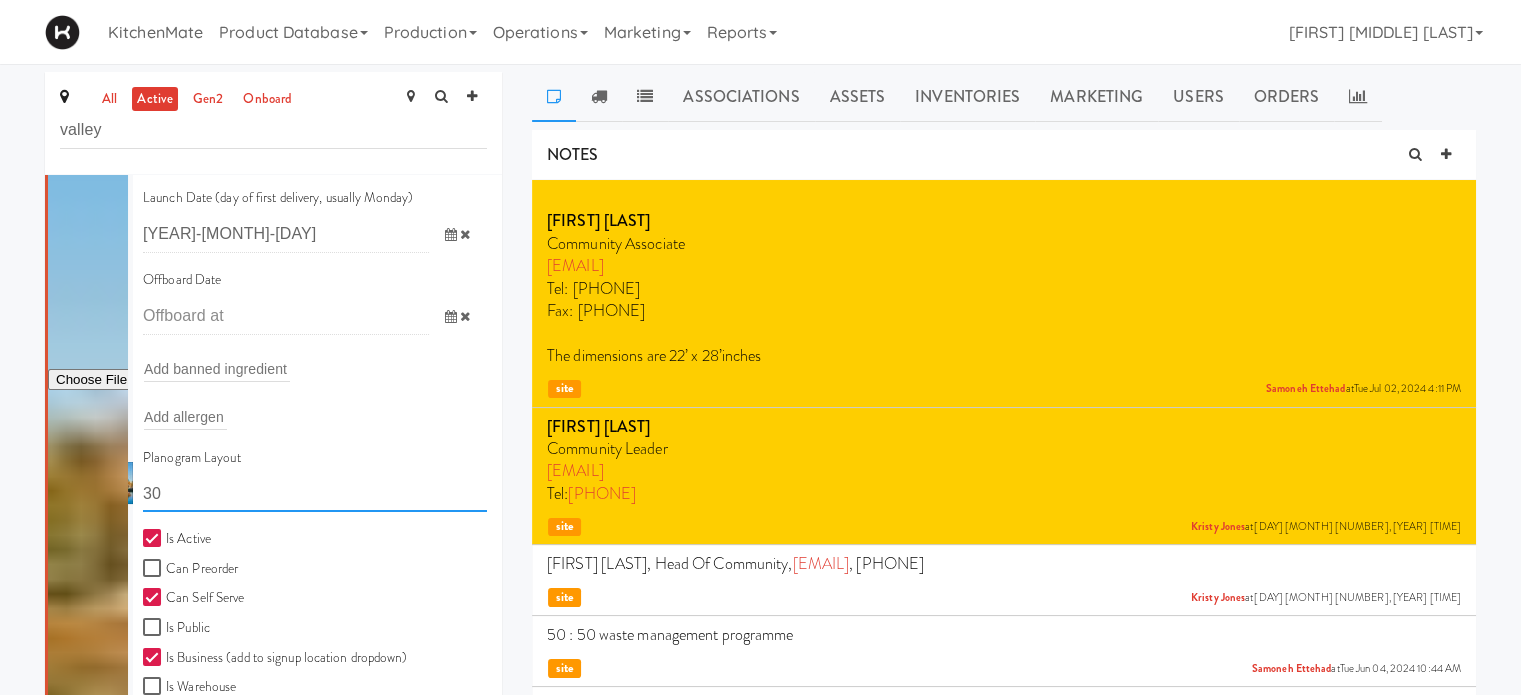 click on "30" at bounding box center (315, 493) 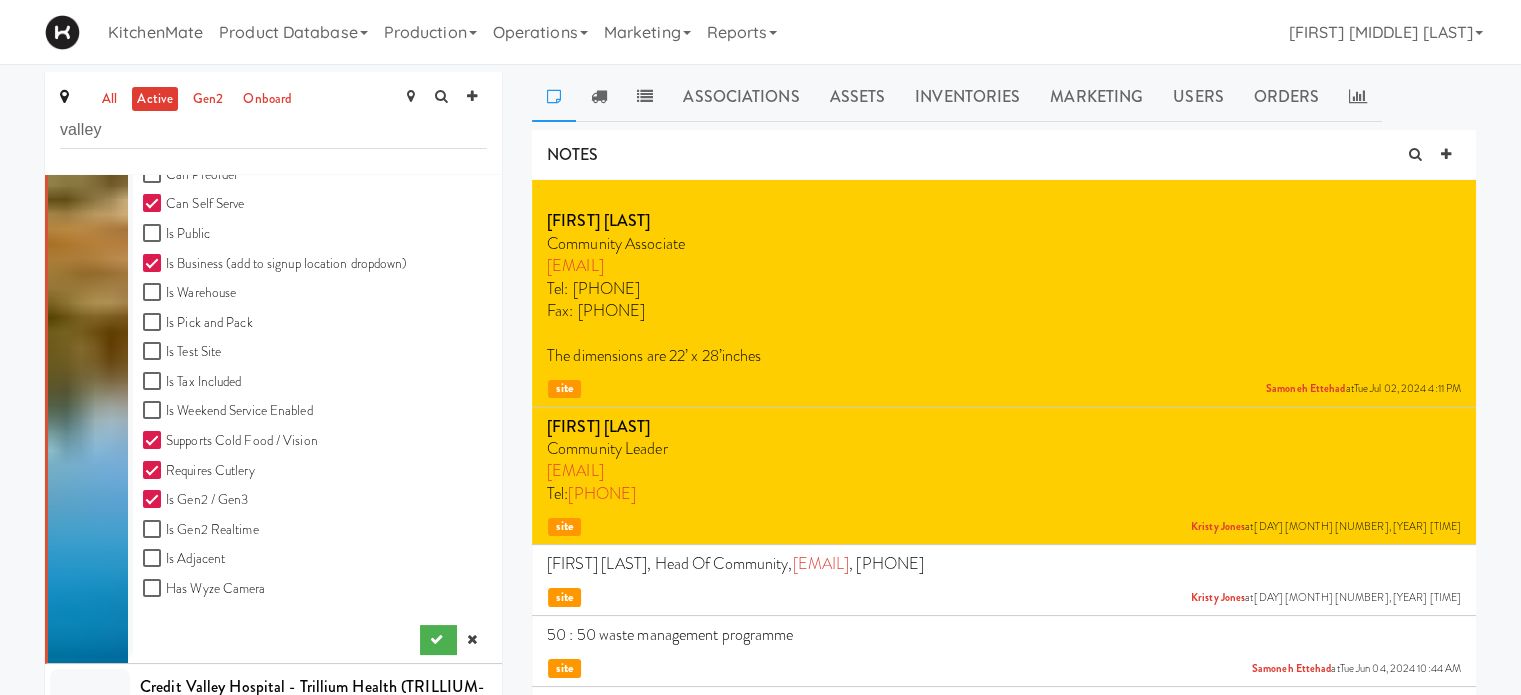 scroll, scrollTop: 663, scrollLeft: 0, axis: vertical 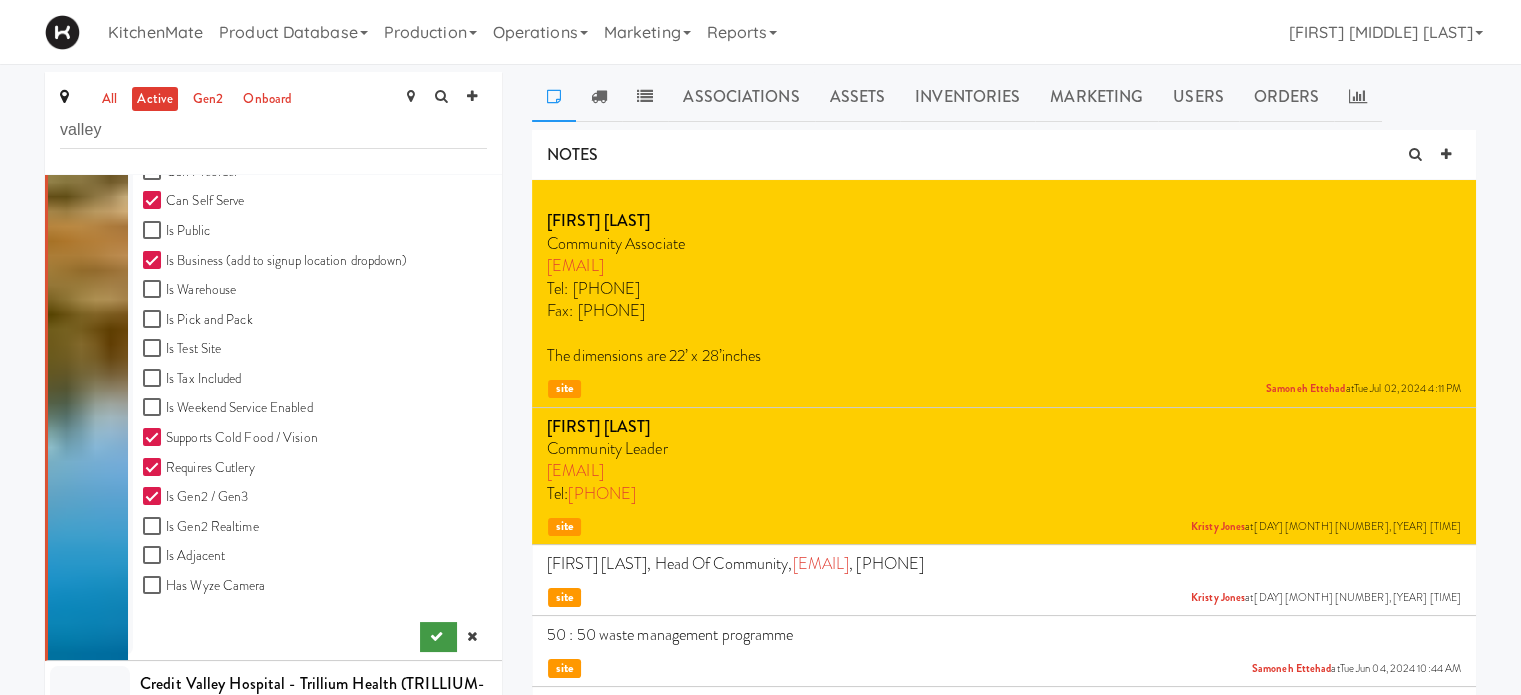 type on "11111,11111,11111,1111,1111,11111" 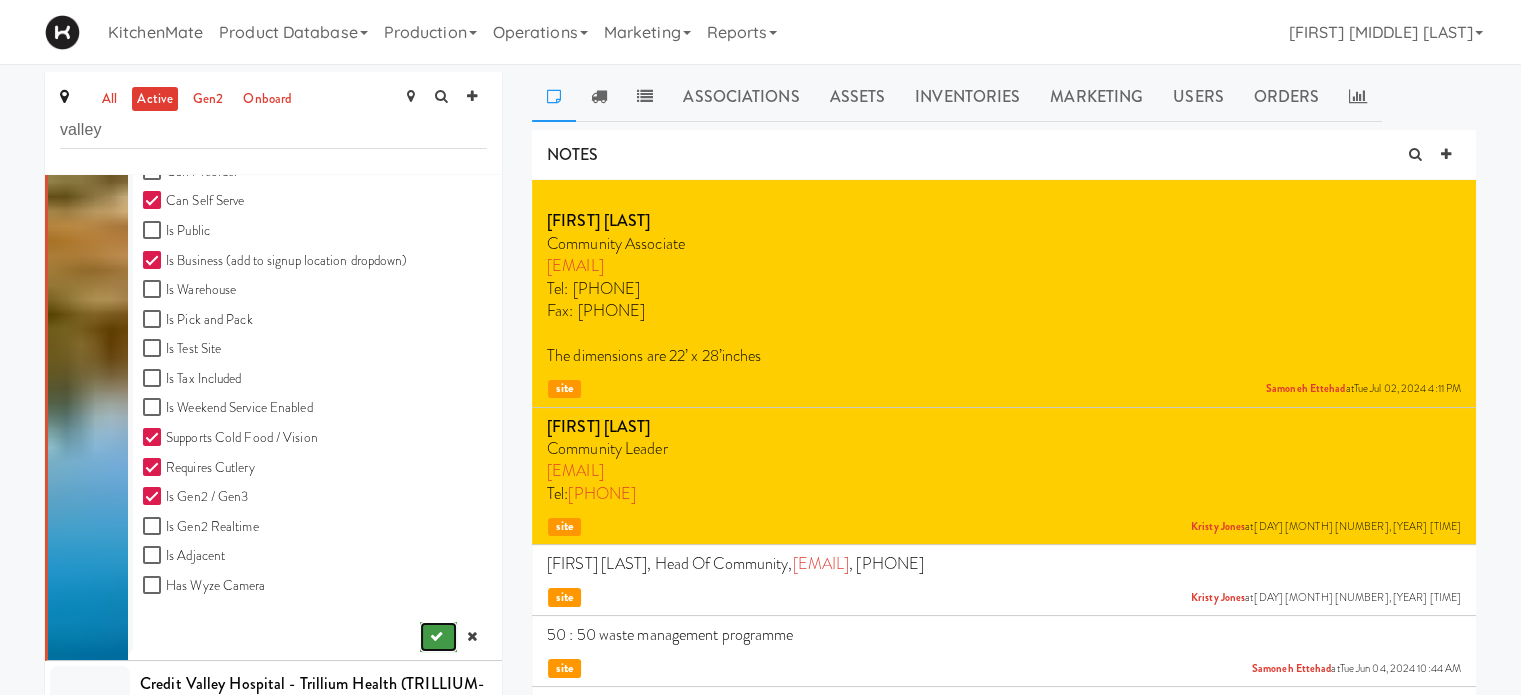 click at bounding box center (438, 637) 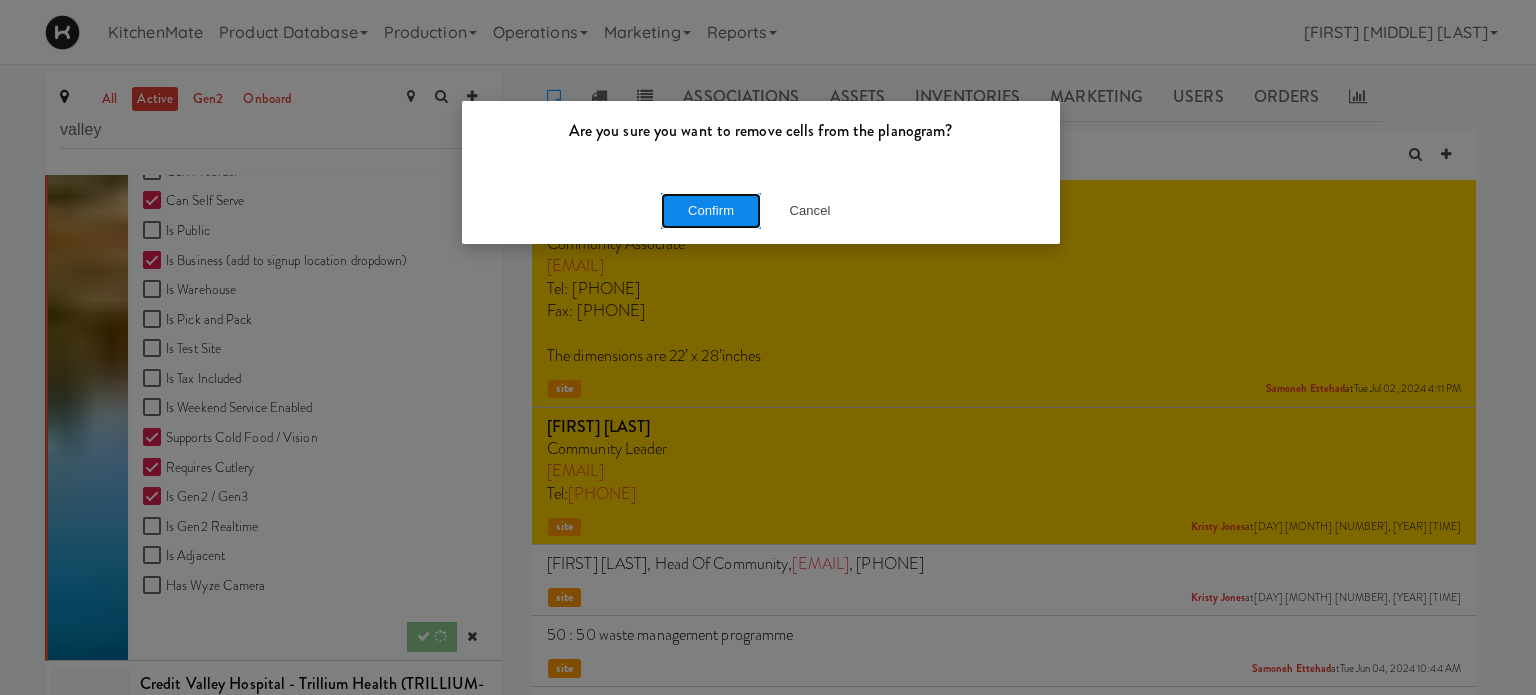 click on "Confirm" at bounding box center [711, 211] 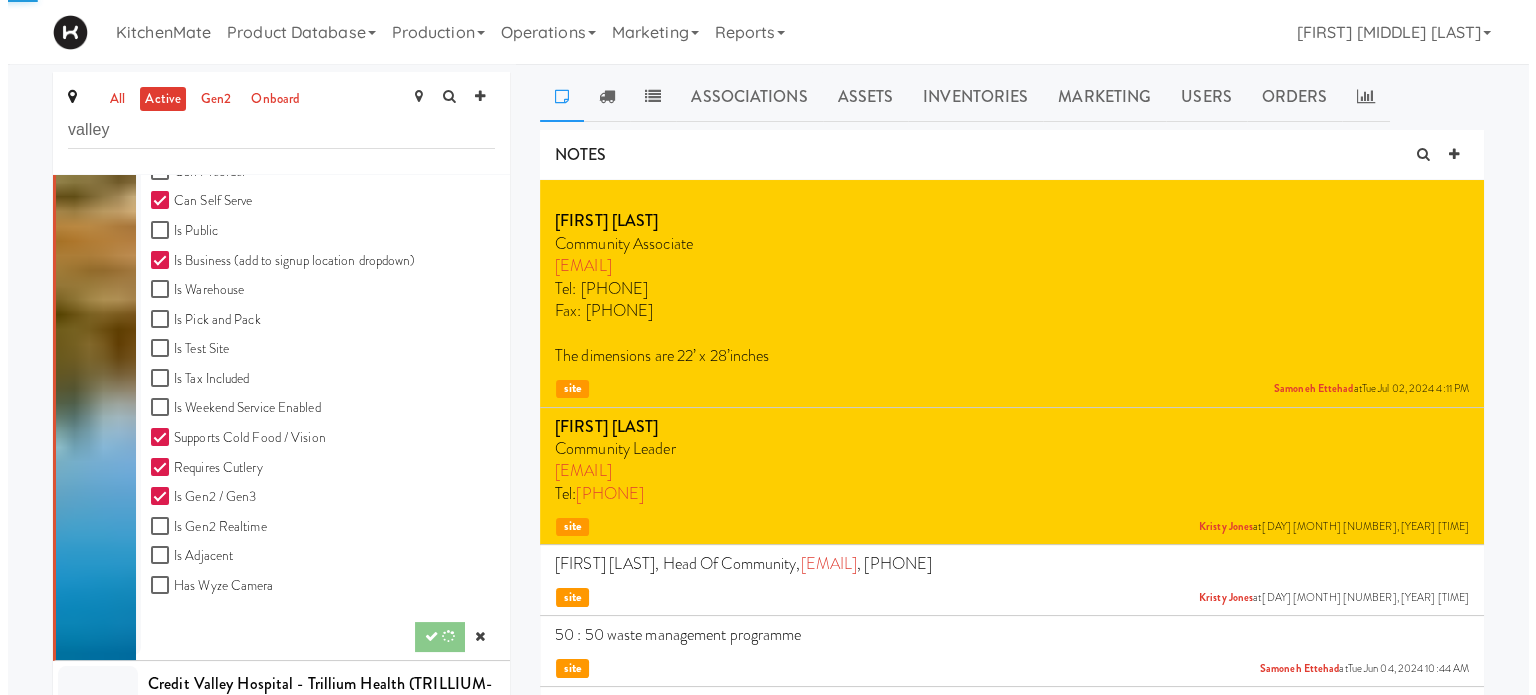 scroll, scrollTop: 0, scrollLeft: 0, axis: both 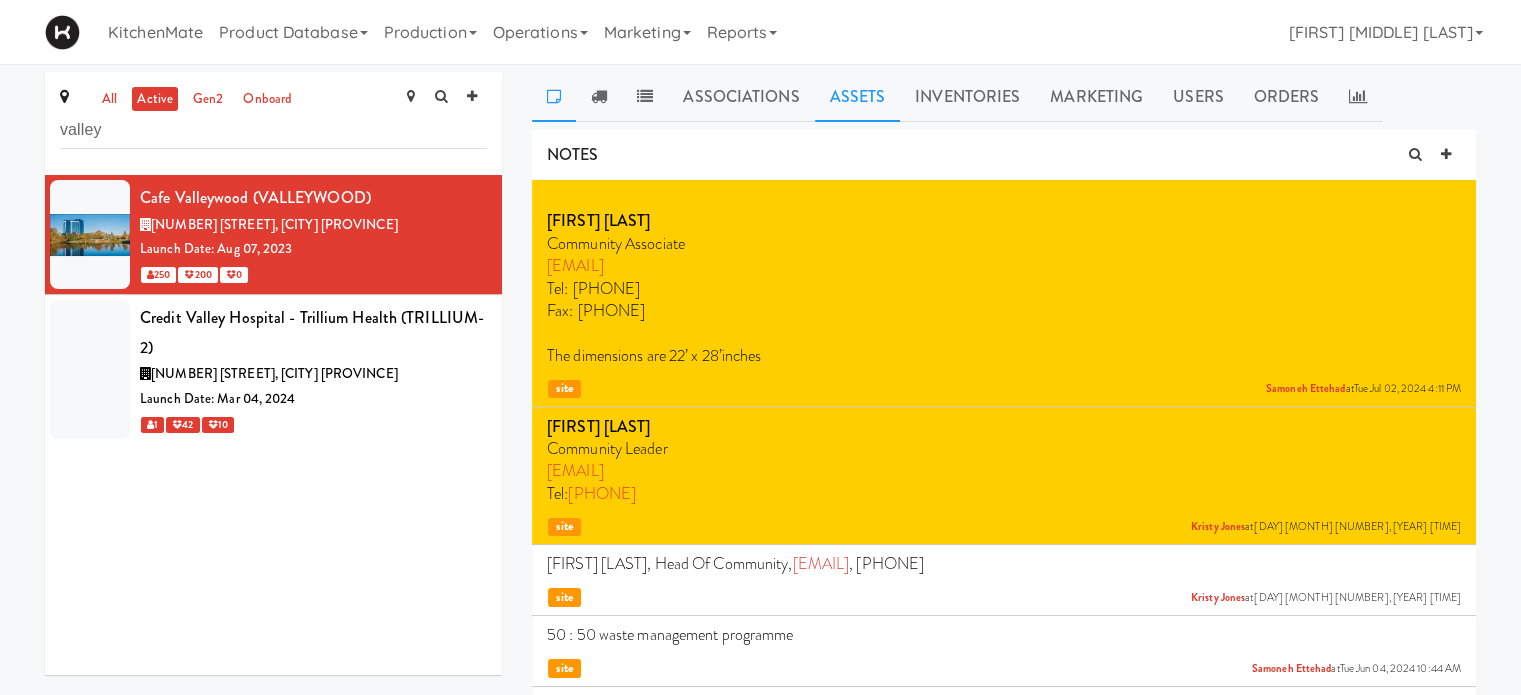 click on "Assets" at bounding box center (858, 97) 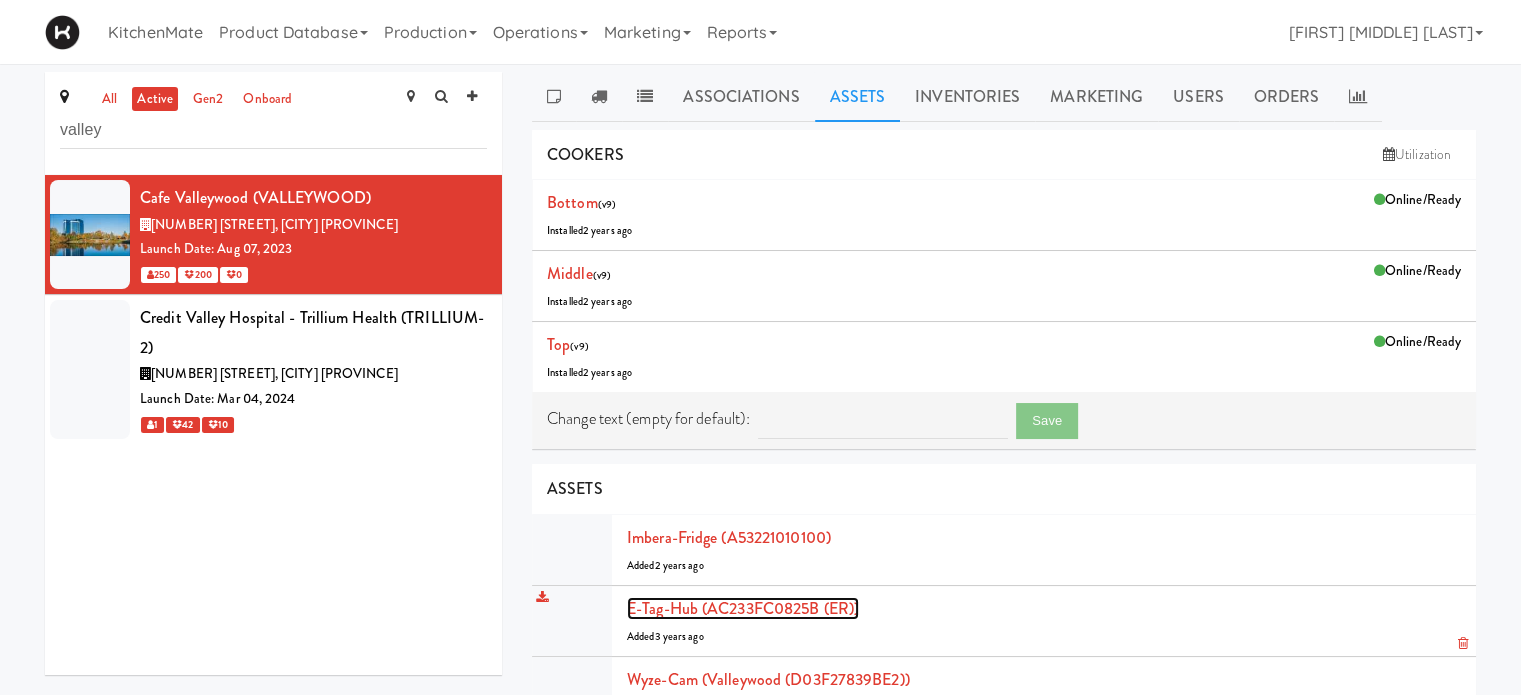 click on "E-tag-hub (AC233FC0825B (ER))" at bounding box center (743, 608) 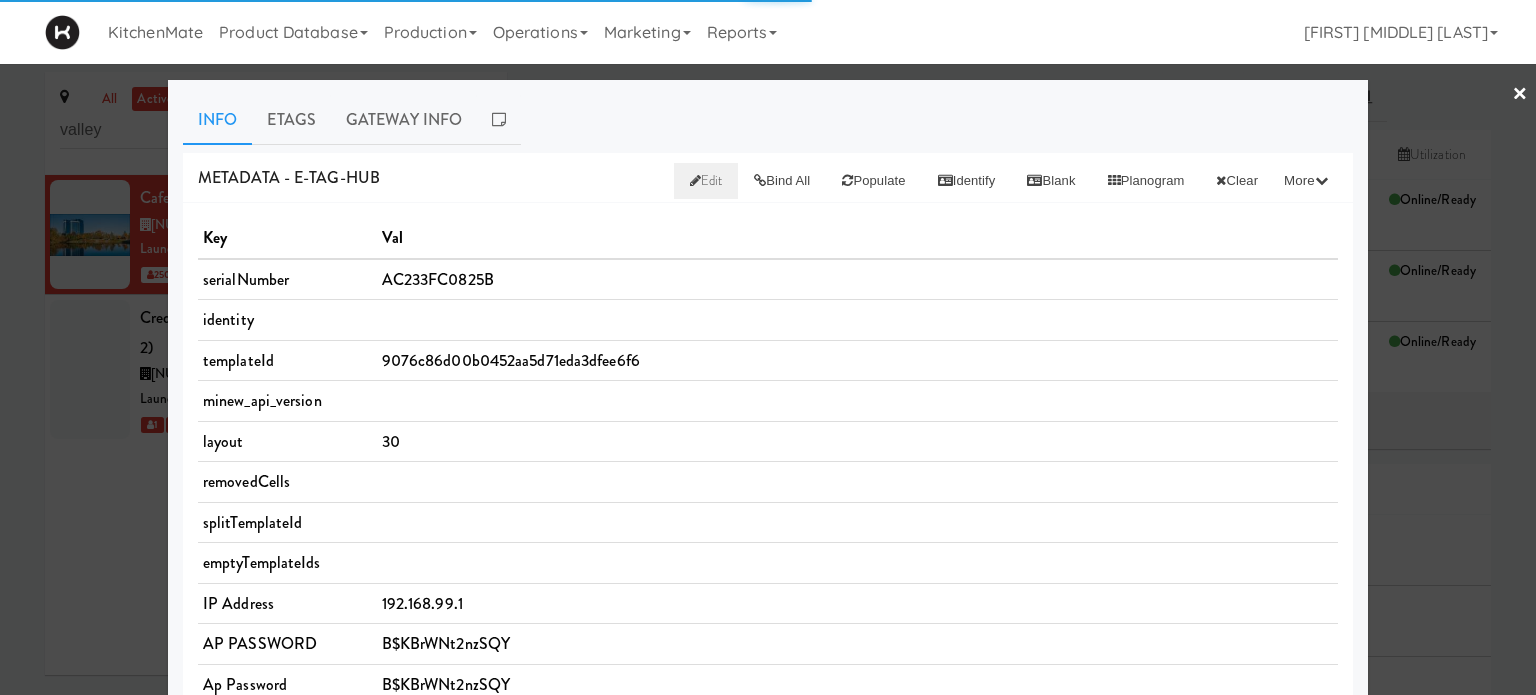 click on "Edit" at bounding box center (706, 180) 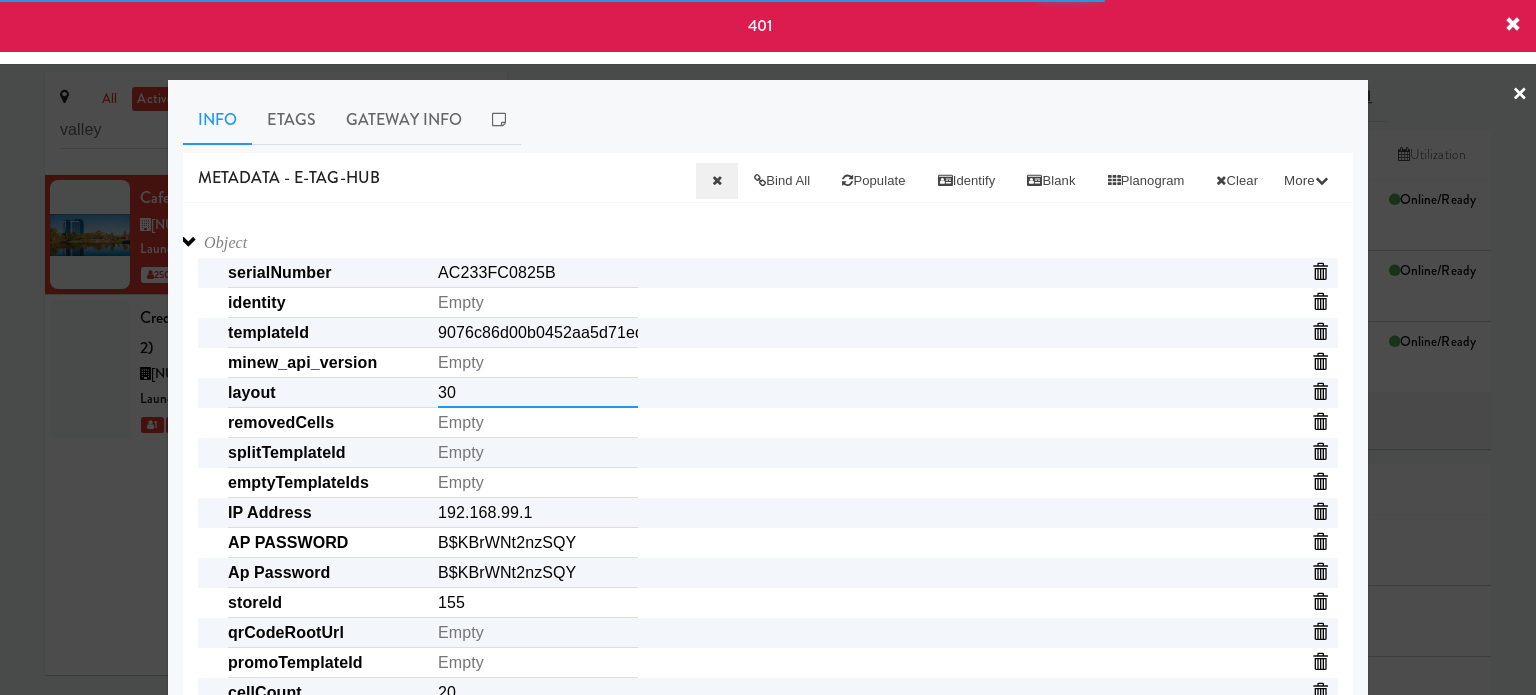 click on "30" at bounding box center [538, 393] 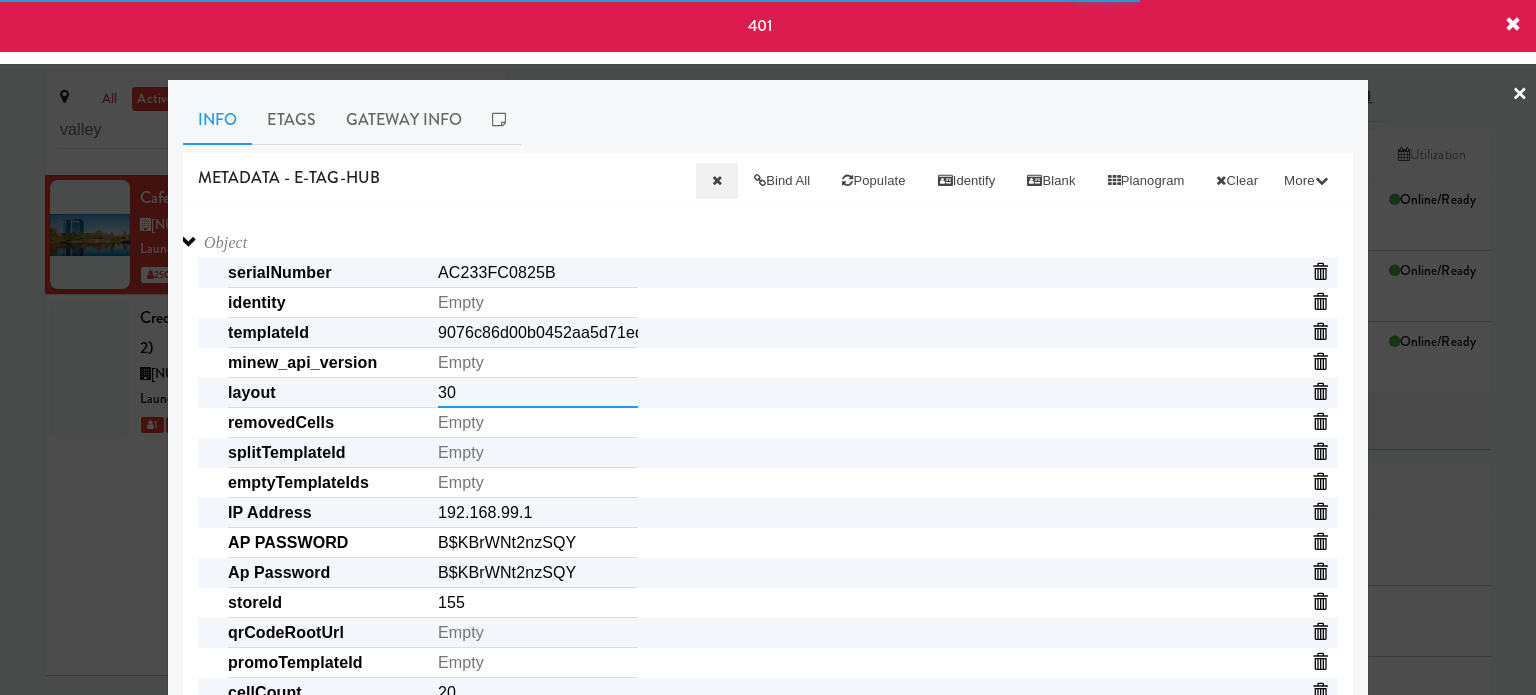 type on "3" 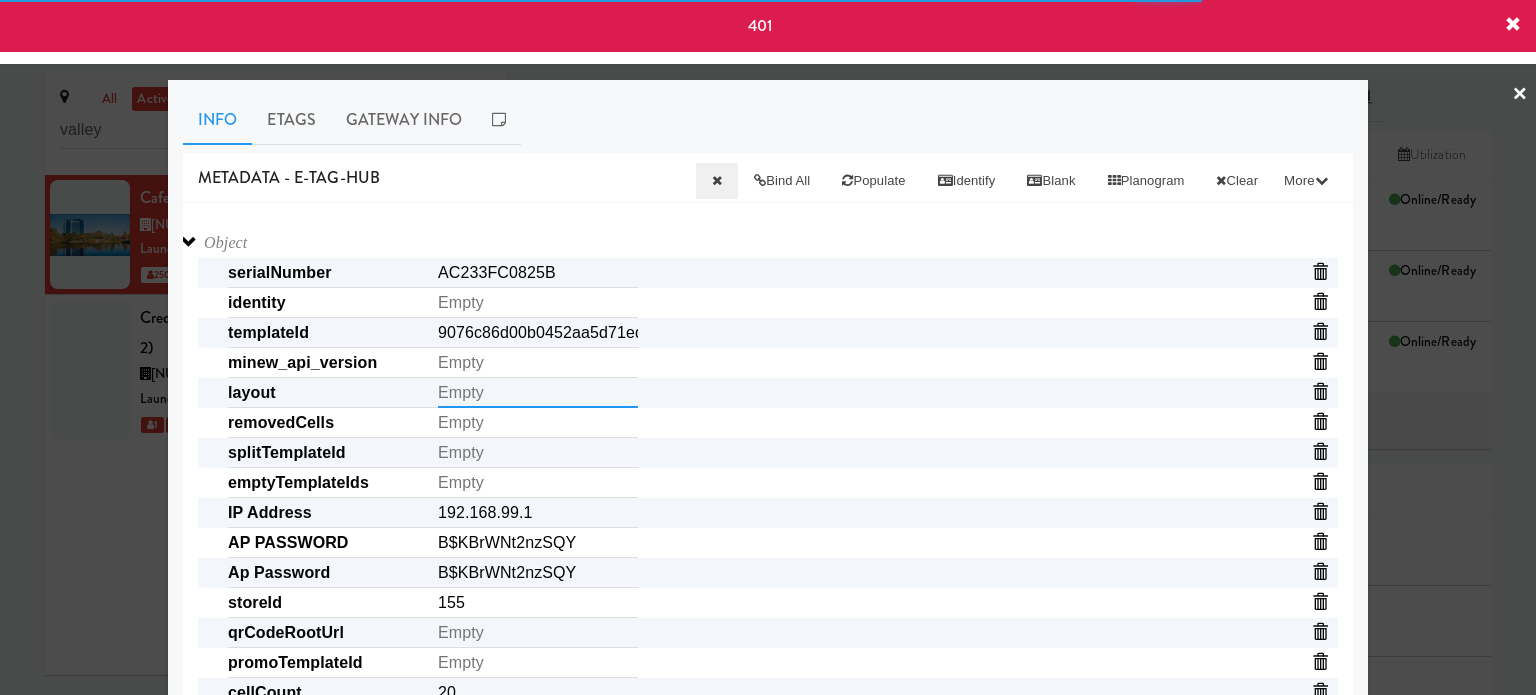 paste on "11111,11111,11111,1111,1111,11111" 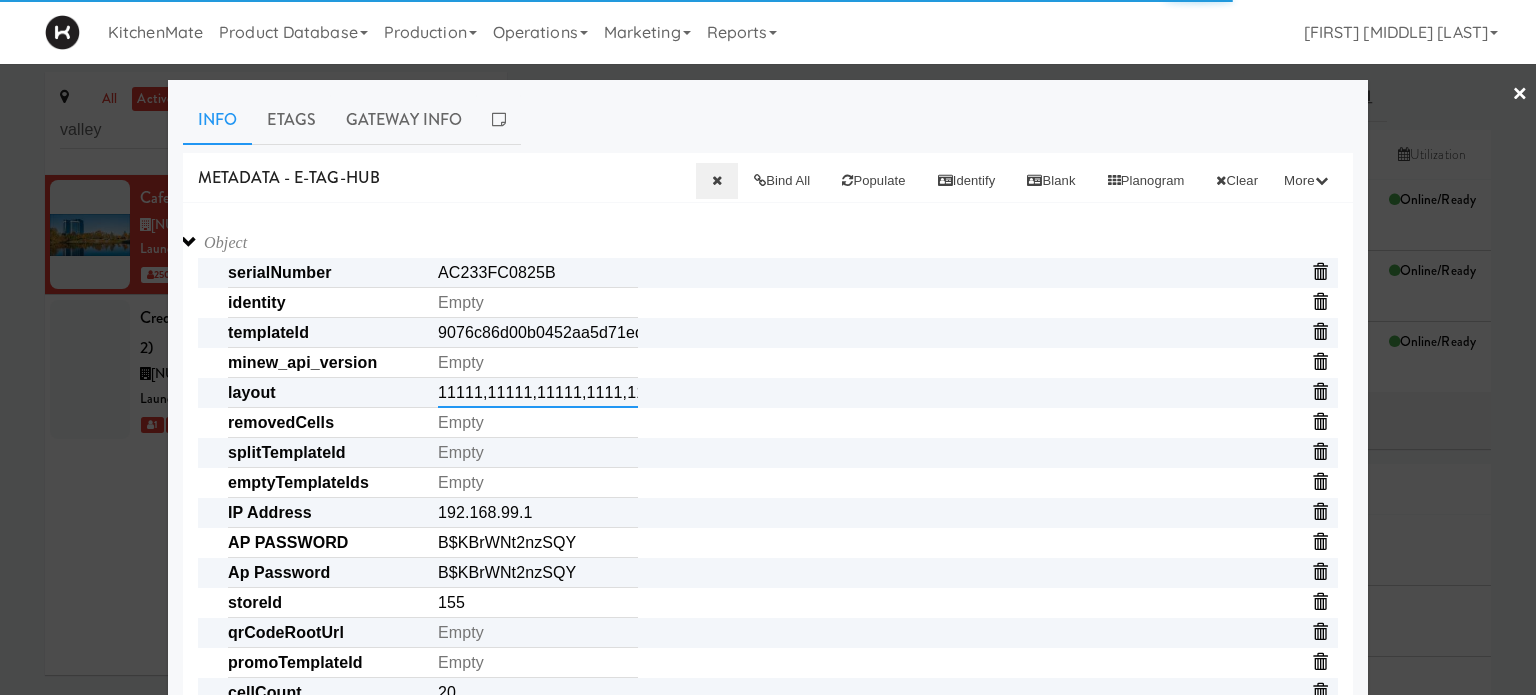 scroll, scrollTop: 0, scrollLeft: 54, axis: horizontal 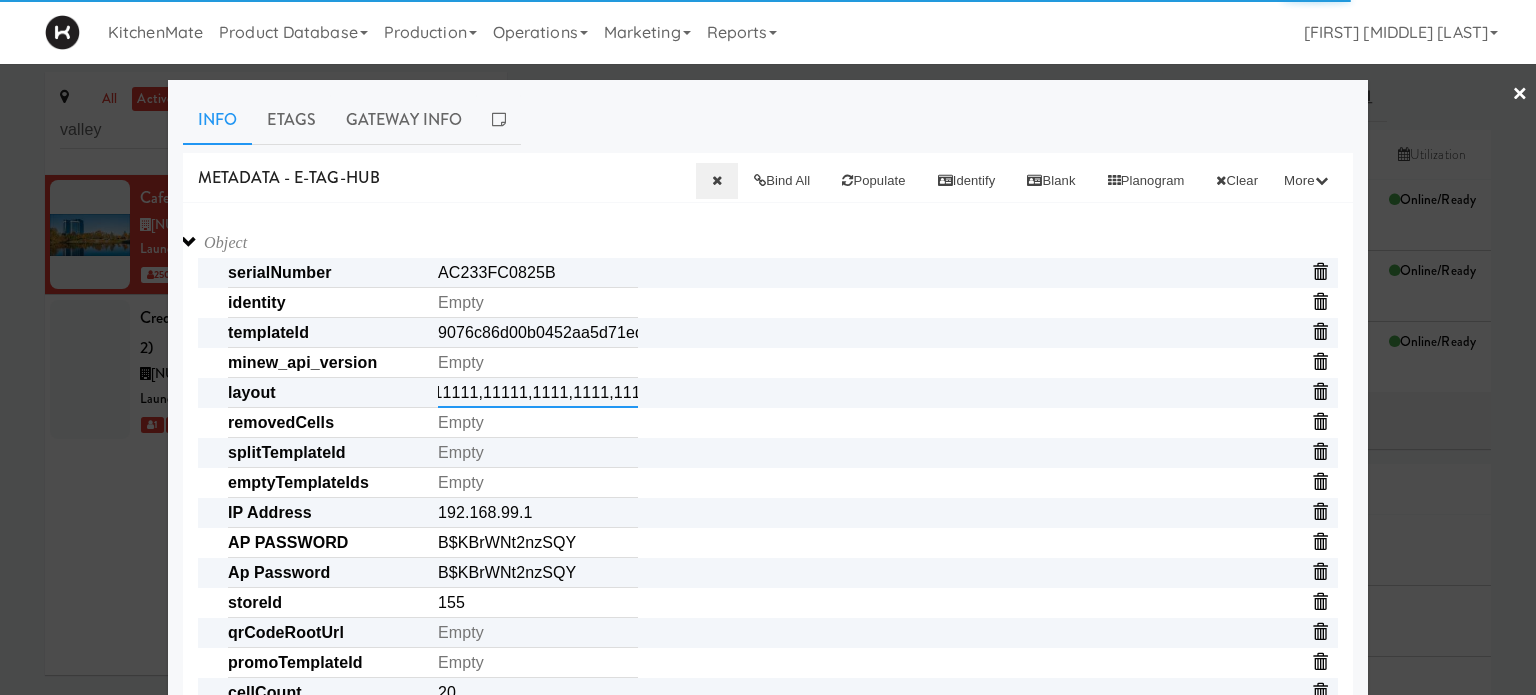 type on "11111,11111,11111,1111,1111,11111" 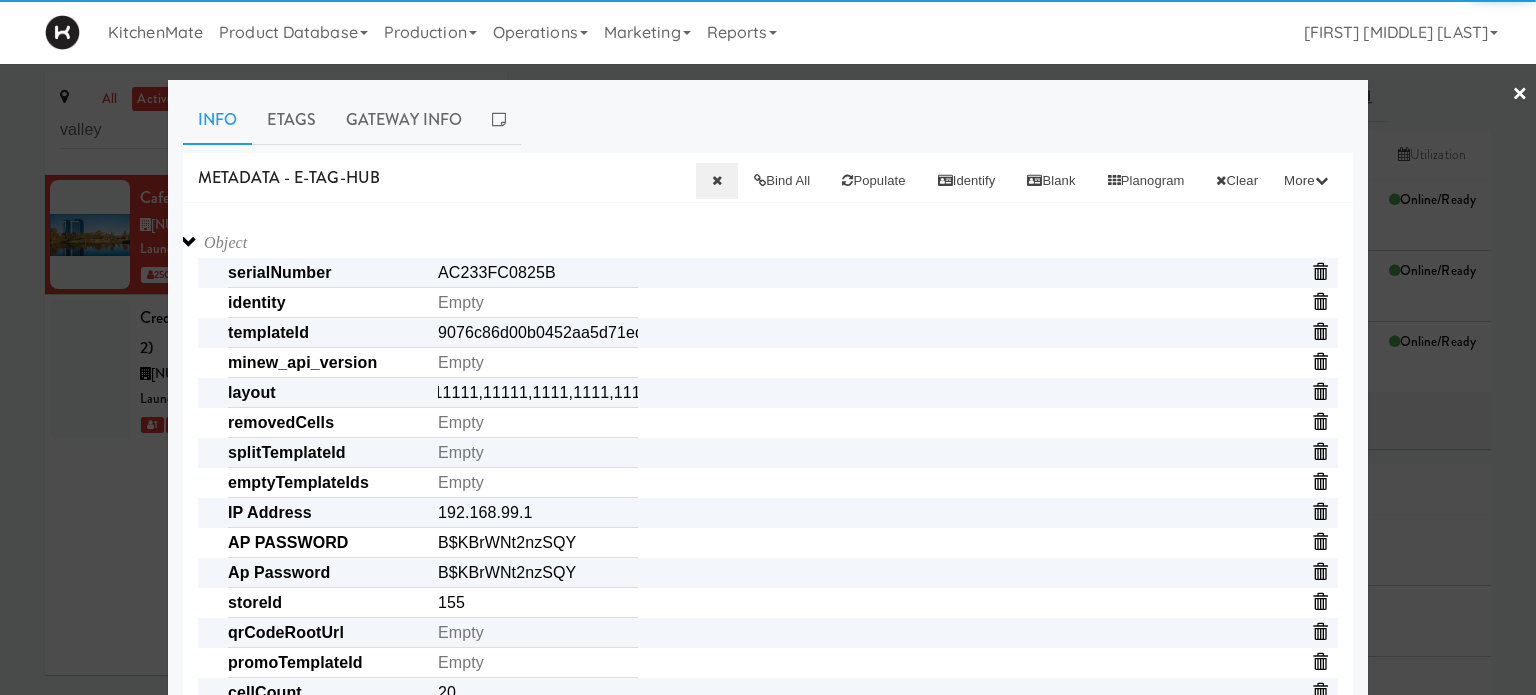 scroll, scrollTop: 0, scrollLeft: 0, axis: both 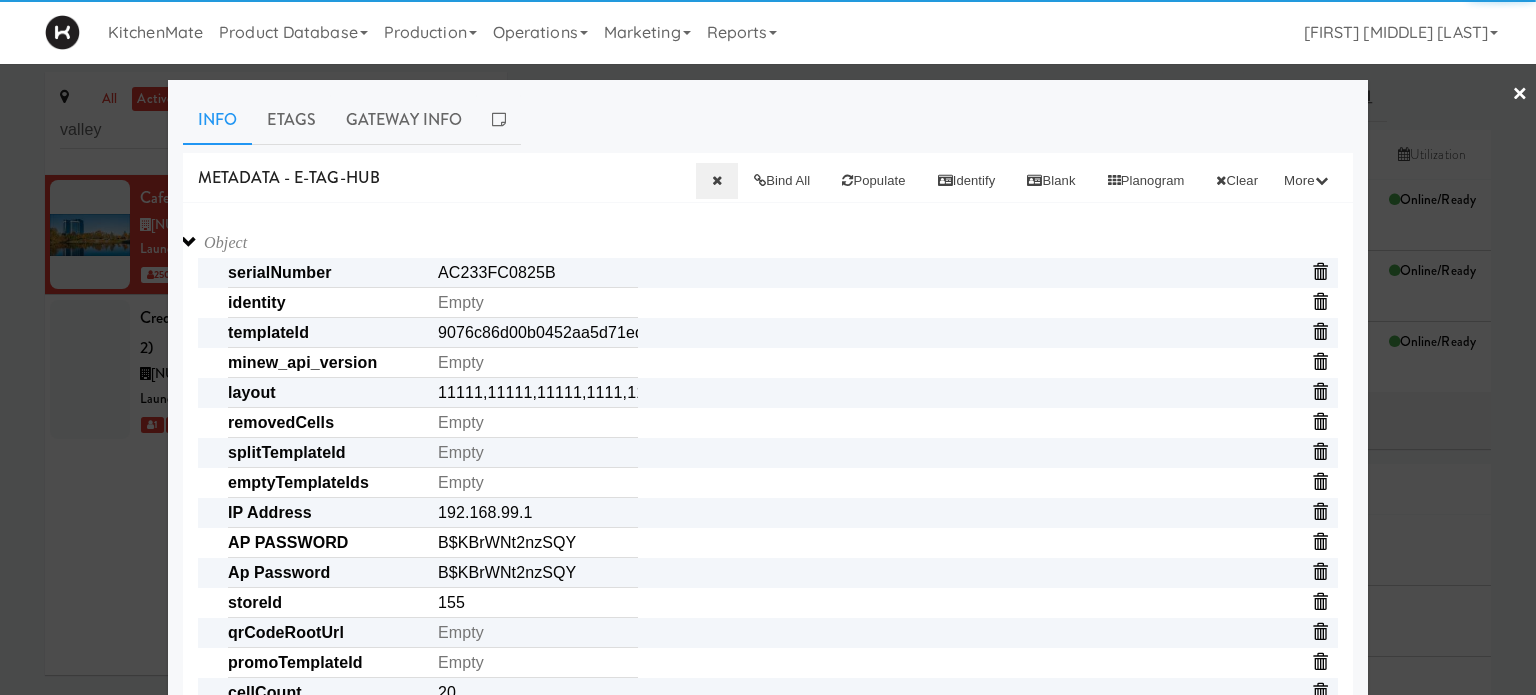 click on "Object serialNumber [SERIAL] identity templateId [TEMPLATE] minew_api_version _local_ip [IP_ADDRESS] _api layout 11111,11111,11111,1111,1111,11111 removedCells splitTemplateId _mac [MAC_ADDRESS] emptyTemplateIds IP Address [IP_ADDRESS] AP PASSWORD [PASSWORD] Ap Password [PASSWORD] storeId 155 _cells_updated_with_discounts Array qrCodeRootUrl promoTemplateId cellCount 20 _wifi_version Gateway password [PASSWORD] wordBreak 16 showPrices cells Array AC233FD2C35C AC233FD2C337 AC233FD2C1C1 AC233FD2C35D AC233FD2C346 AC233FD2C33E AC233FD2C339 AC233FD2C360 AC233FD2C33A AC233FD2C2D9 AC233FD2C361 AC233FD2C2C9 AC233FD2C2DA AC233FD2C2D2 AC233FD2C2C7 AC233FD2C2D4 AC233FD2C2D0 AC233FD2C2EC AC233FD1CD61 AC233FD387B8 C300000EDD02 AC233FD399D3 AC233FD399D5 AC233FD3996A identityPrefix ER" at bounding box center [768, 1023] 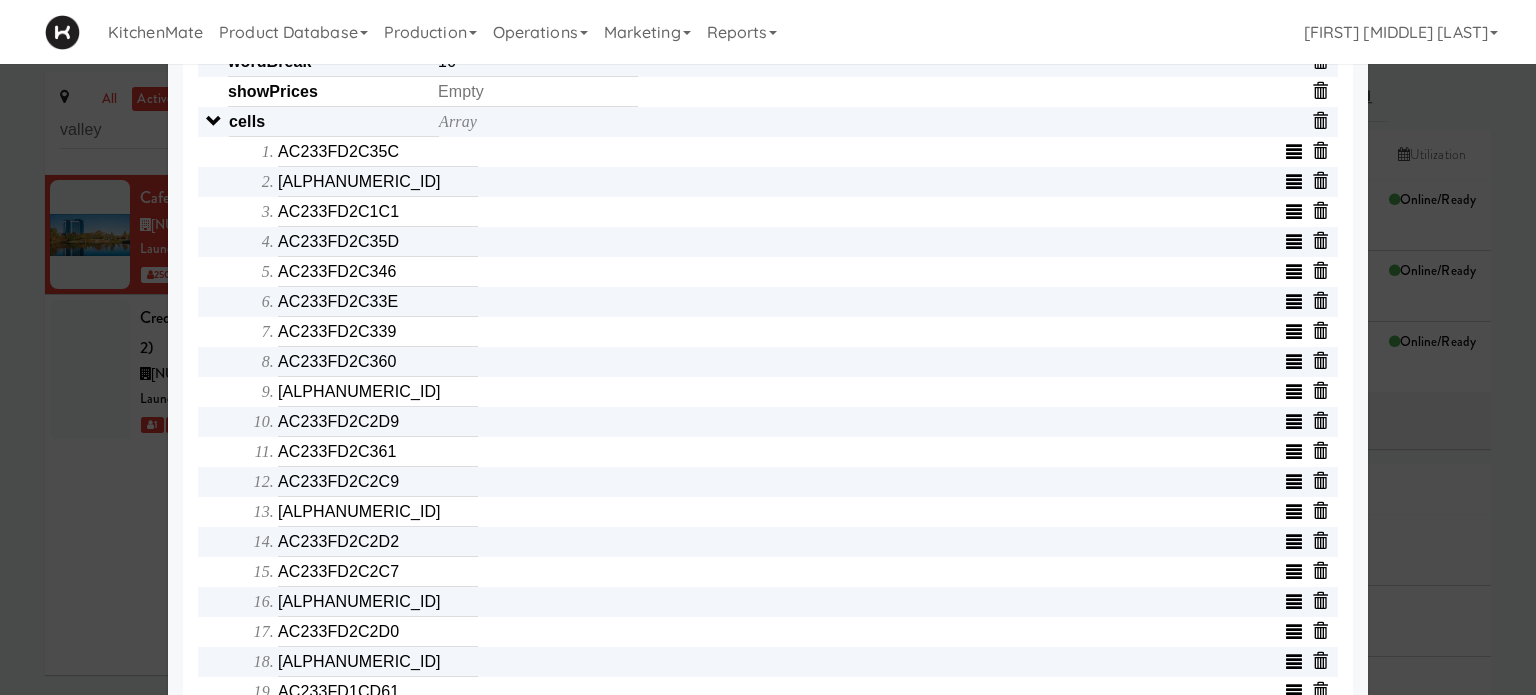 scroll, scrollTop: 689, scrollLeft: 0, axis: vertical 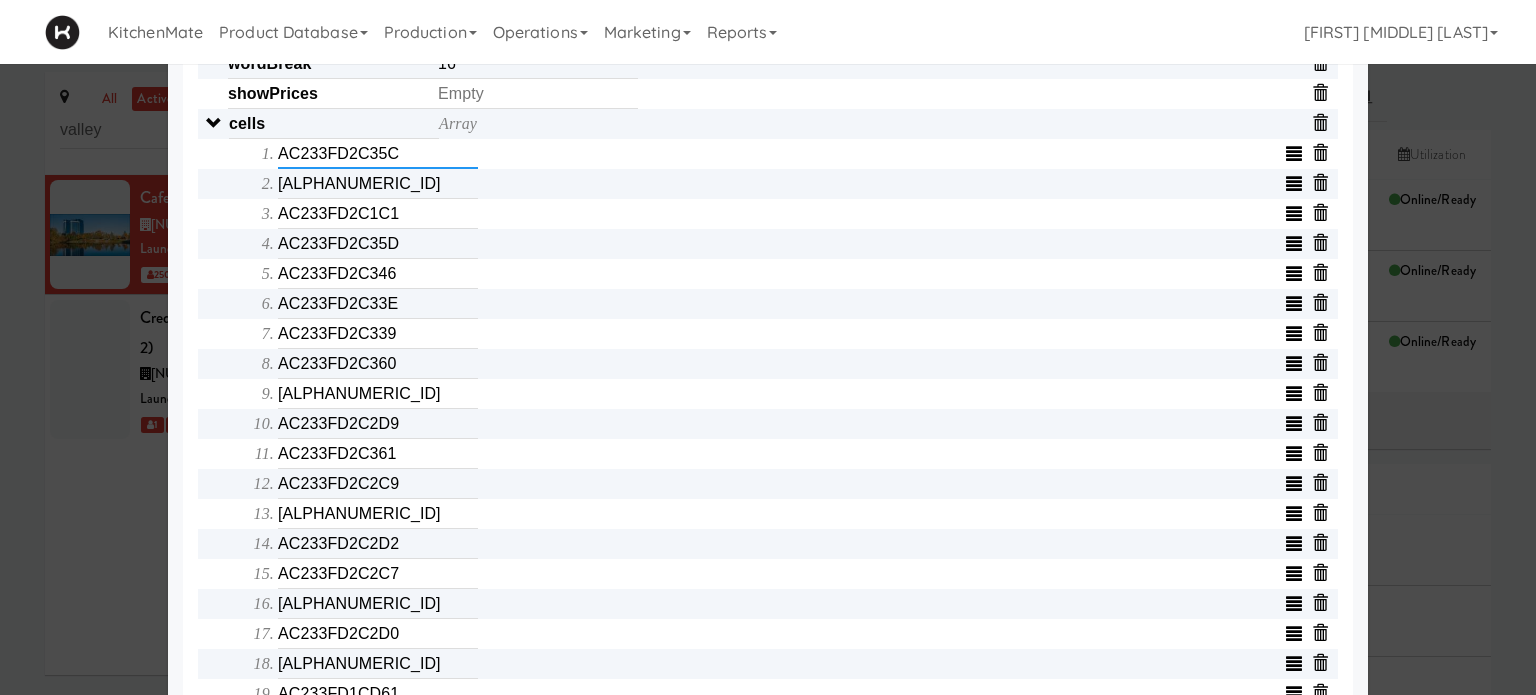 click on "AC233FD2C35C" at bounding box center [378, 154] 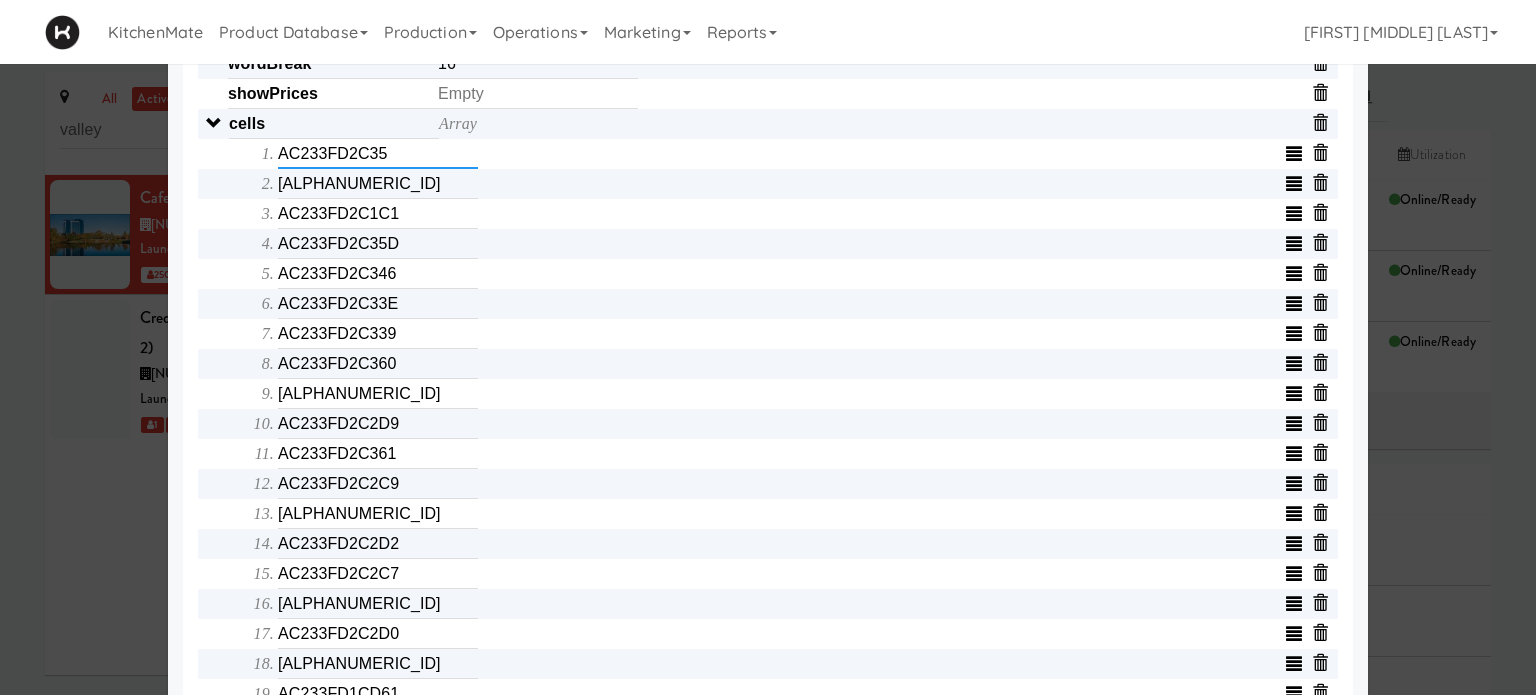 type on "AC233FD2C35C" 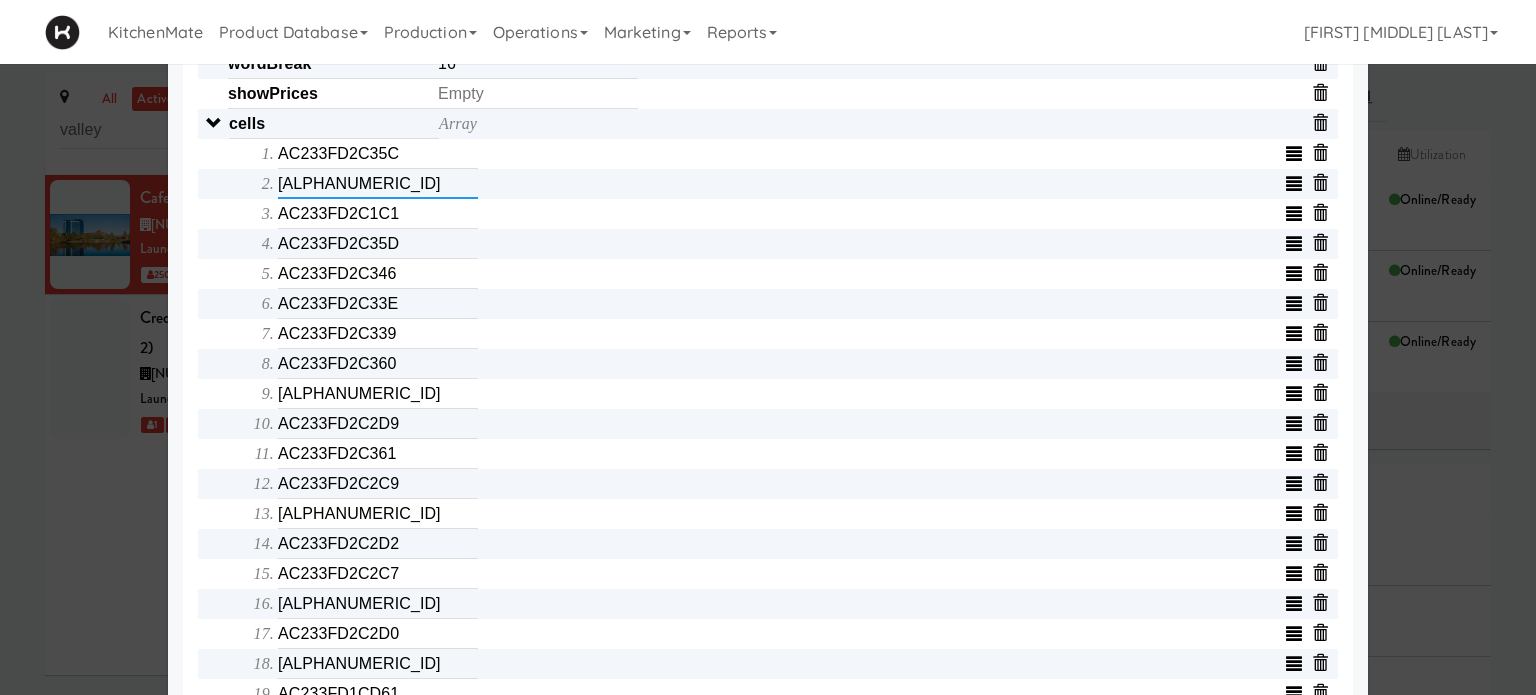 click on "[ALPHANUMERIC_ID]" at bounding box center (378, 184) 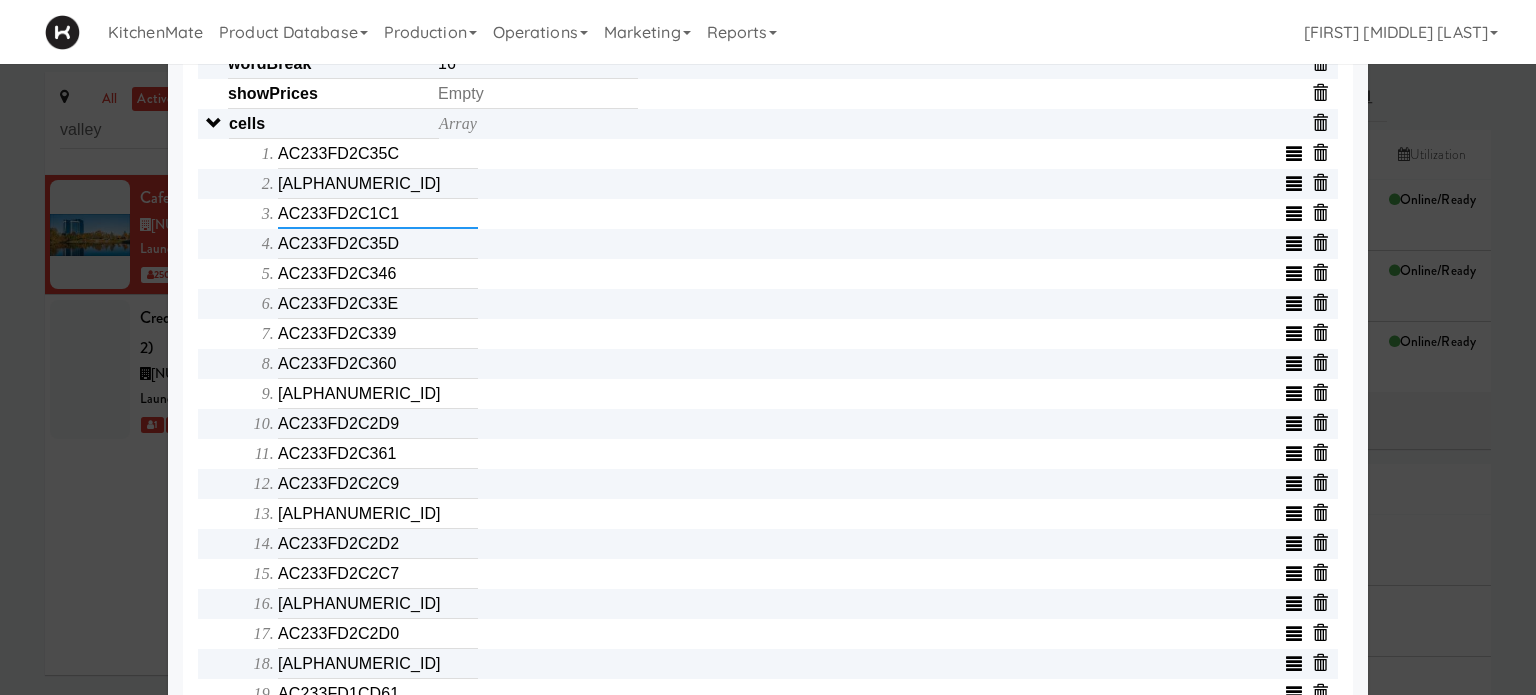 click on "AC233FD2C1C1" at bounding box center [378, 214] 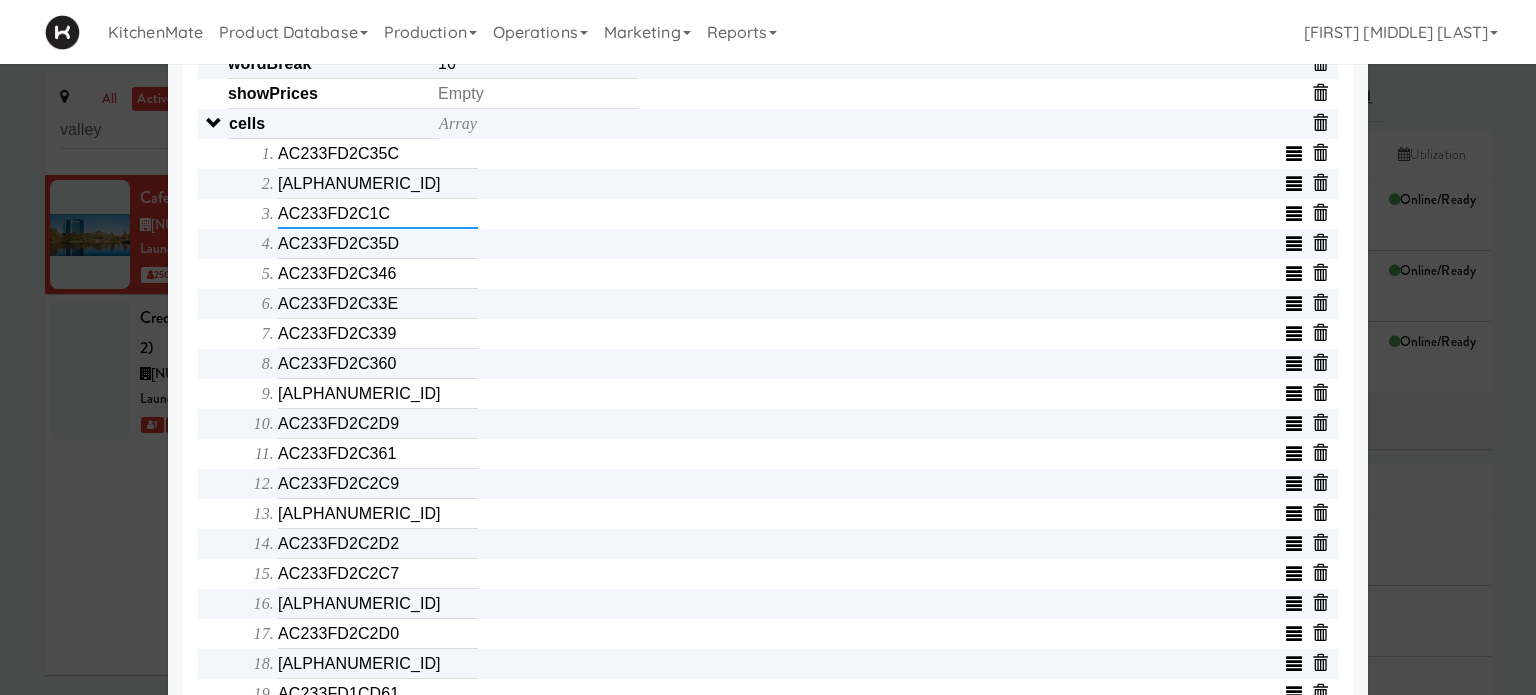 type on "AC233FD2C1C1" 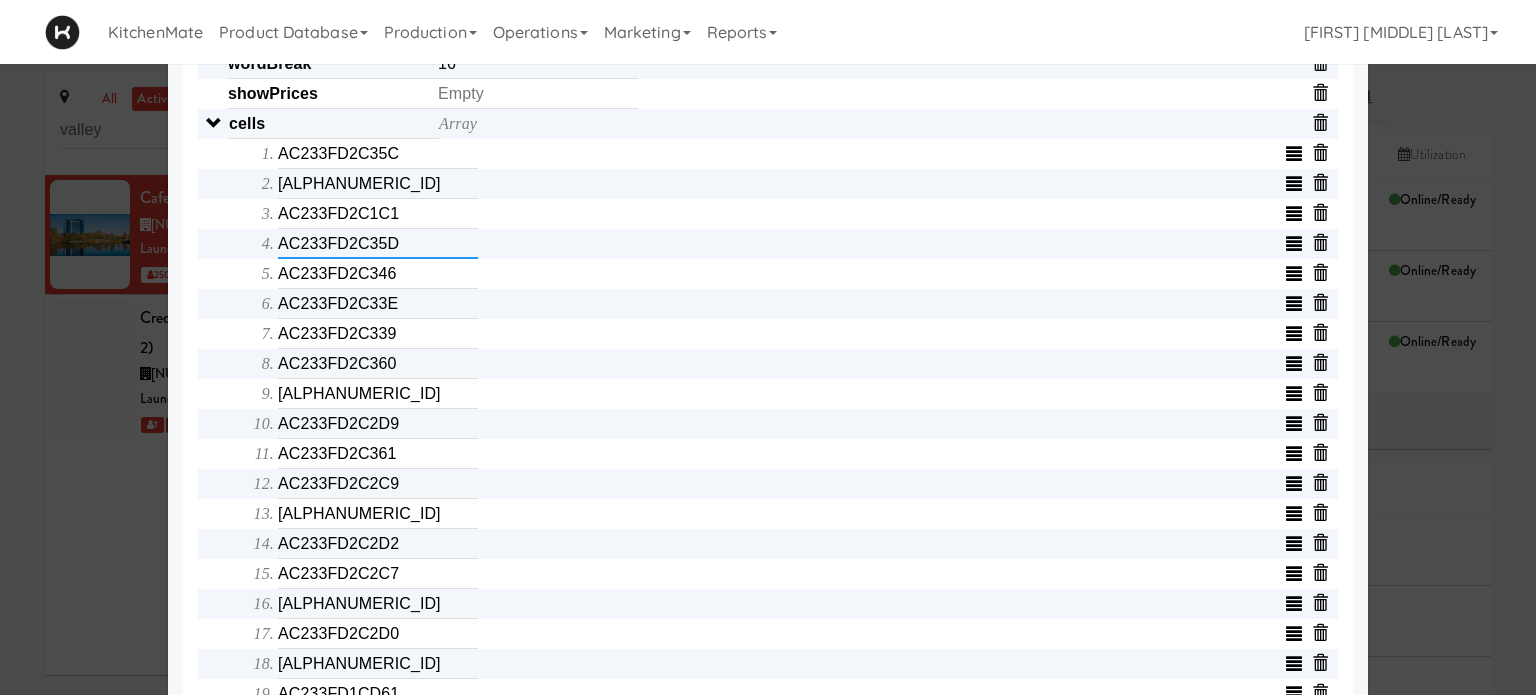 click on "AC233FD2C35D" at bounding box center [378, 244] 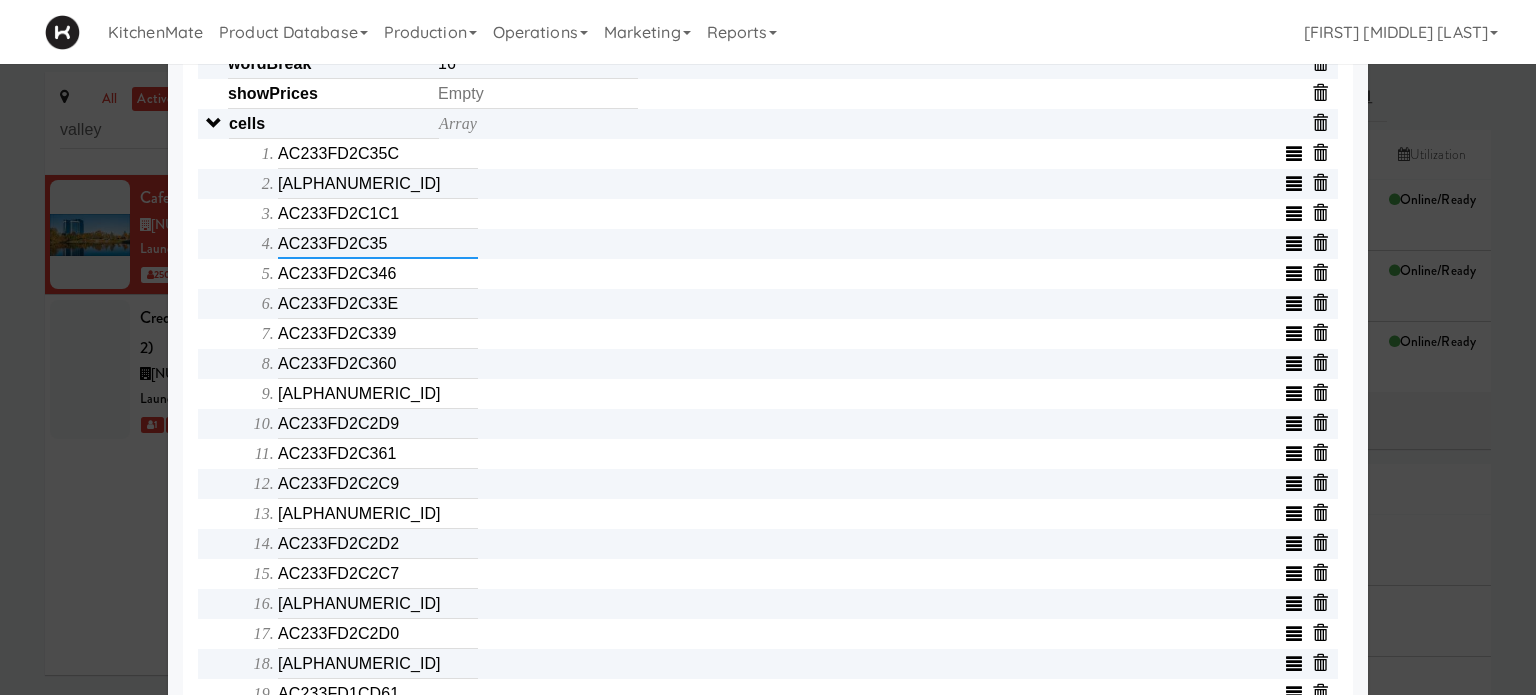 type on "AC233FD2C35D" 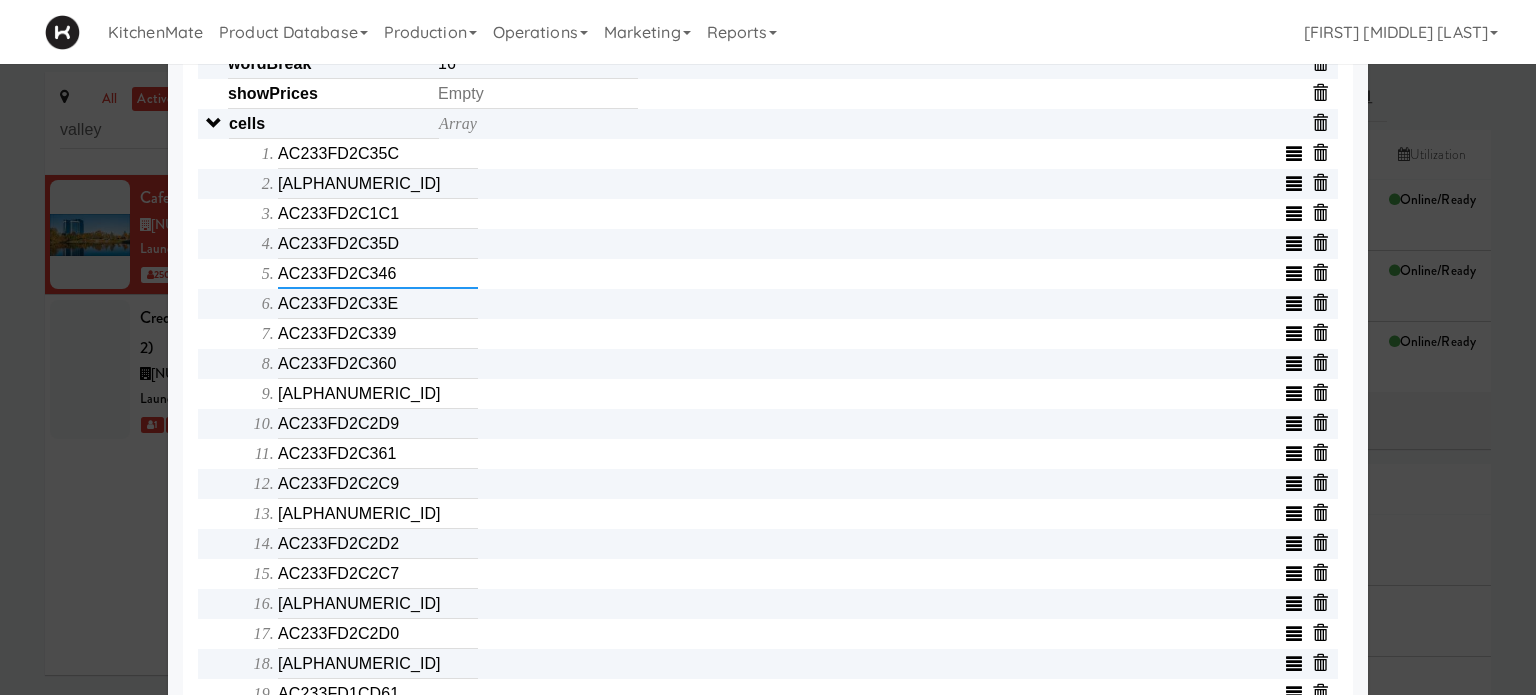 click on "AC233FD2C346" at bounding box center [378, 274] 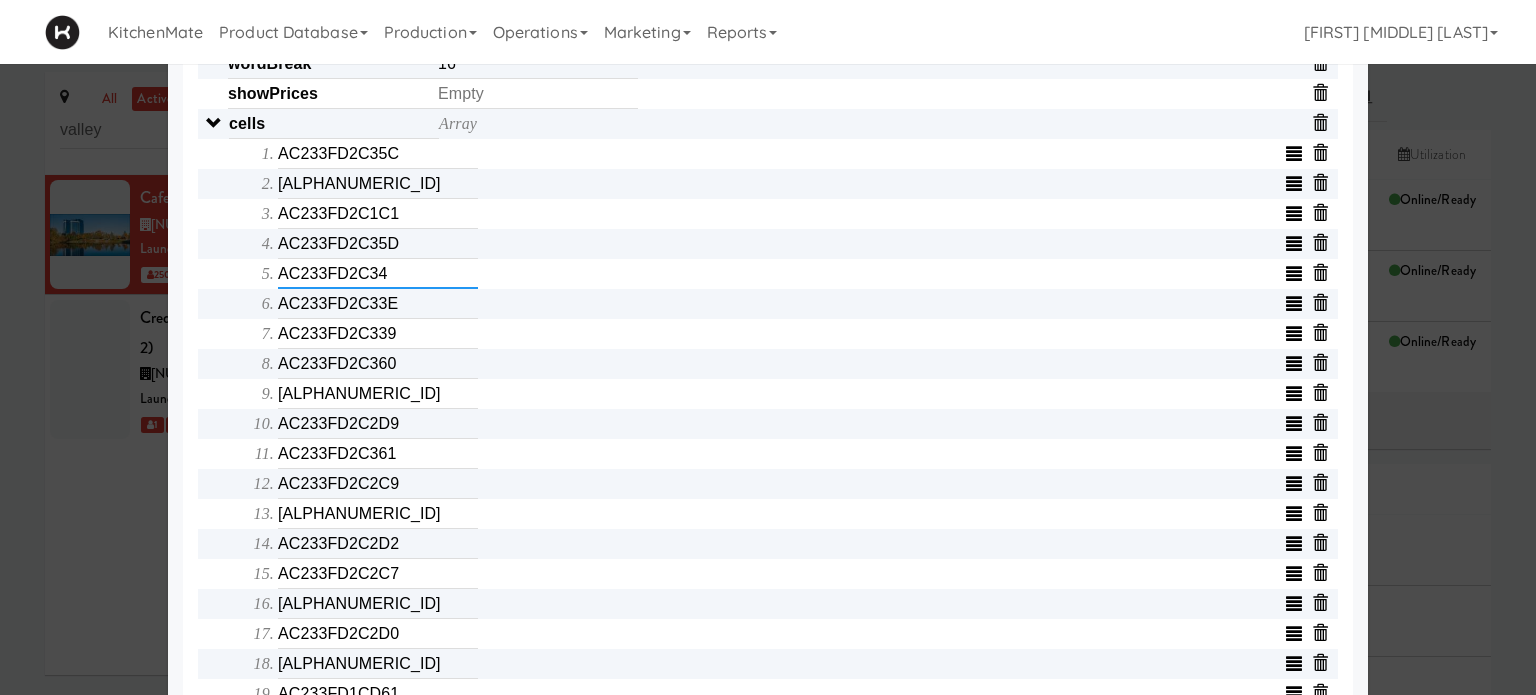 type on "AC233FD2C346" 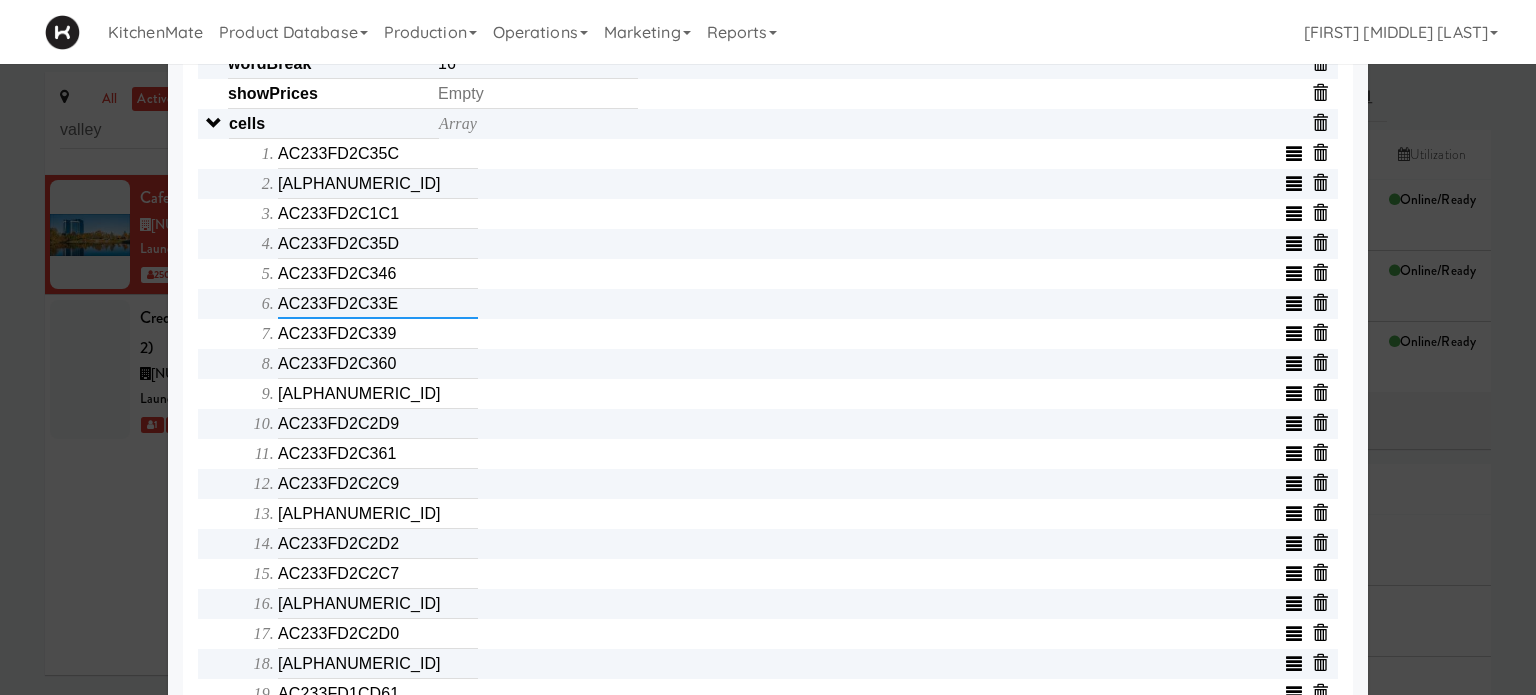 click on "AC233FD2C33E" at bounding box center (378, 304) 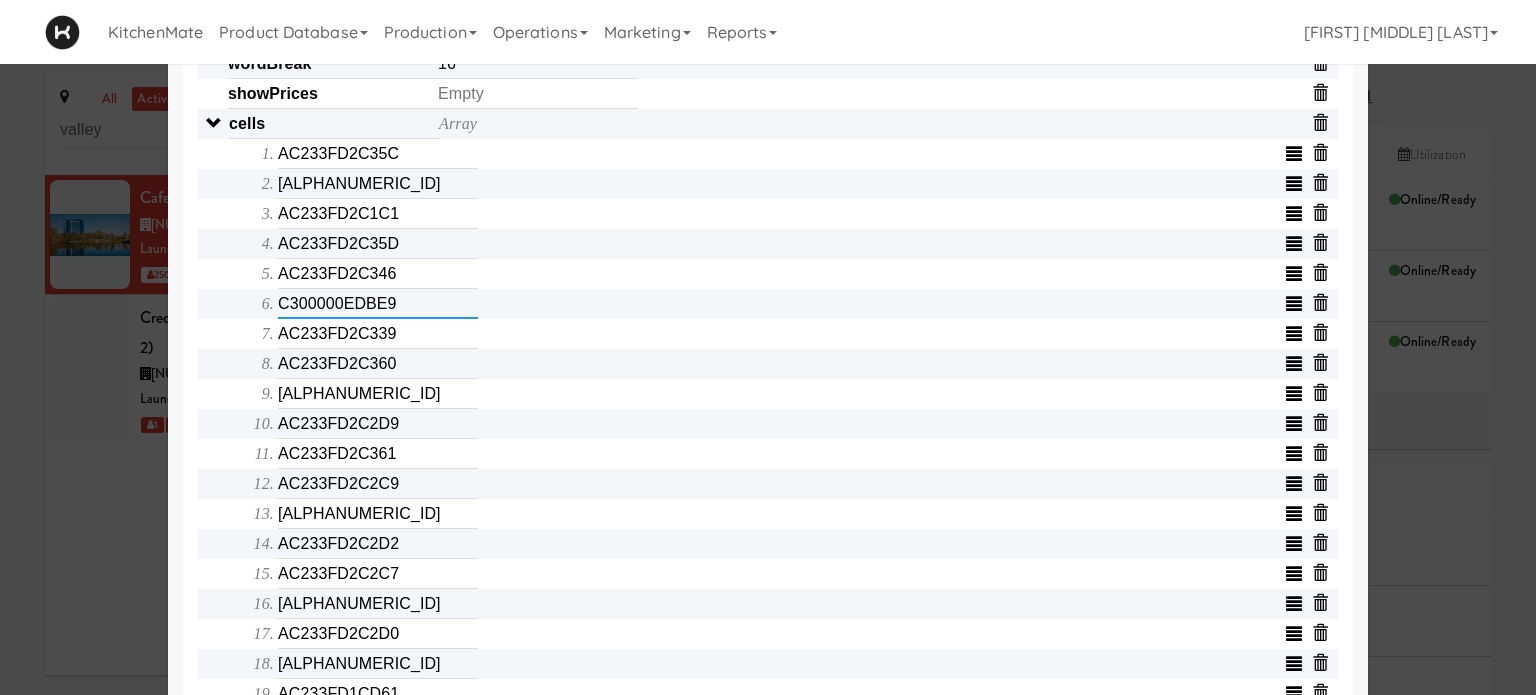 type on "C300000EDBE9" 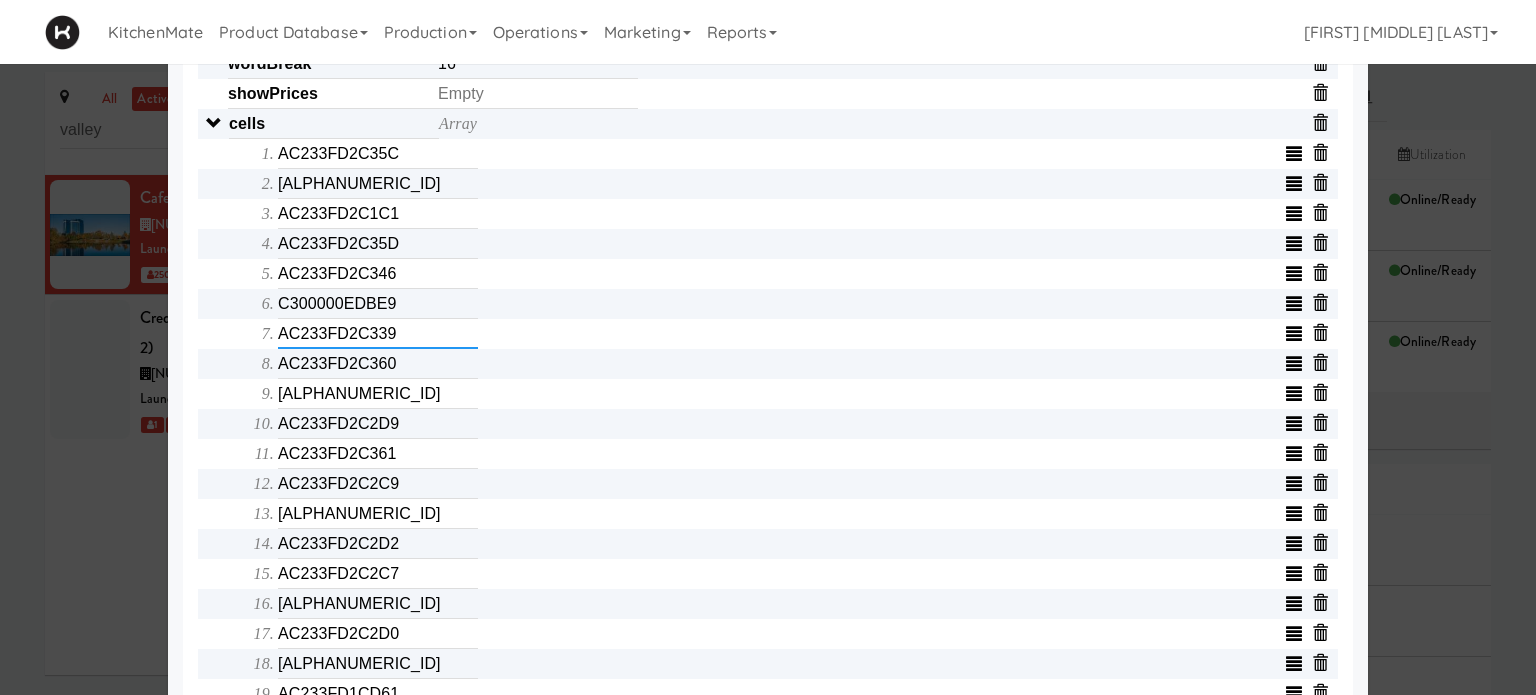 click on "AC233FD2C339" at bounding box center [378, 334] 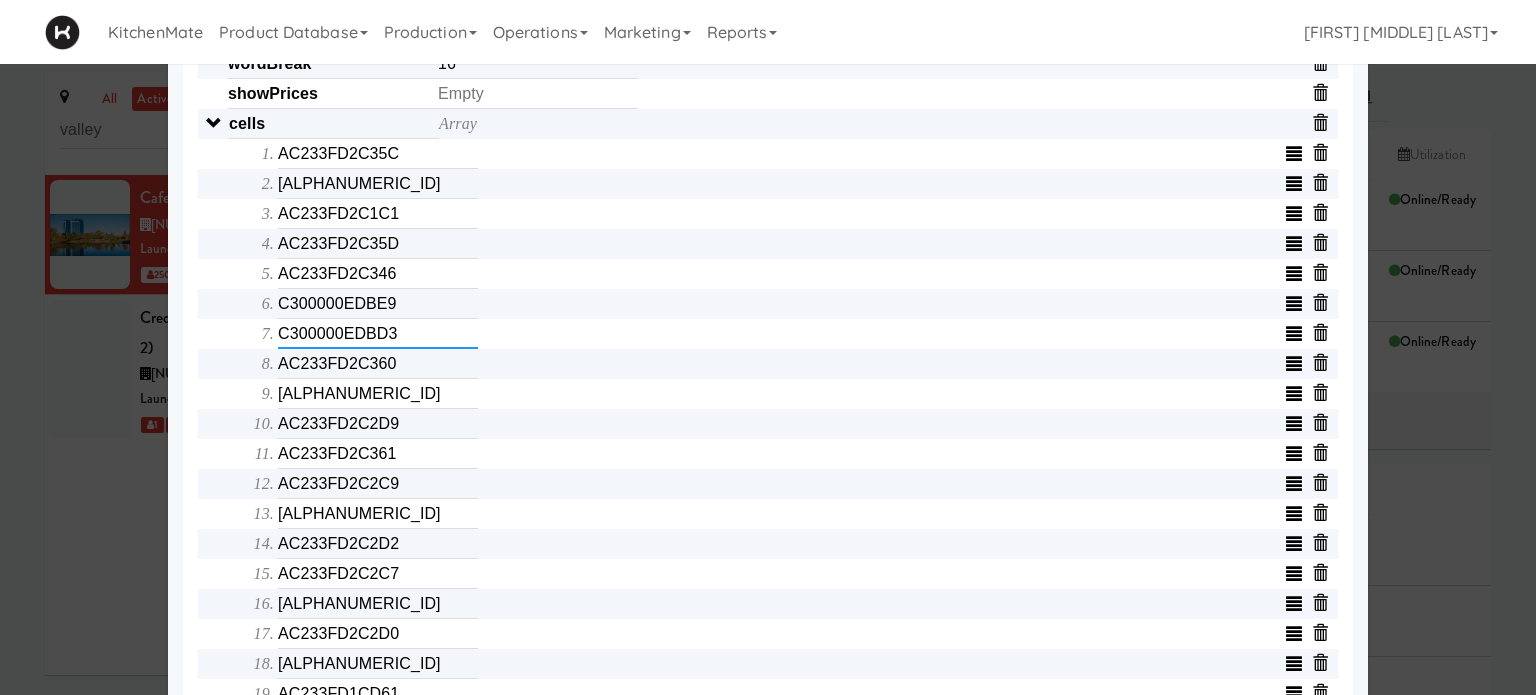 type on "C300000EDBD3" 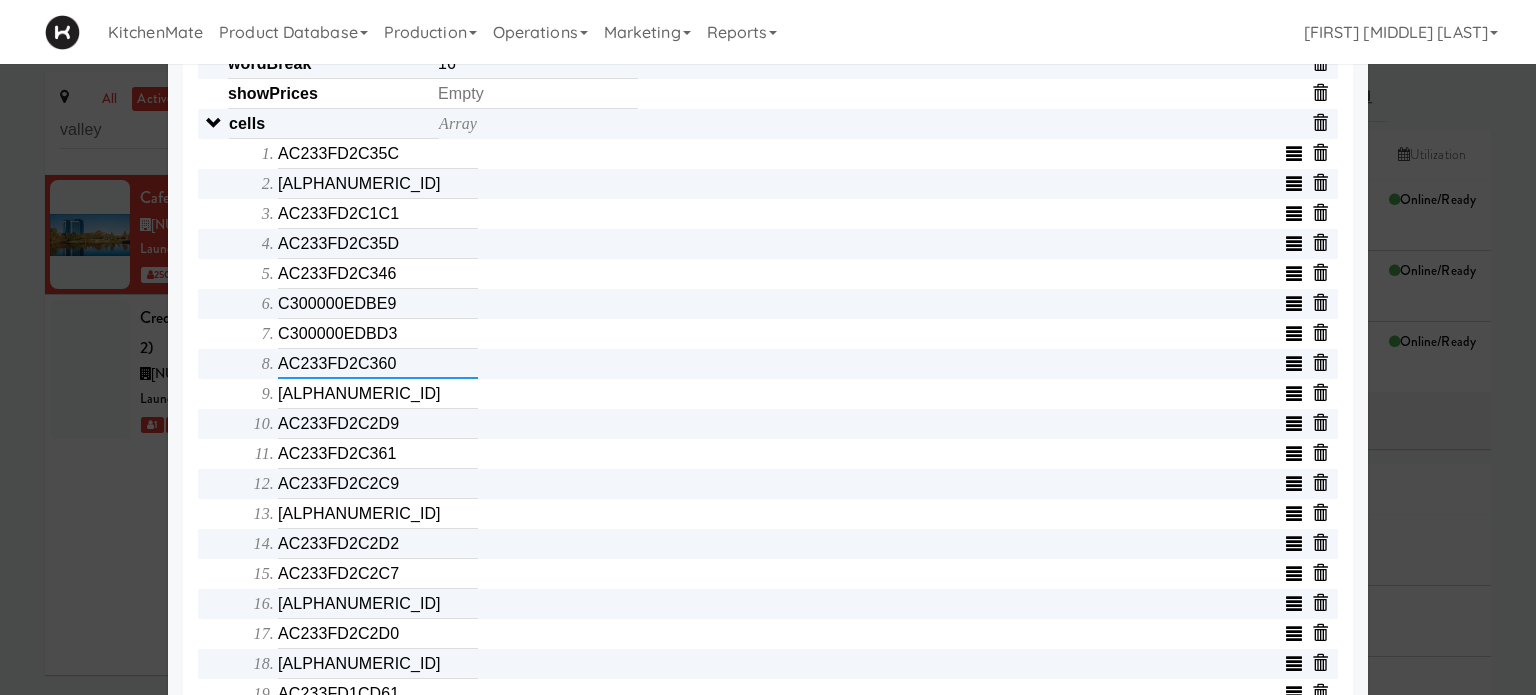 click on "AC233FD2C360" at bounding box center (378, 364) 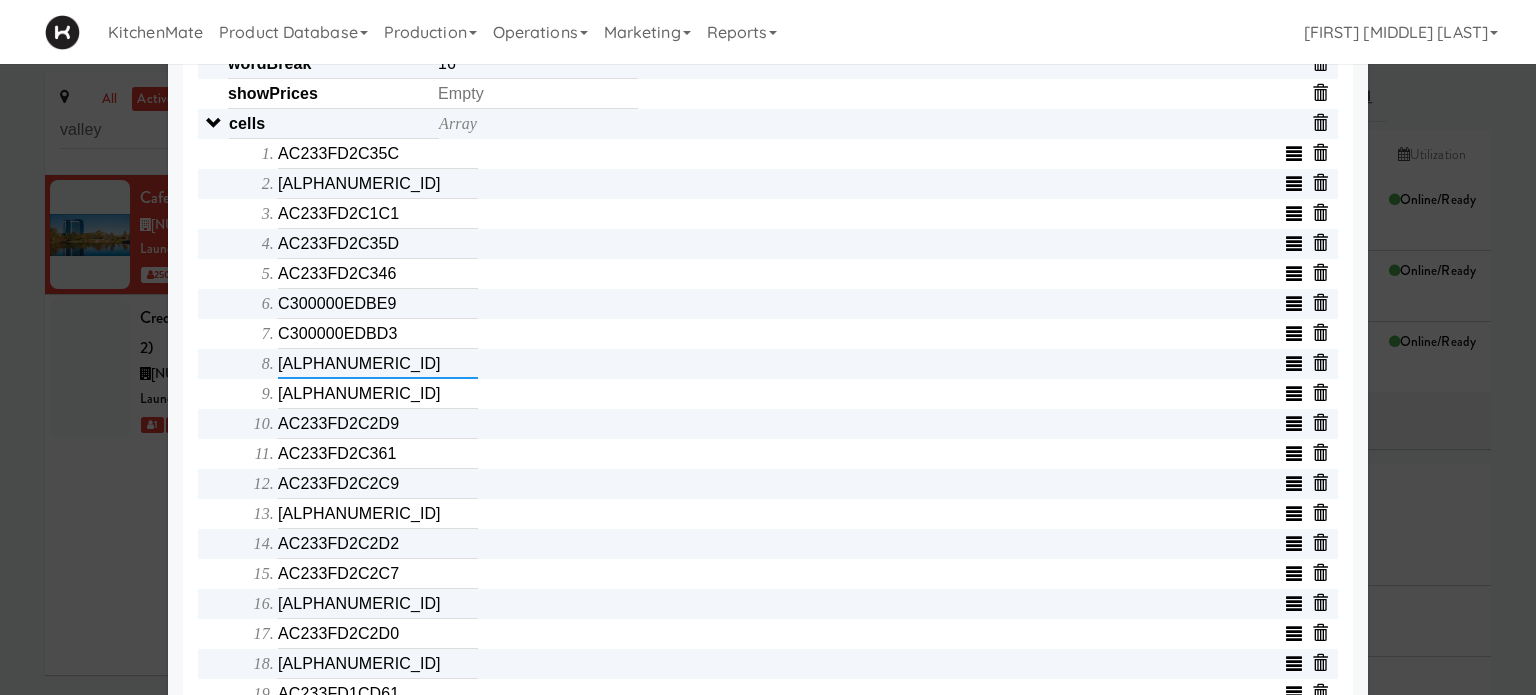 type on "[ALPHANUMERIC_ID]" 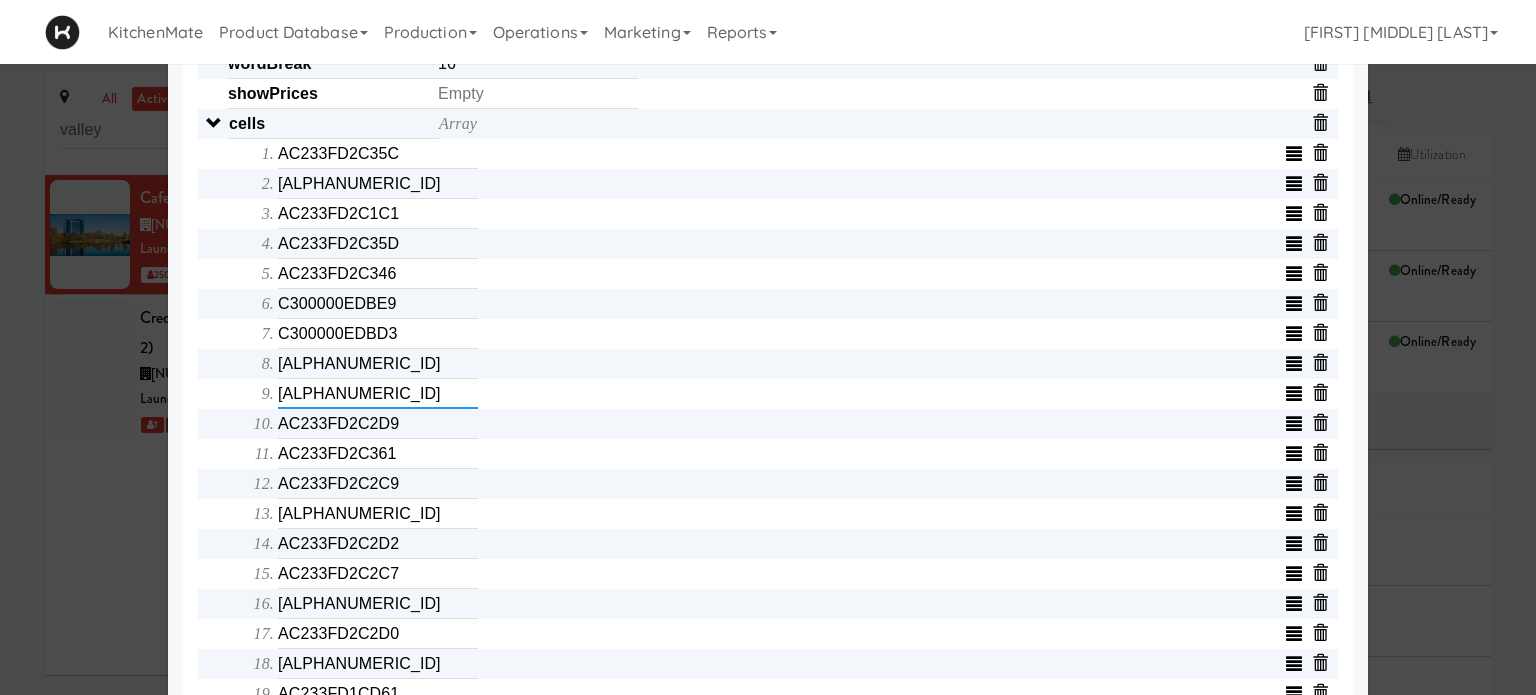 click on "[ALPHANUMERIC_ID]" at bounding box center [378, 394] 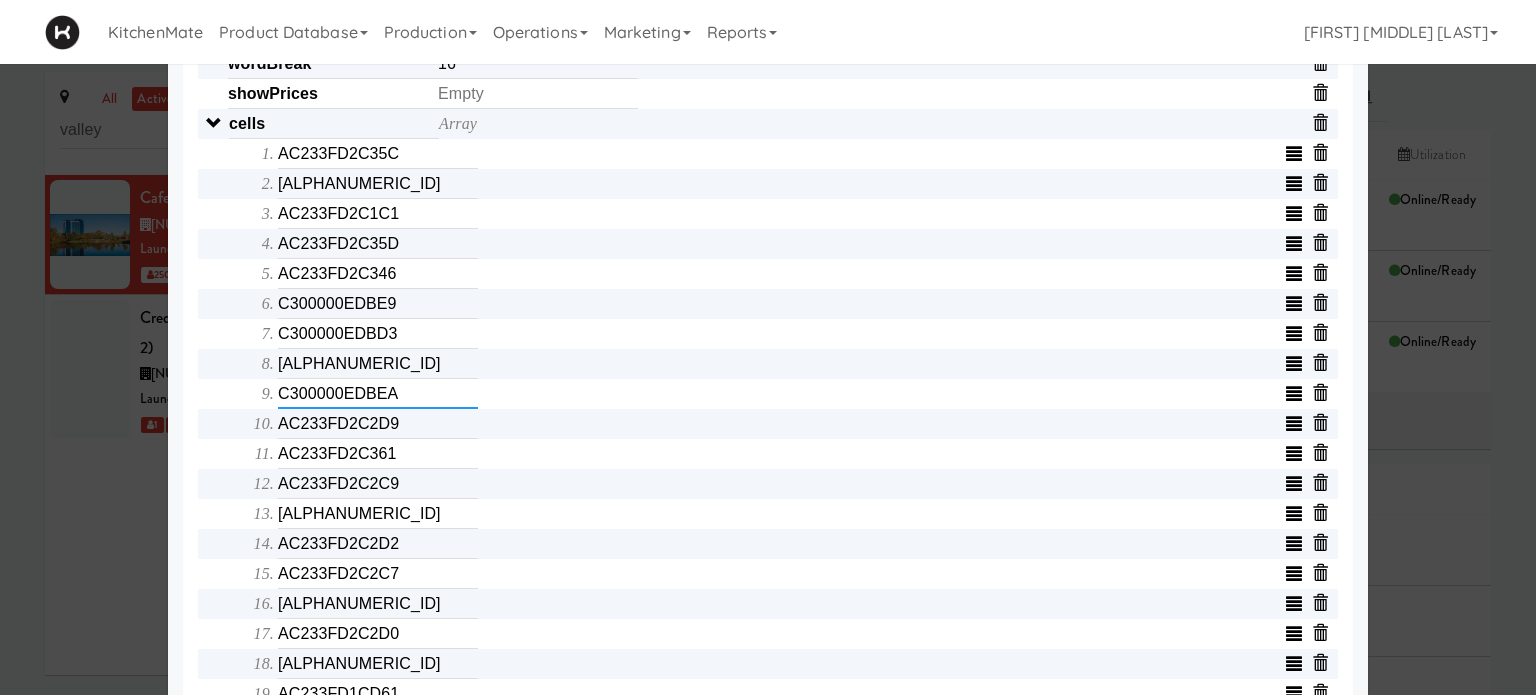 type on "C300000EDBEA" 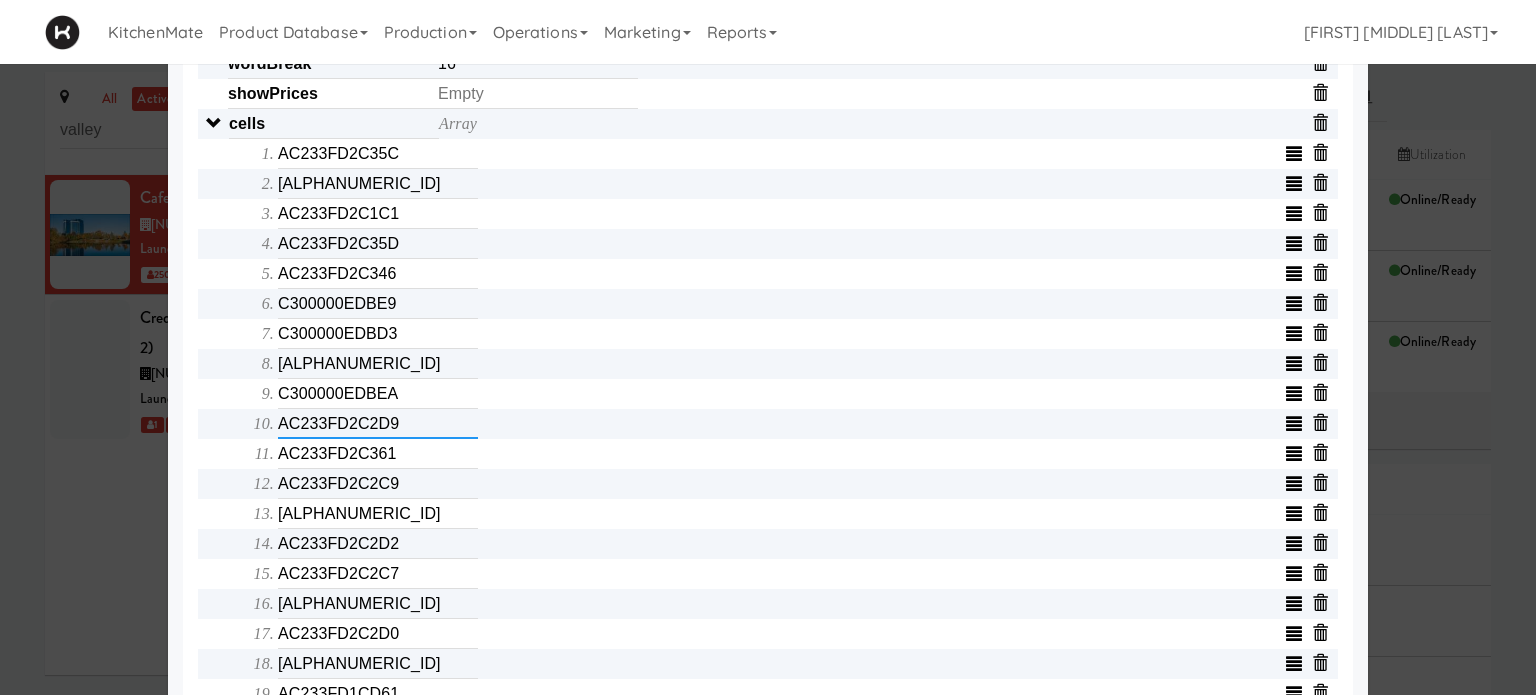 click on "AC233FD2C2D9" at bounding box center (378, 424) 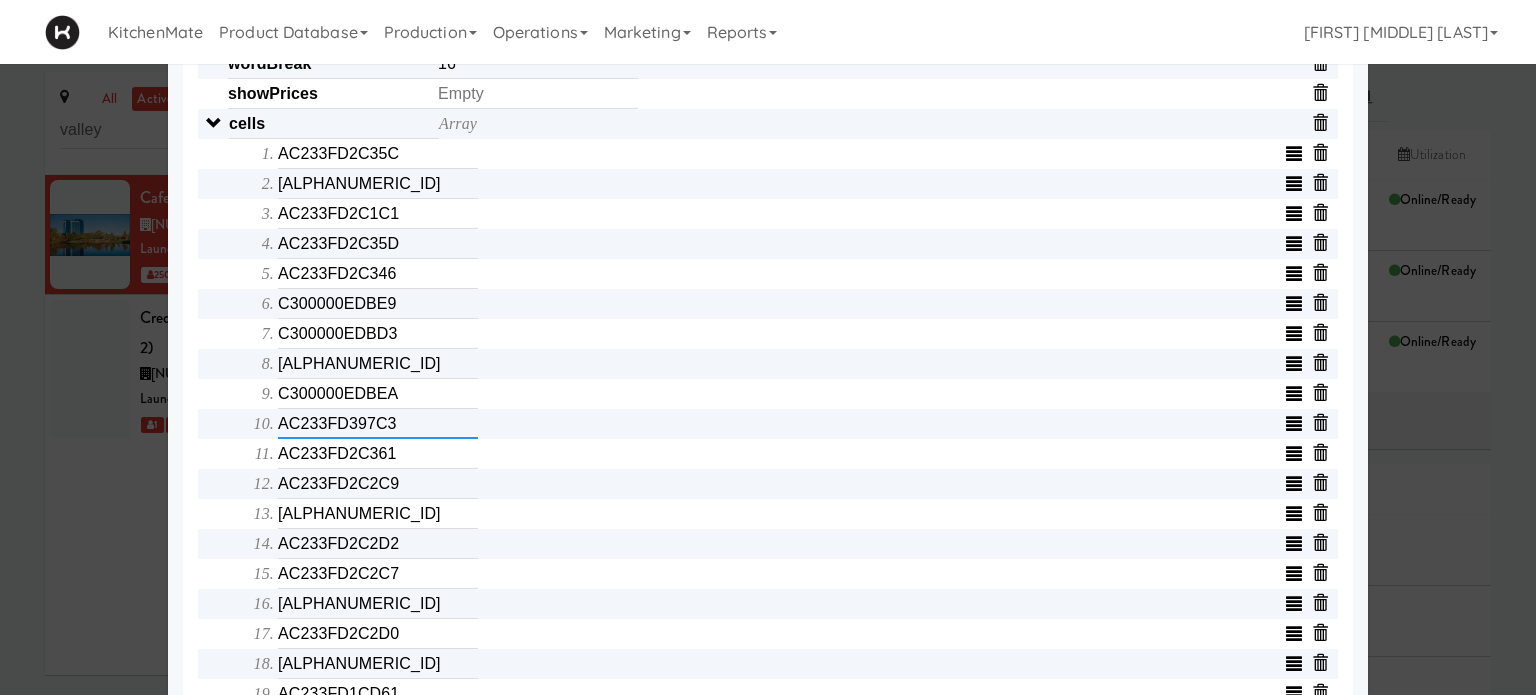 type on "AC233FD397C3" 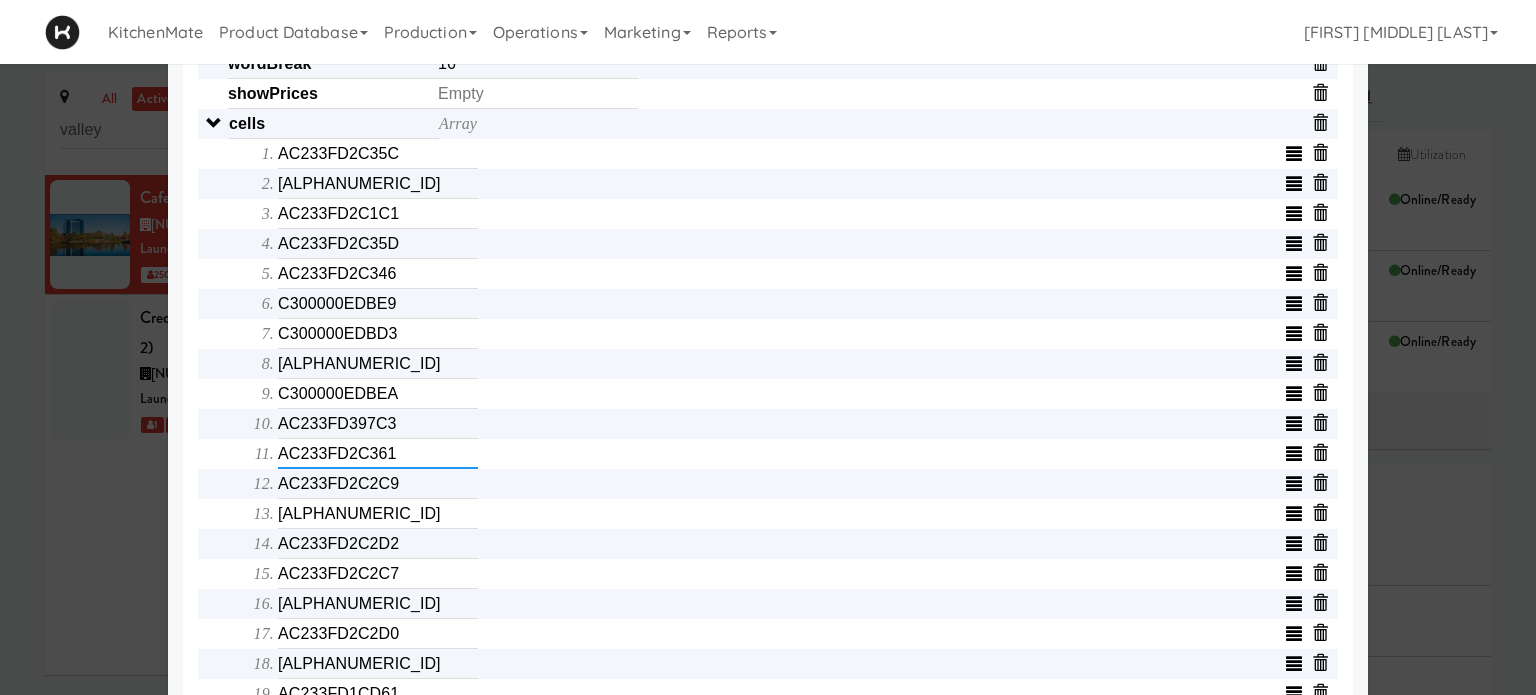 click on "AC233FD2C361" at bounding box center (378, 454) 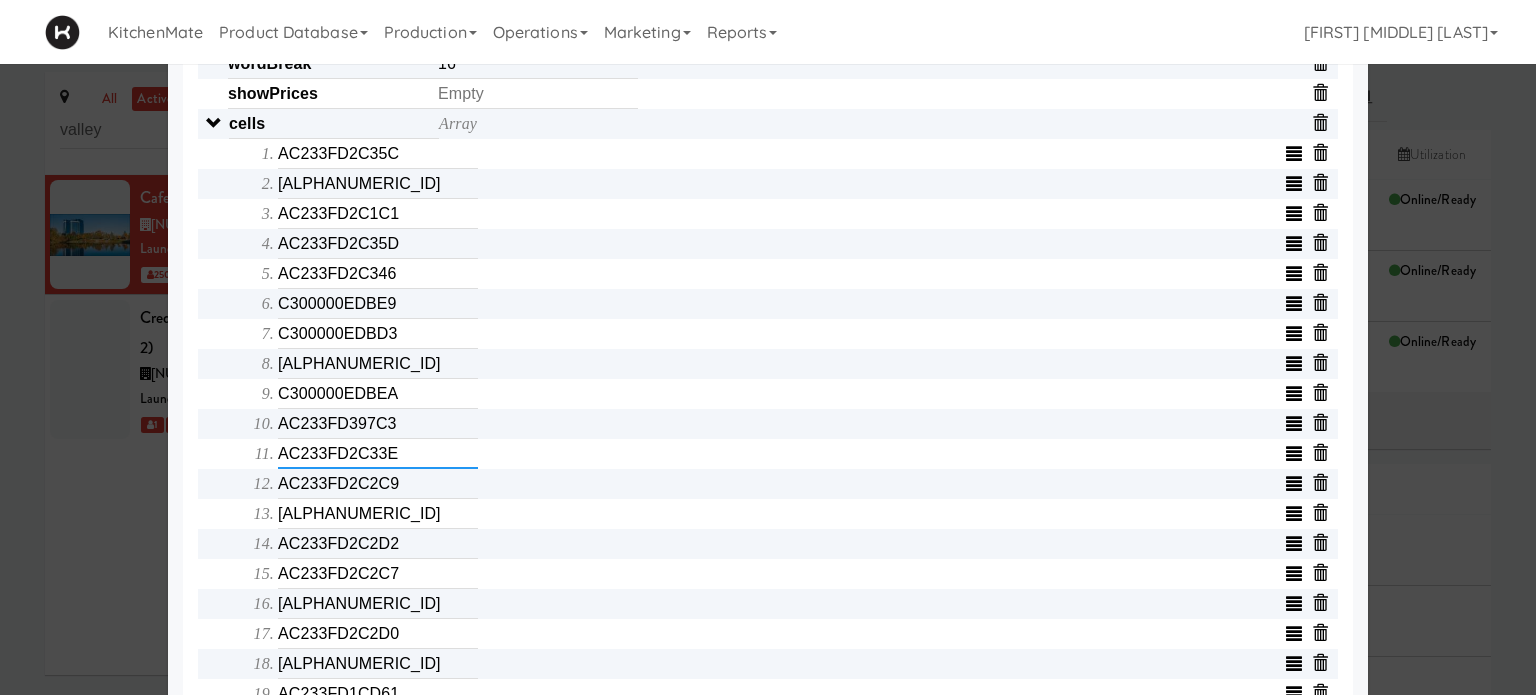 type on "AC233FD2C33E" 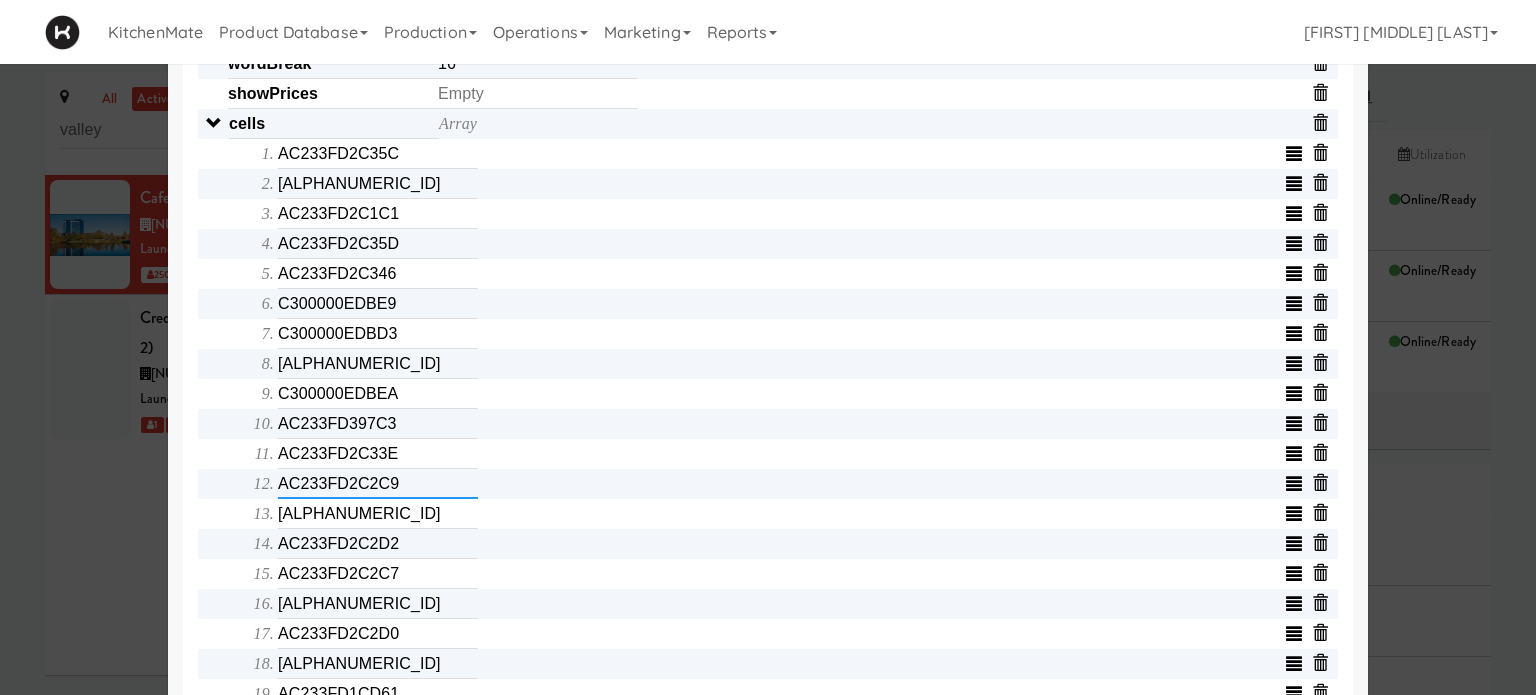 click on "AC233FD2C2C9" at bounding box center (378, 484) 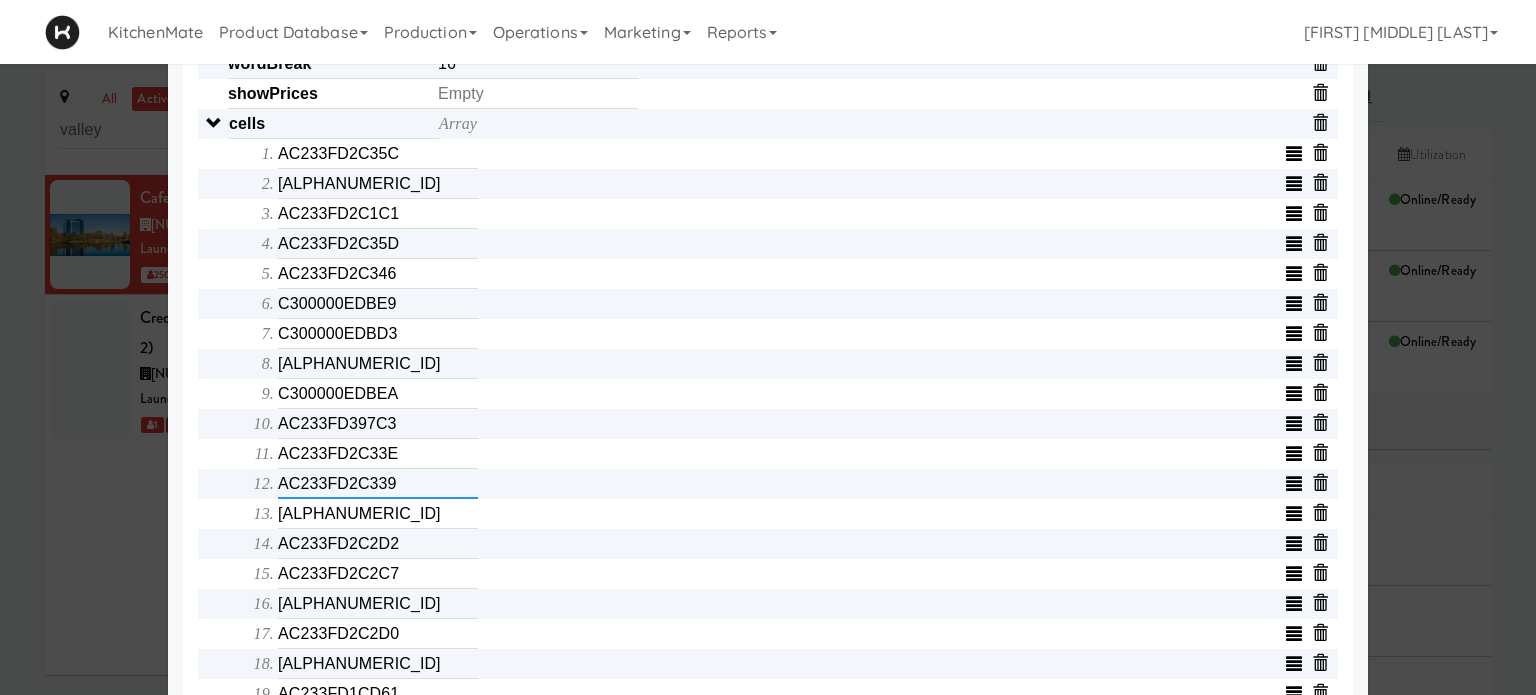 type on "AC233FD2C339" 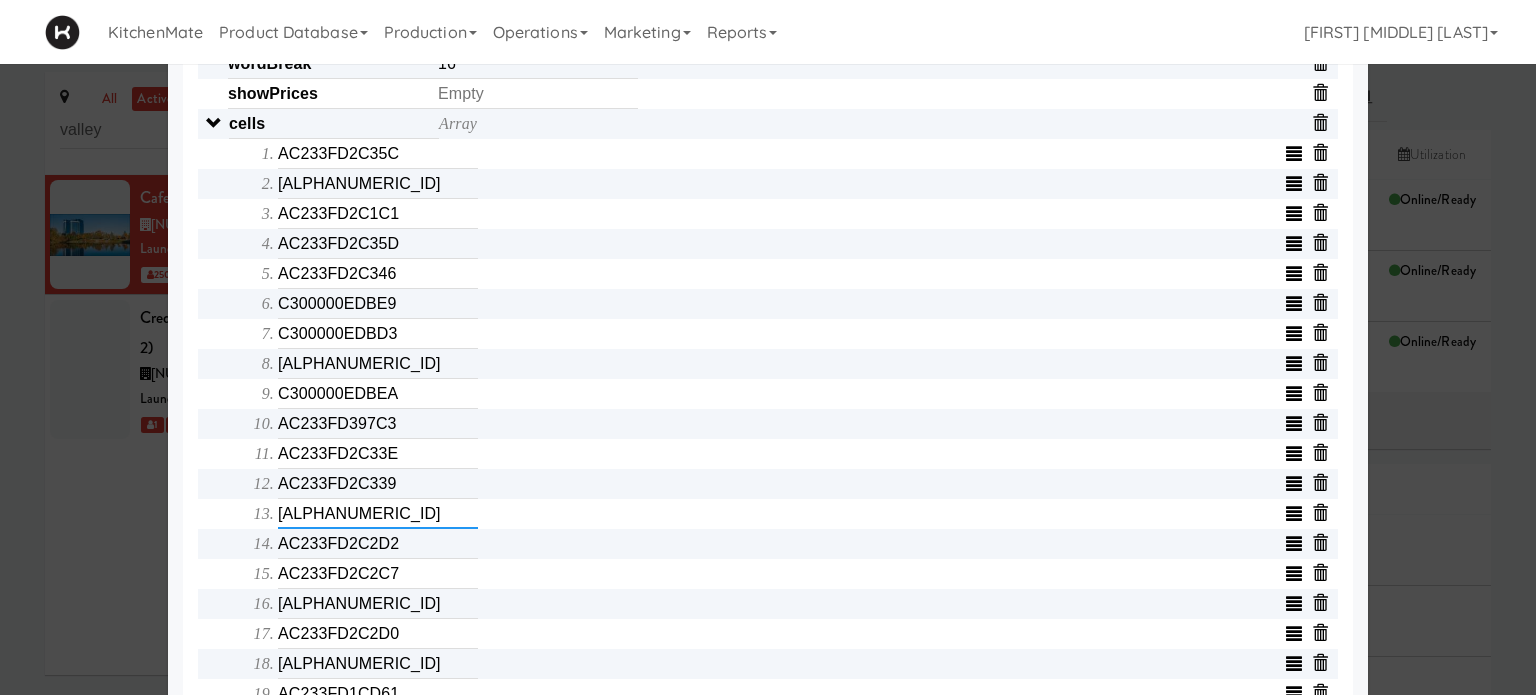 click on "[ALPHANUMERIC_ID]" at bounding box center [378, 514] 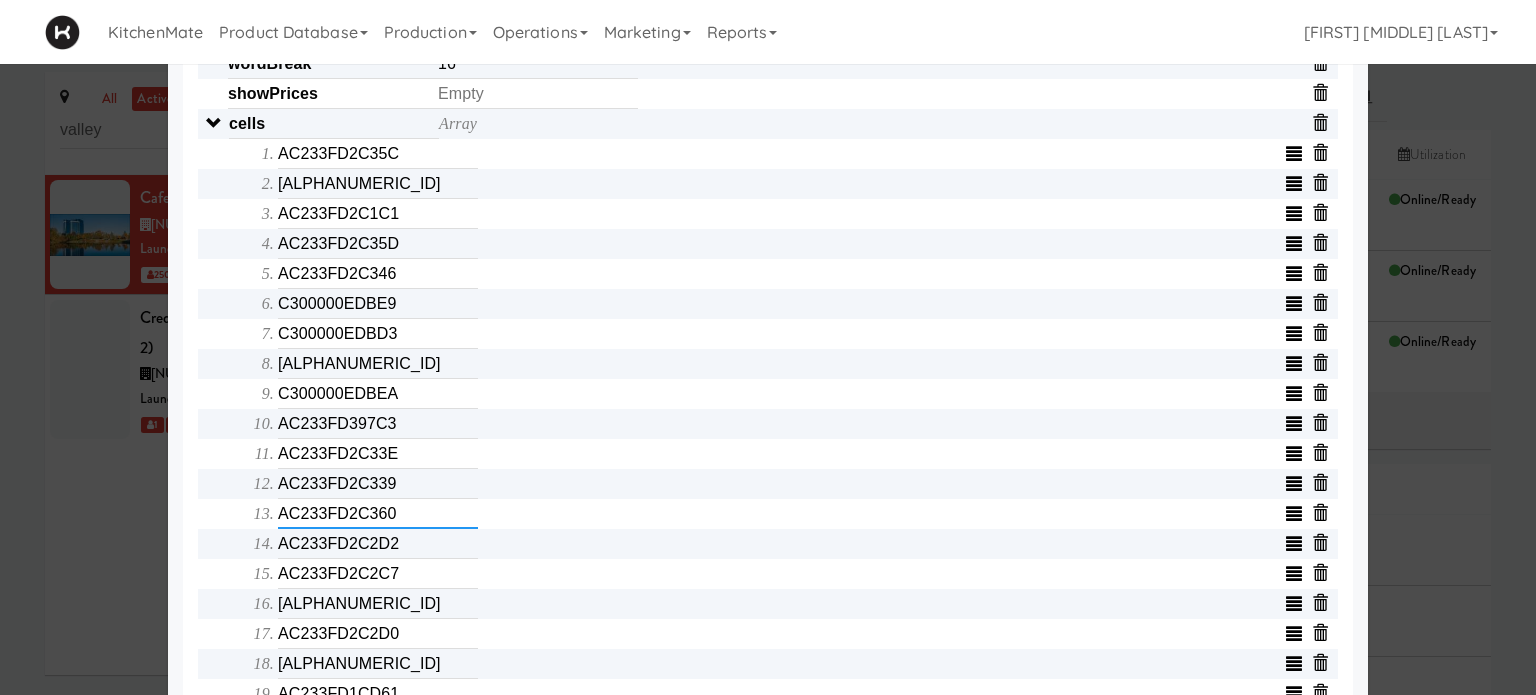 type on "AC233FD2C360" 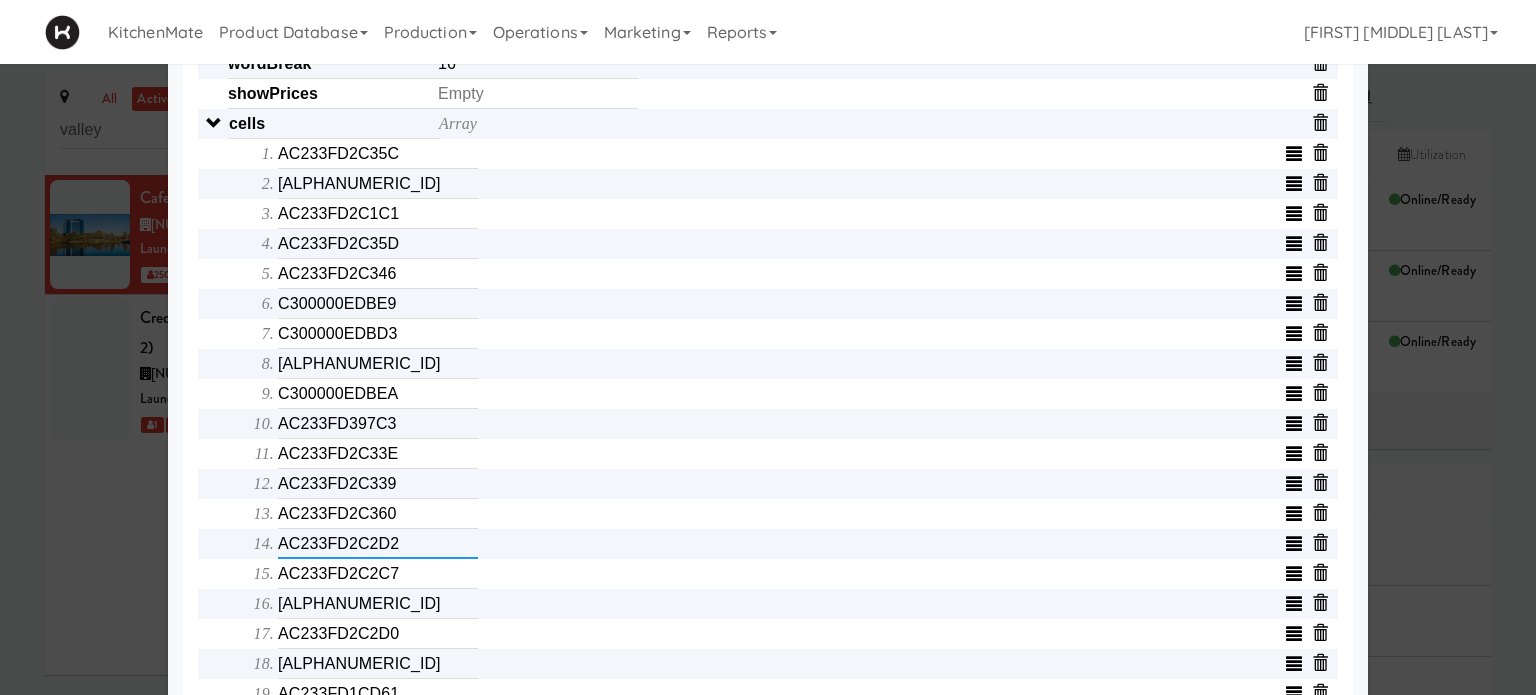 click on "AC233FD2C2D2" at bounding box center (378, 544) 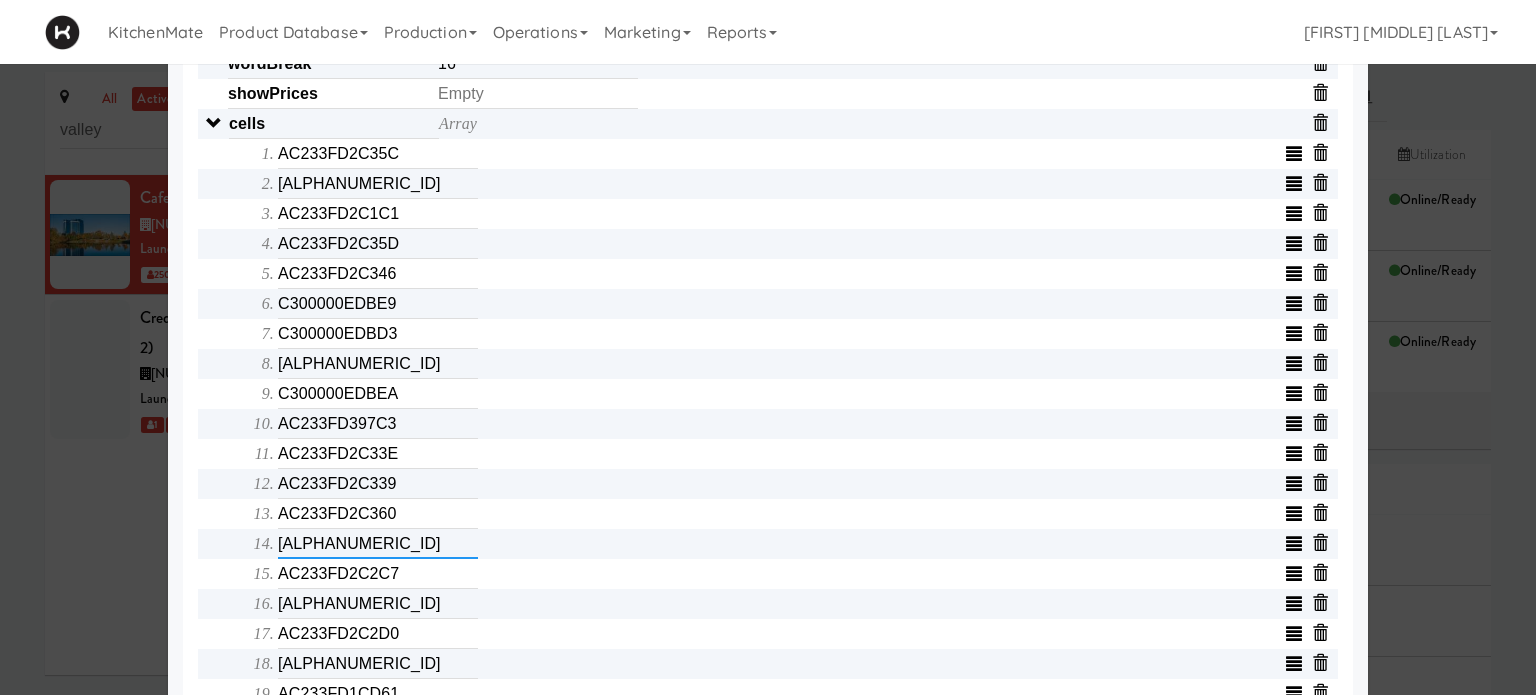 type on "[ALPHANUMERIC_ID]" 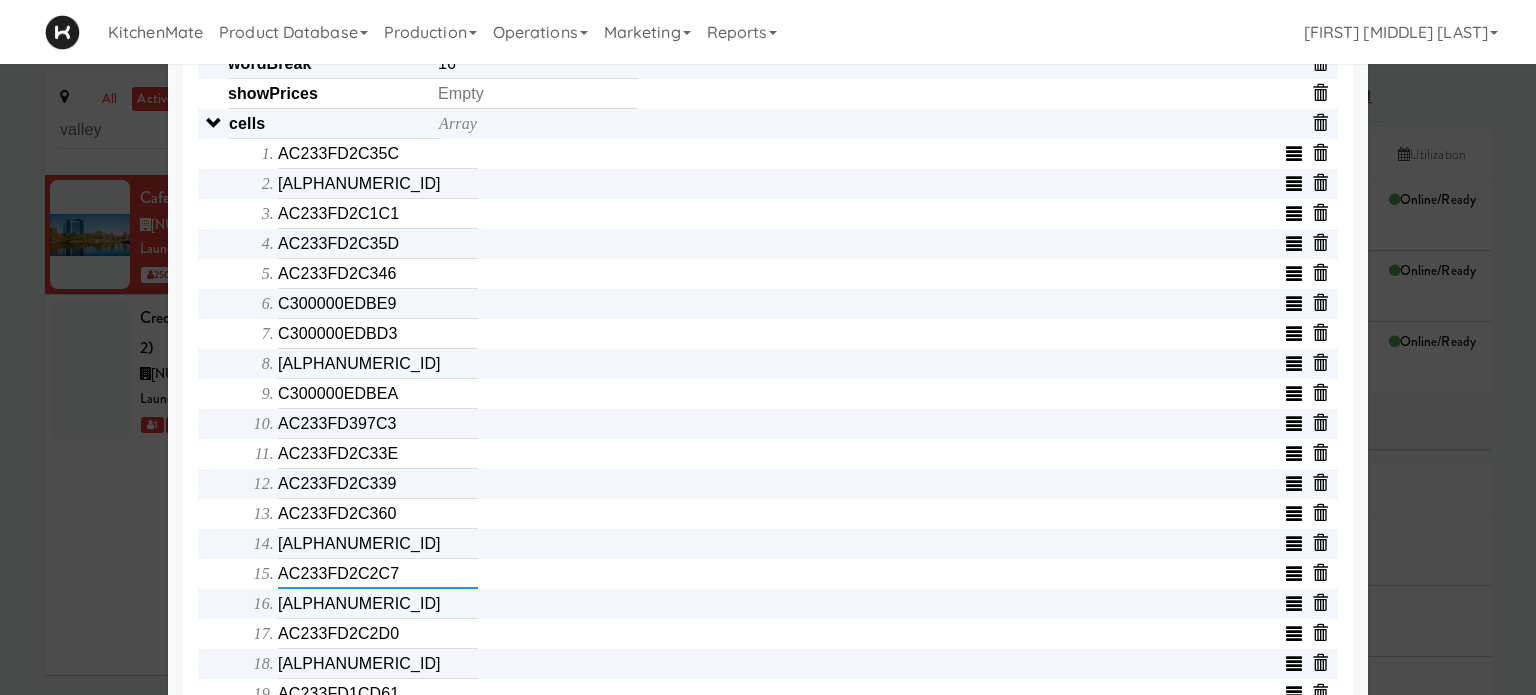 click on "AC233FD2C2C7" at bounding box center [378, 574] 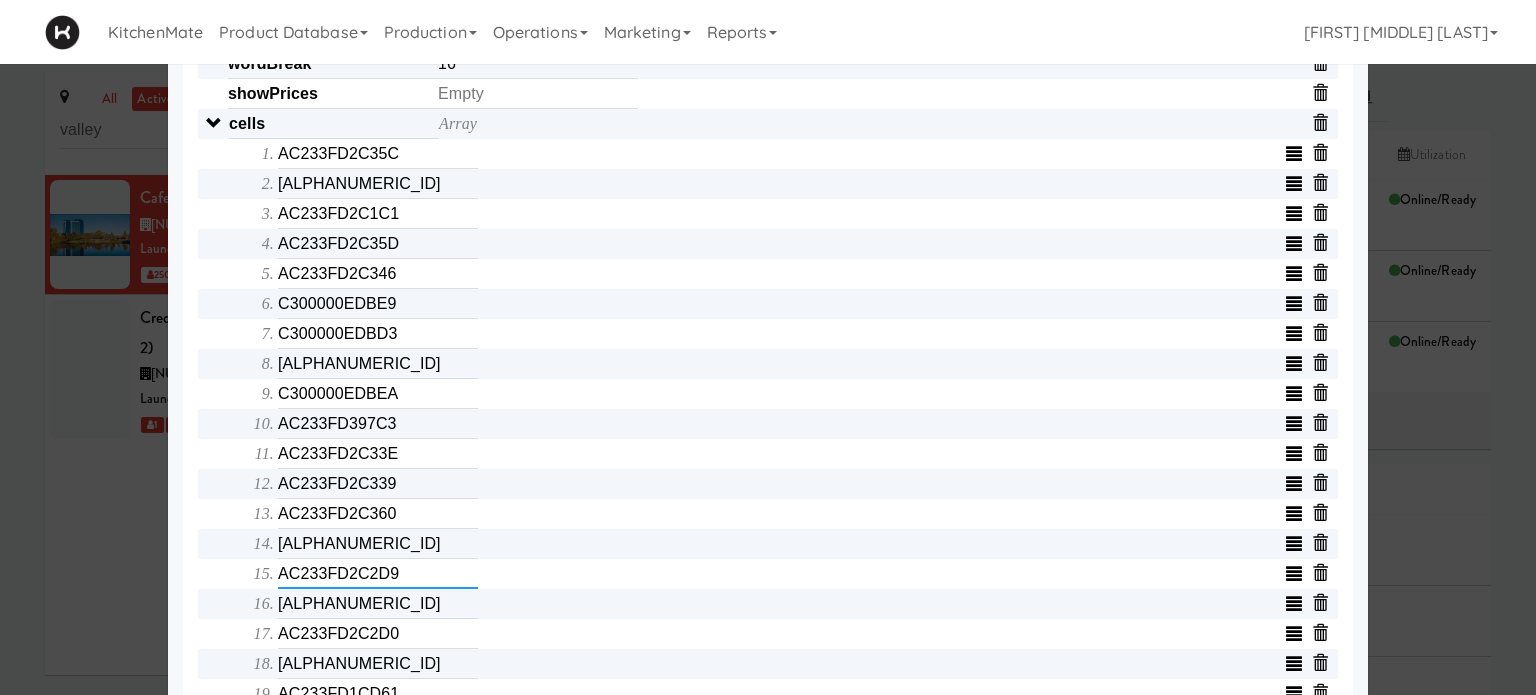 type on "AC233FD2C2D9" 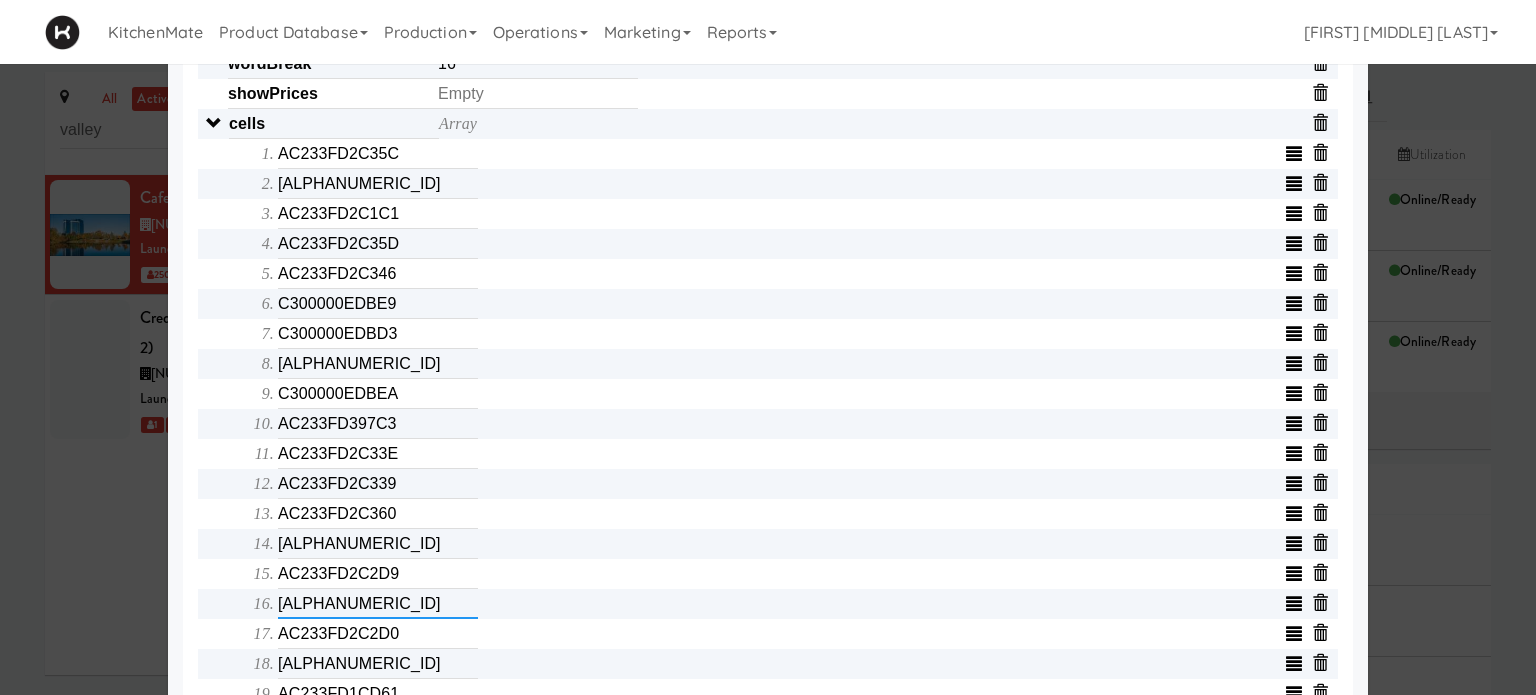 click on "[ALPHANUMERIC_ID]" at bounding box center [378, 604] 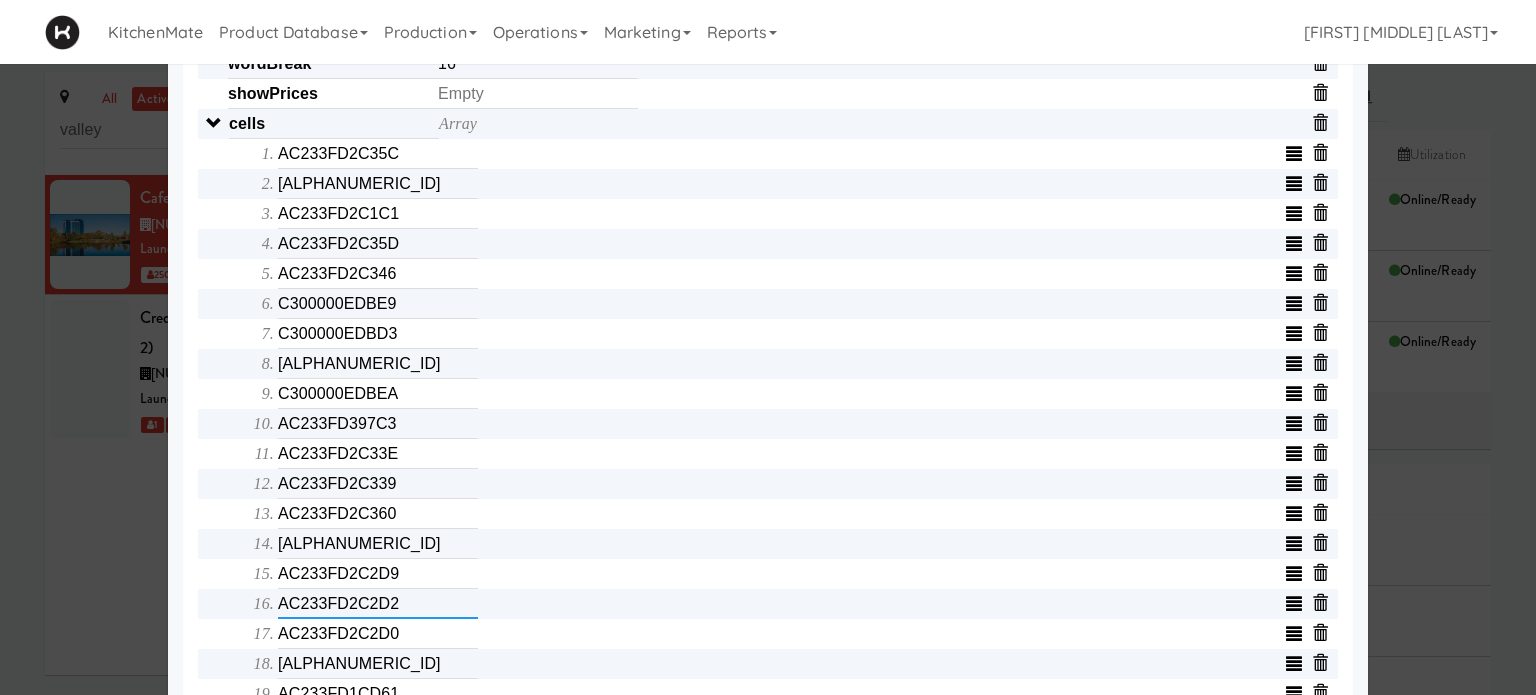 type on "AC233FD2C2D2" 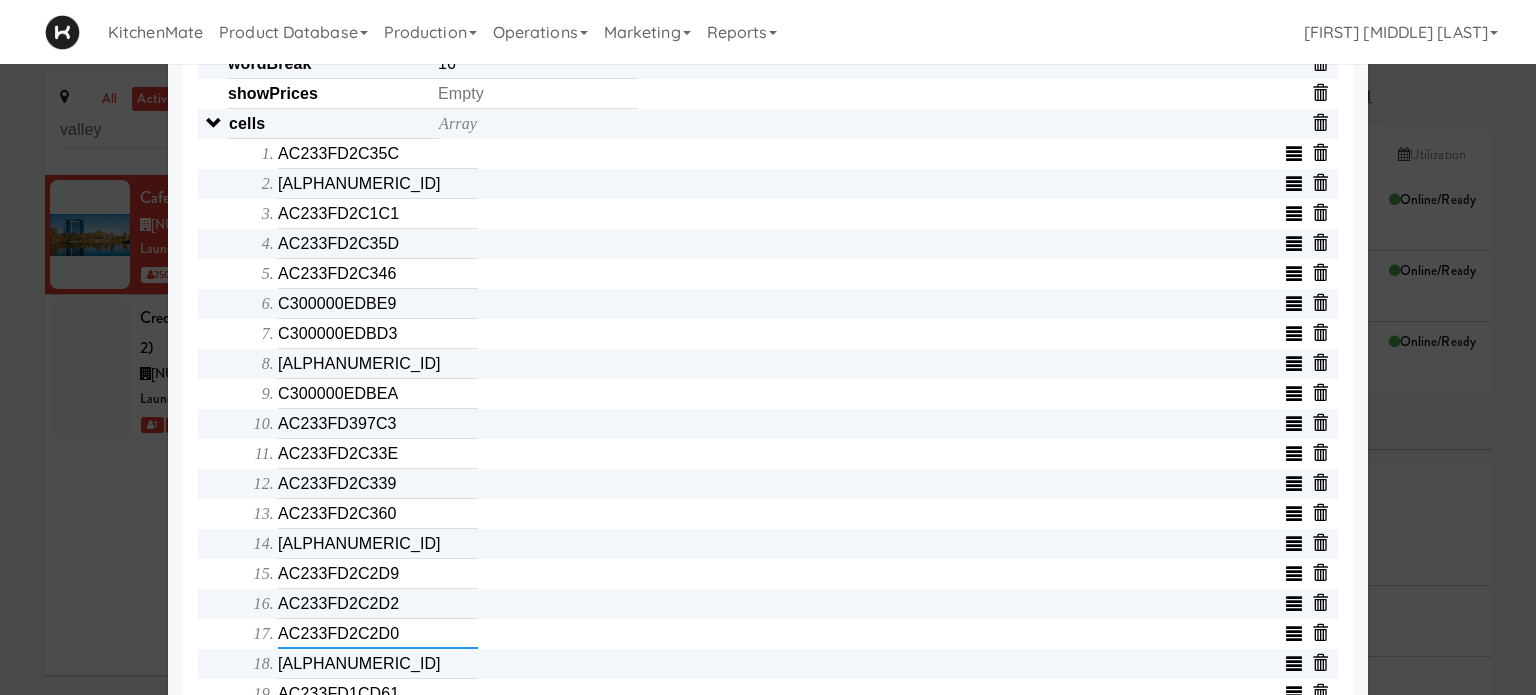 click on "AC233FD2C2D0" at bounding box center [378, 634] 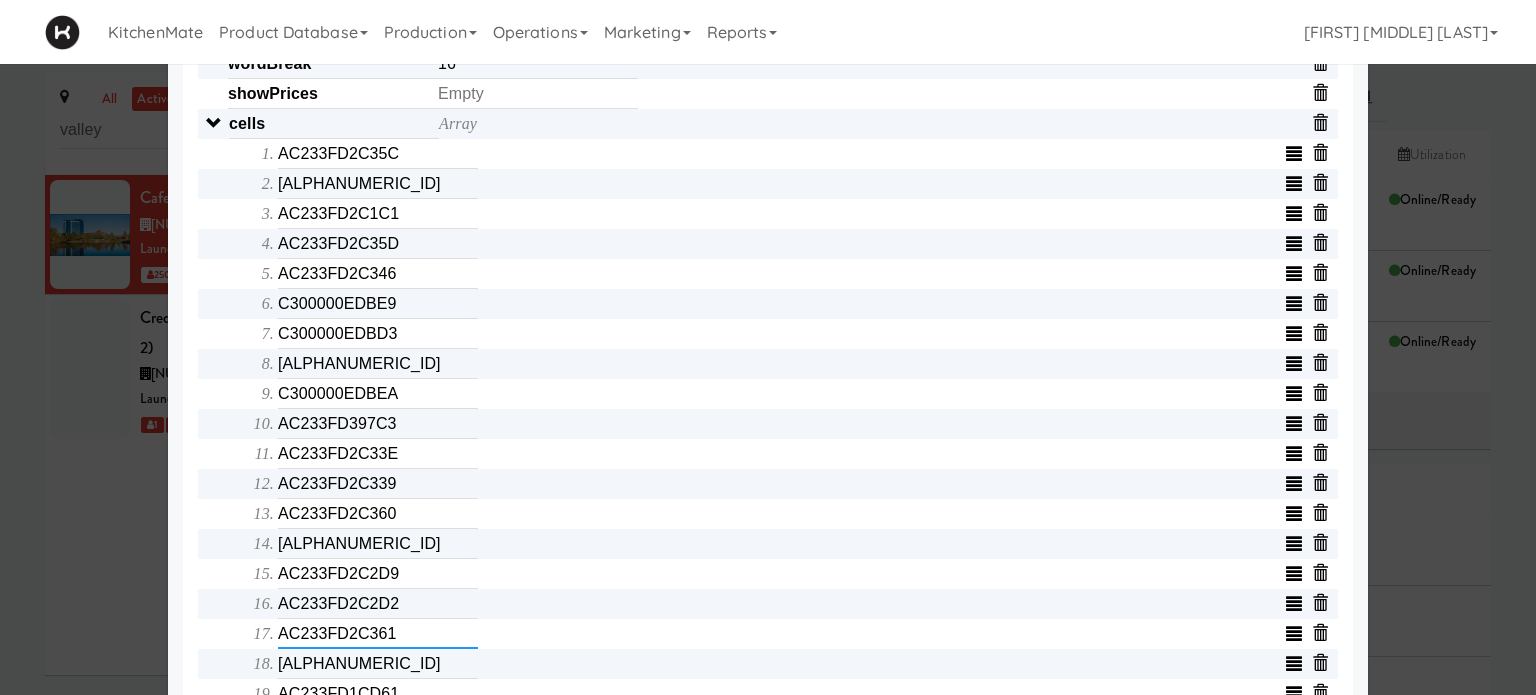 type on "AC233FD2C361" 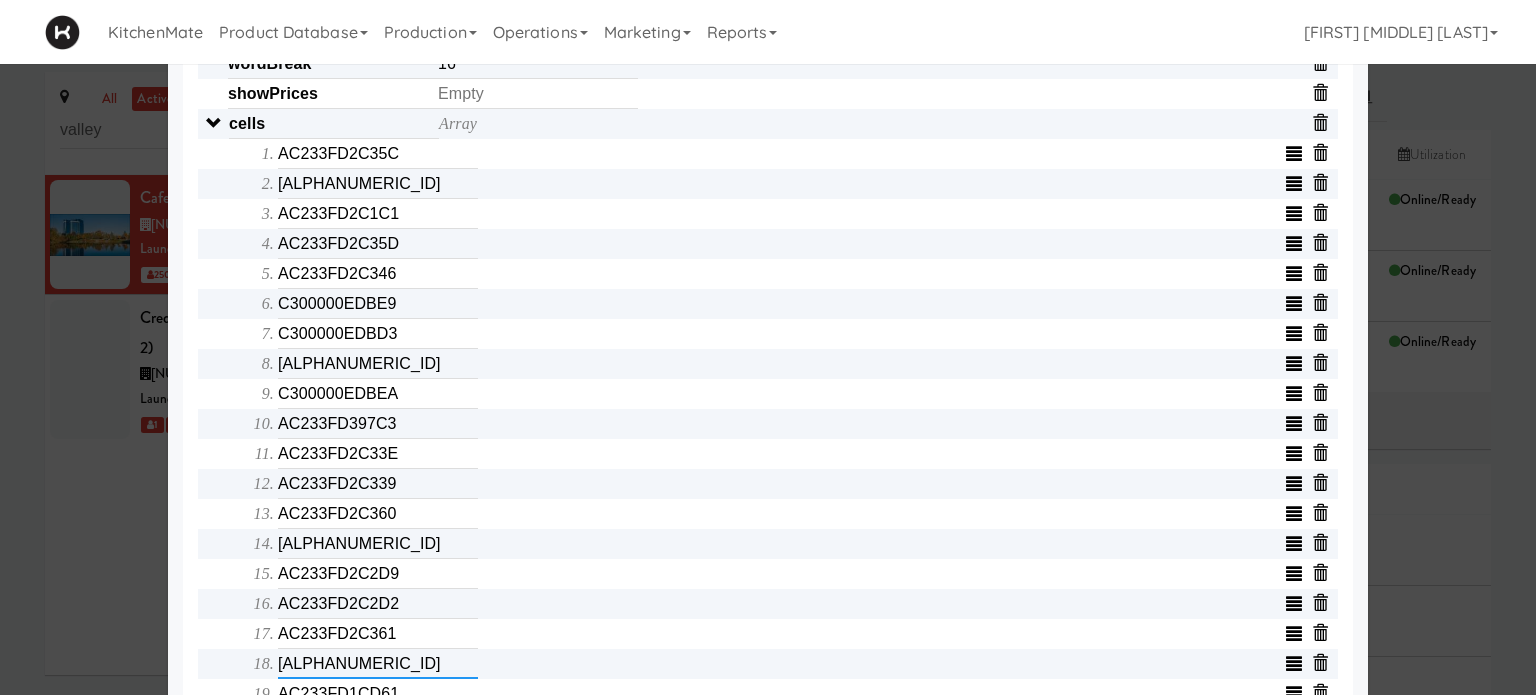 click on "[ALPHANUMERIC_ID]" at bounding box center (378, 664) 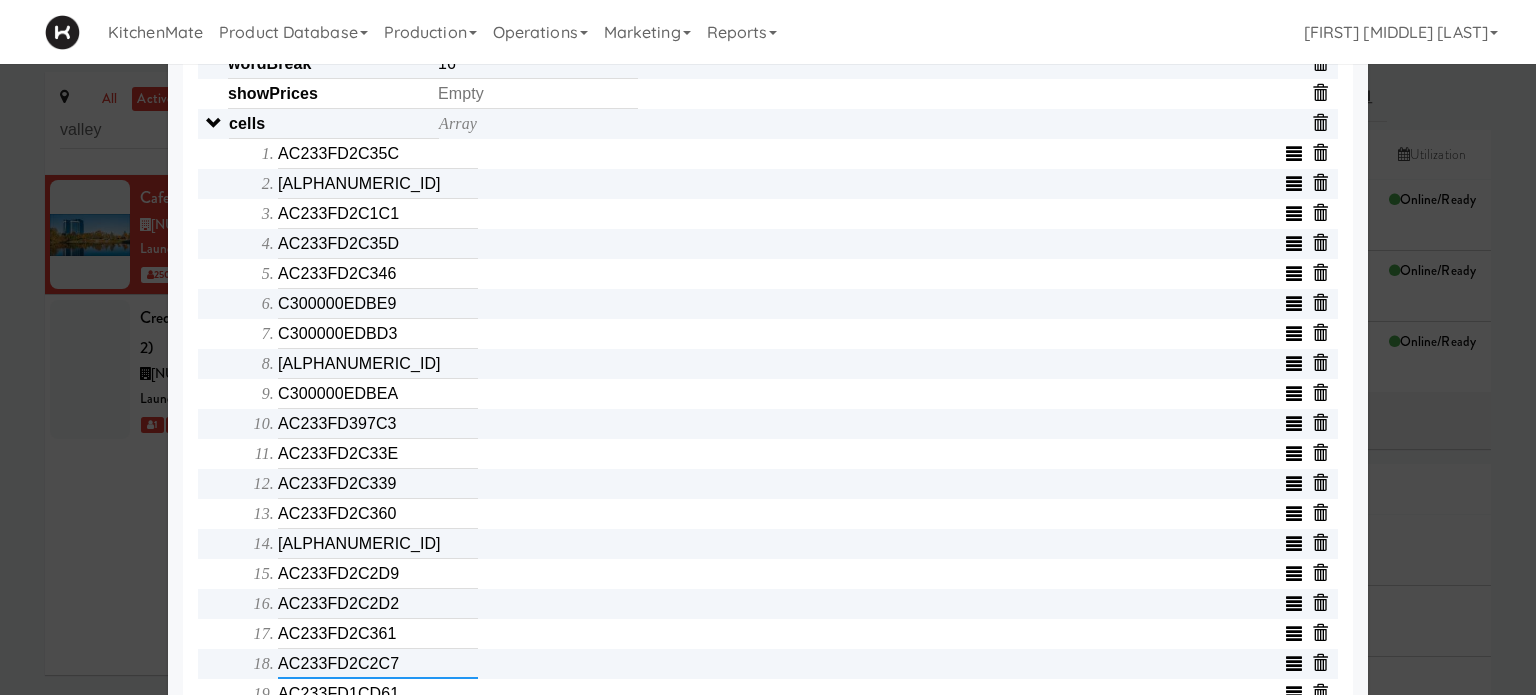 type on "AC233FD2C2C7" 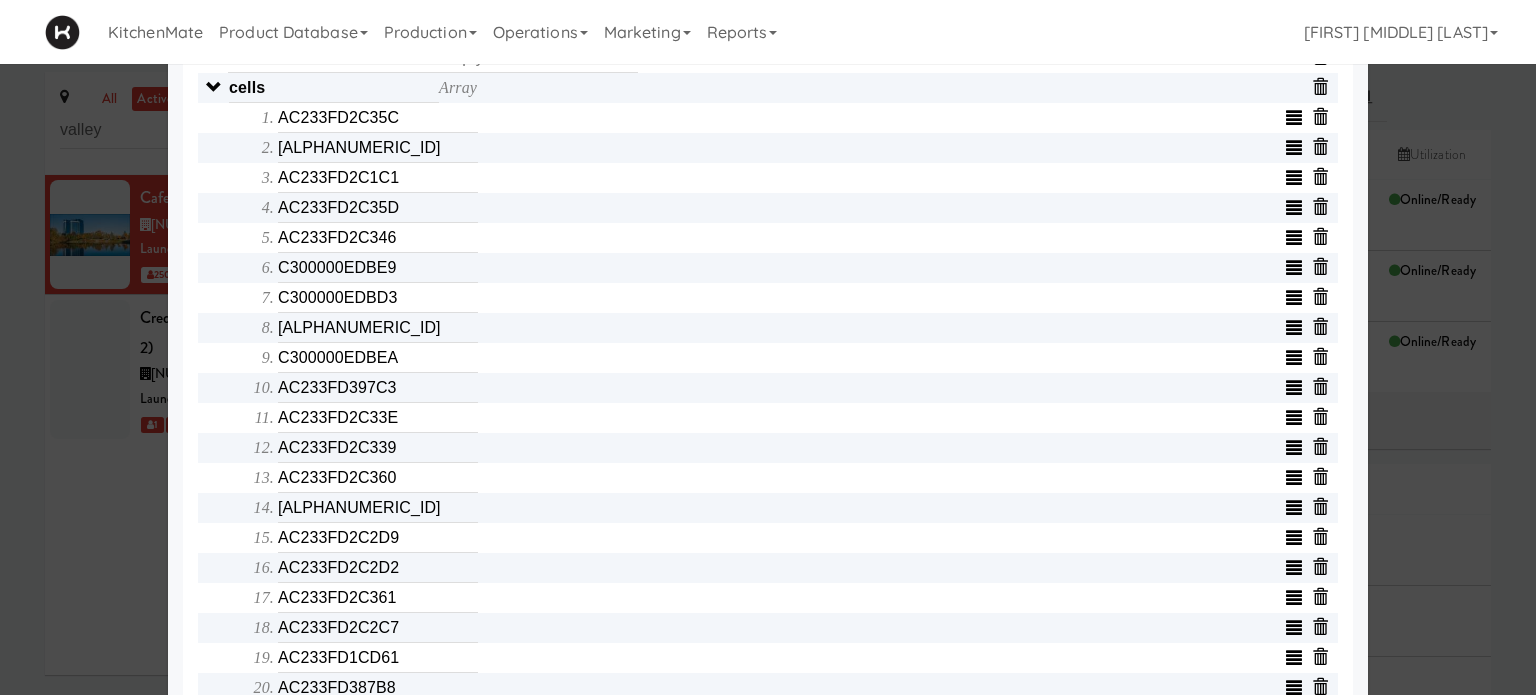 click on "Info Etags Gateway Info   METADATA - e-tag-hub  Bind All  Populate  Identify  Blank  Planogram  Clear More  Clear RGB lights Turn on RED lights Turn on BLUE lights Turn on GREEN lights Turn on YELLOW lights Turn on WHITE lights Turn on MAGENTA lights Turn on AQUAMARINE lights Object serialNumber [SERIAL] identity templateId [TEMPLATE] minew_api_version _local_ip [IP_ADDRESS] _api layout 11111,11111,11111,1111,1111,11111 removedCells splitTemplateId _mac [MAC_ADDRESS] emptyTemplateIds IP Address [IP_ADDRESS] AP PASSWORD [PASSWORD] Ap Password [PASSWORD] storeId 155 _cells_updated_with_discounts Array qrCodeRootUrl promoTemplateId cellCount 20 _wifi_version Gateway password [PASSWORD] wordBreak 16 showPrices cells Array AC233FD2C35C AC233FD2C337 AC233FD2C1C1 AC233FD2C35D AC233FD2C346 C300000EDBE9 C300000EDBD3 C300000EDB0F C300000EDBEA AC233FD397C3 AC233FD2C33E AC233FD2C339 AC233FD2C360 AC233FD2C33A AC233FD2C2D9 AC233FD2C2D2 AC233FD2C361 AC233FD2C2C7 AC233FD1CD61 ER" at bounding box center [768, 262] 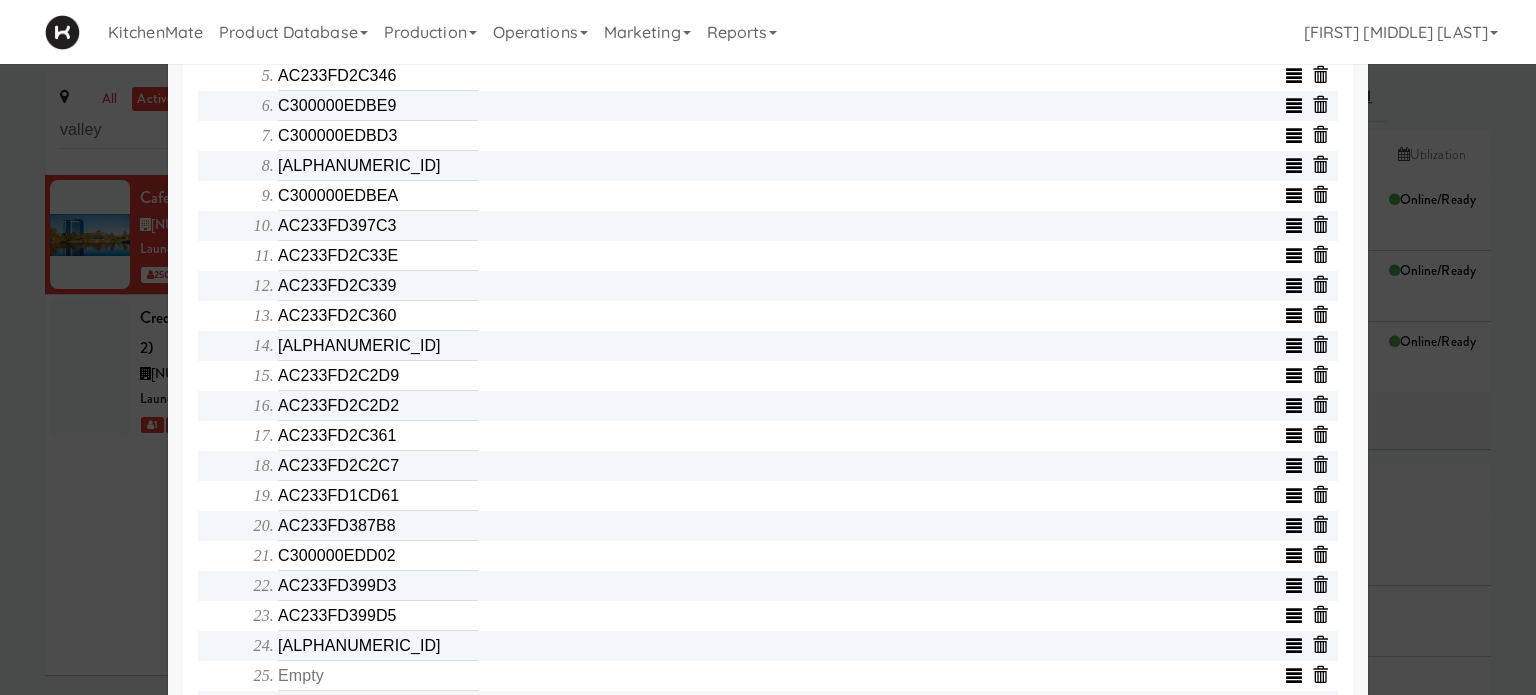 scroll, scrollTop: 889, scrollLeft: 0, axis: vertical 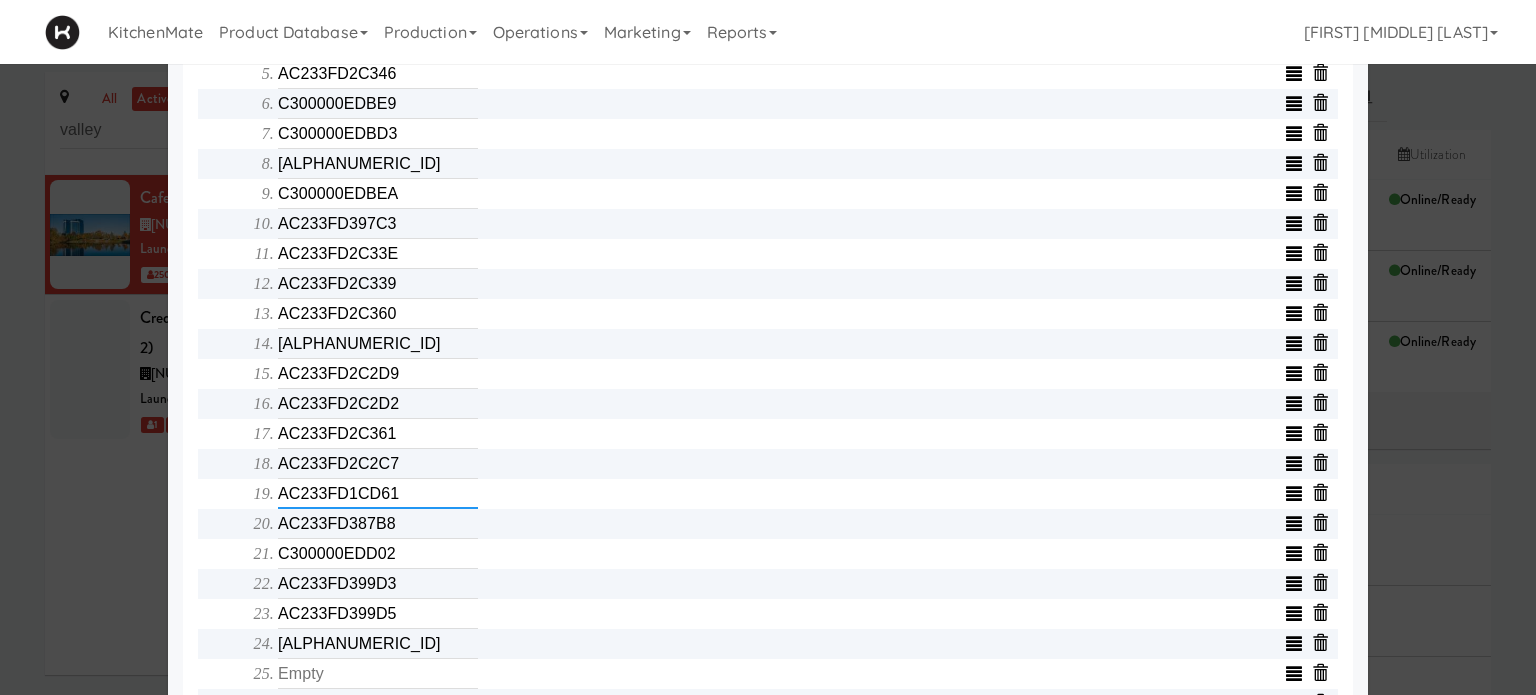 click on "AC233FD1CD61" at bounding box center (378, 494) 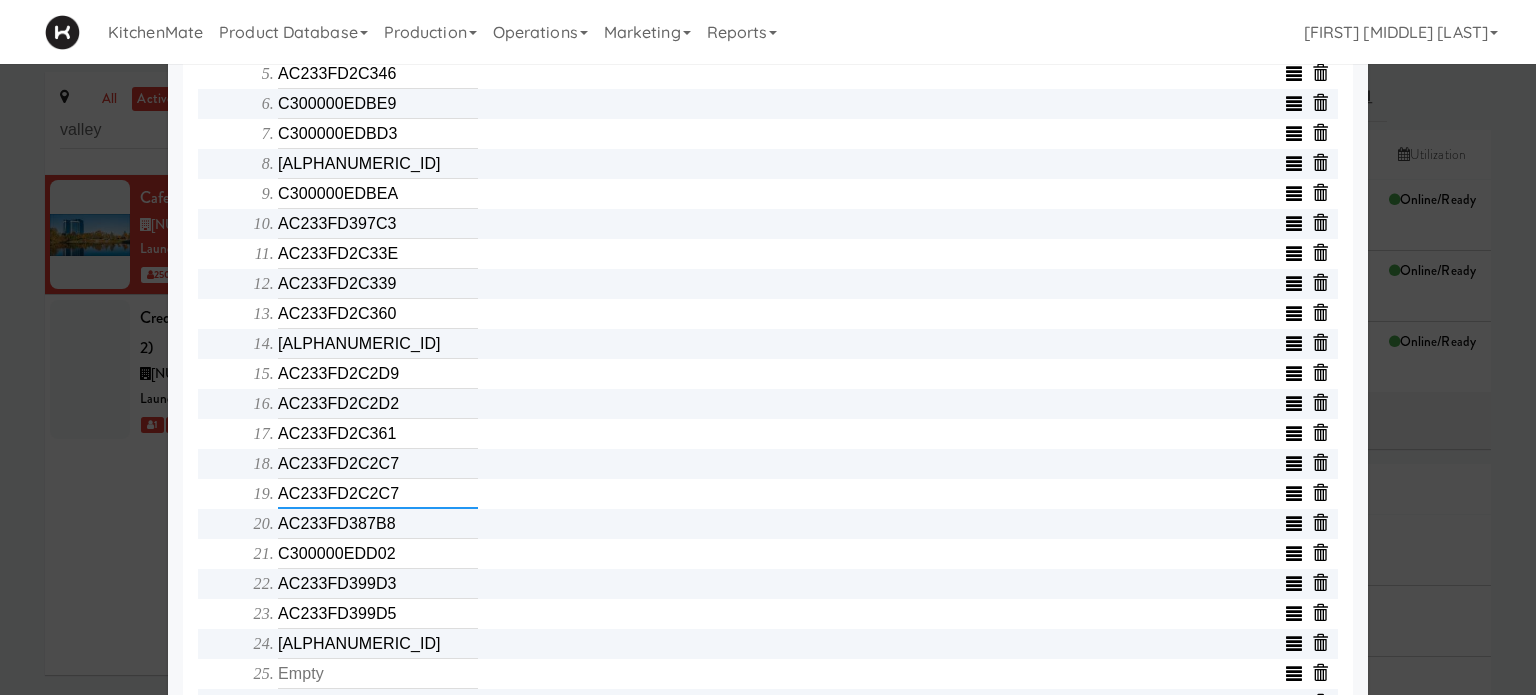 type on "AC233FD2C2C7" 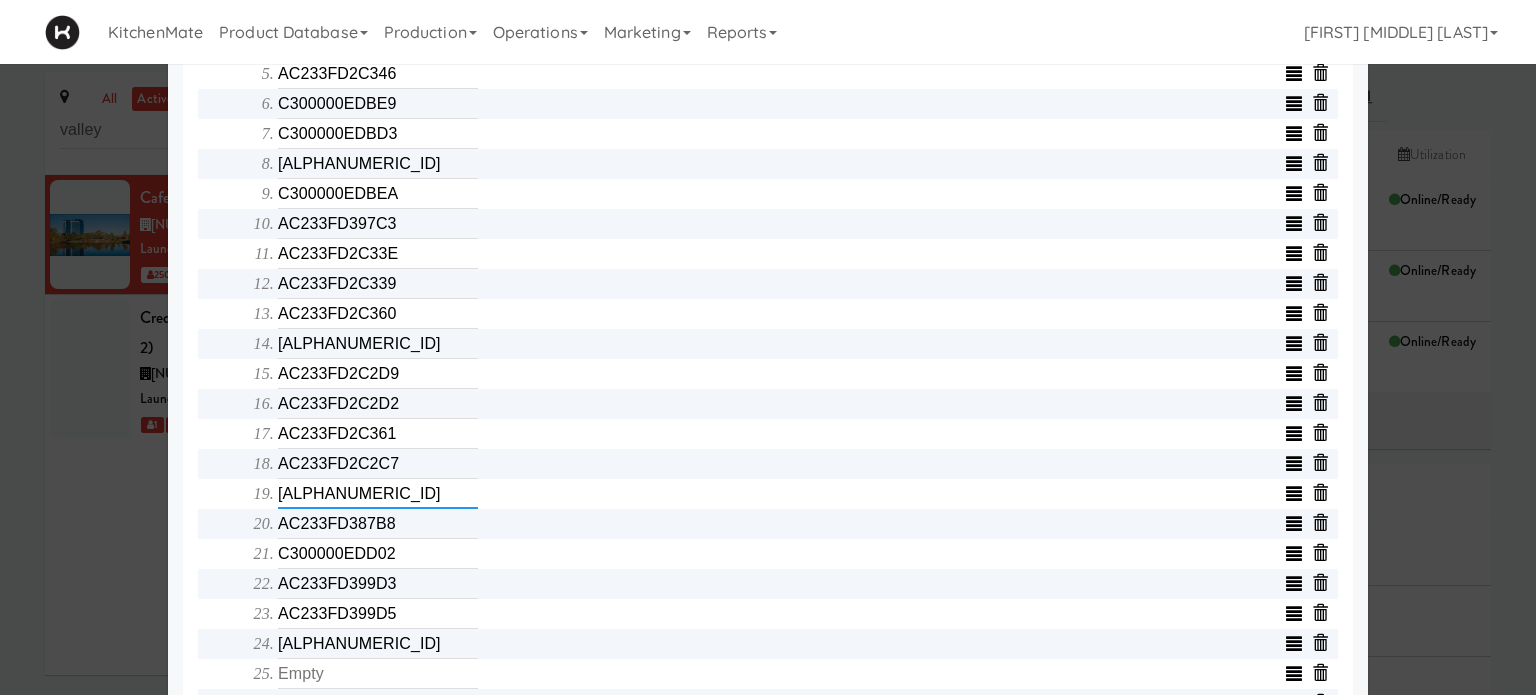 type on "[ALPHANUMERIC_ID]" 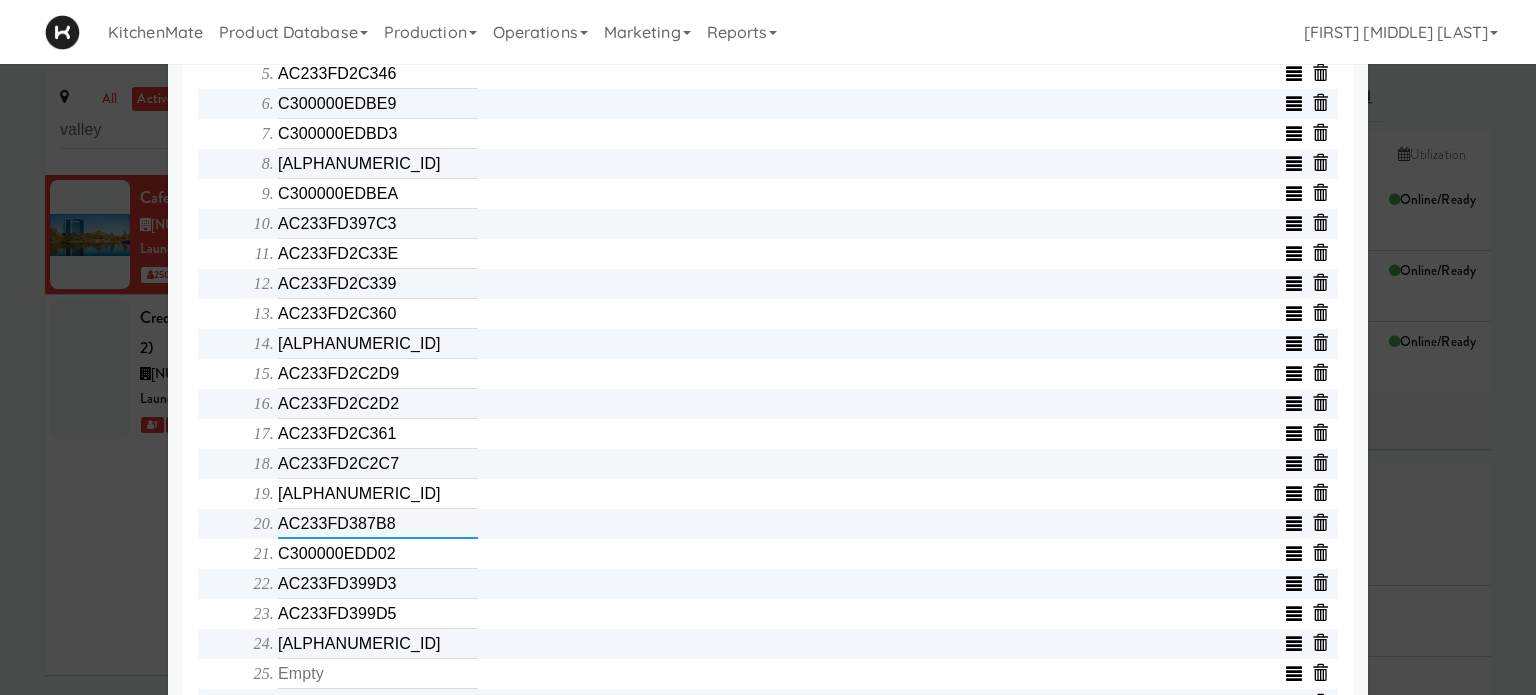 click on "AC233FD387B8" at bounding box center (378, 524) 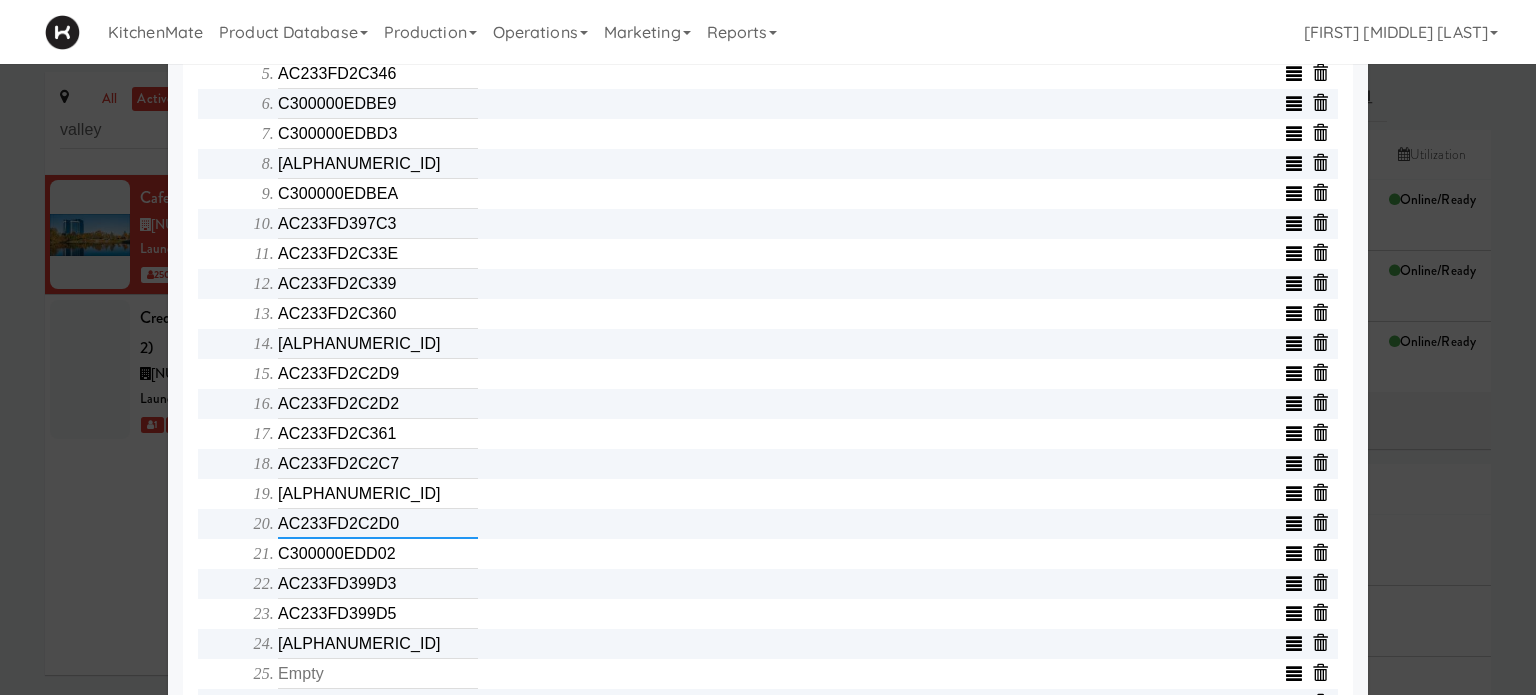 type on "AC233FD2C2D0" 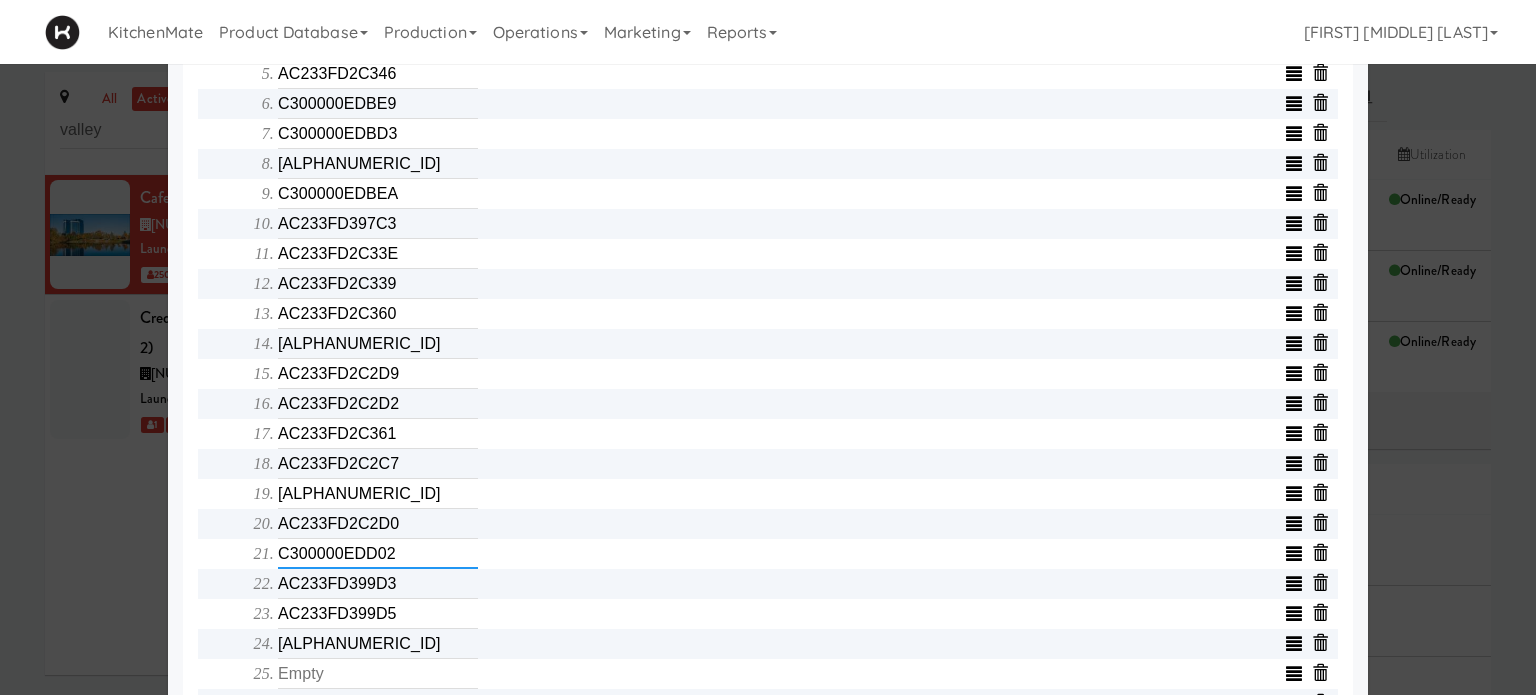 click on "C300000EDD02" at bounding box center (378, 554) 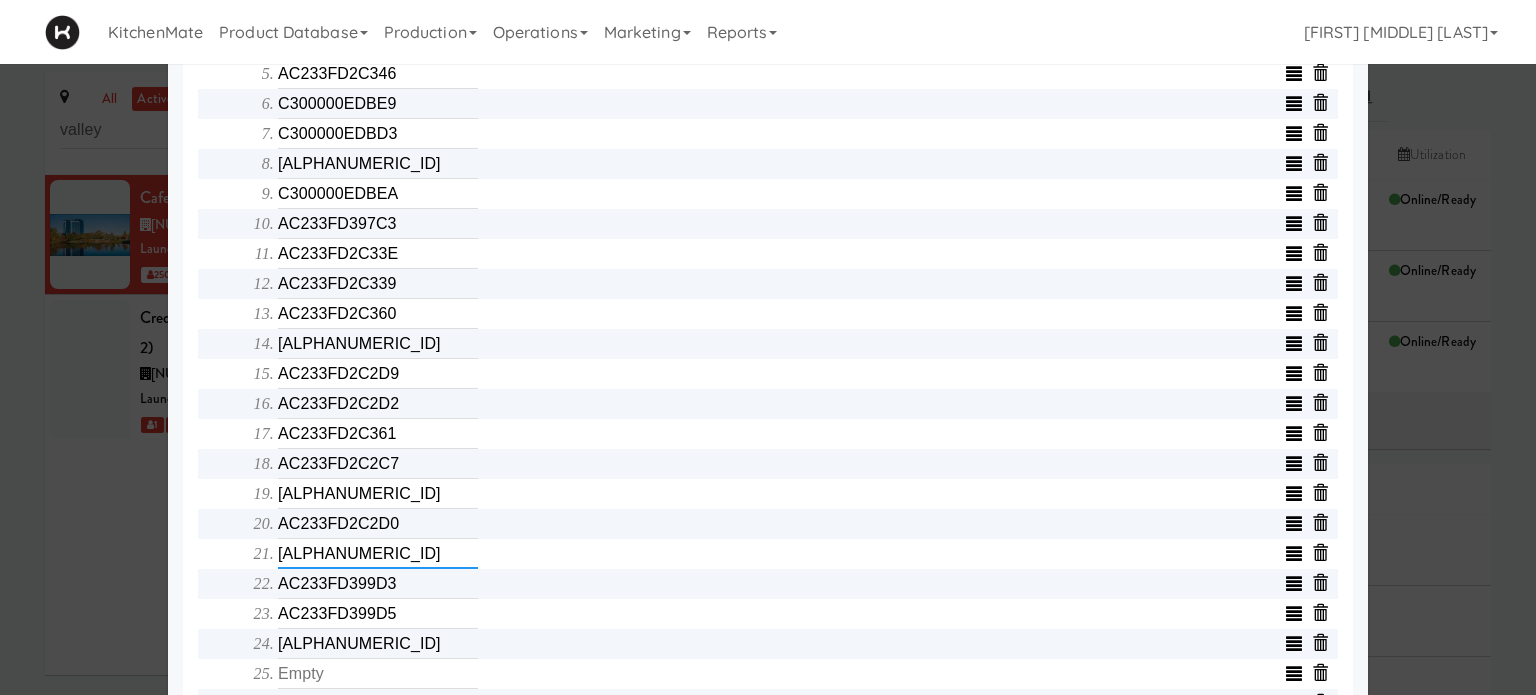 type on "AC233FD2C2C9" 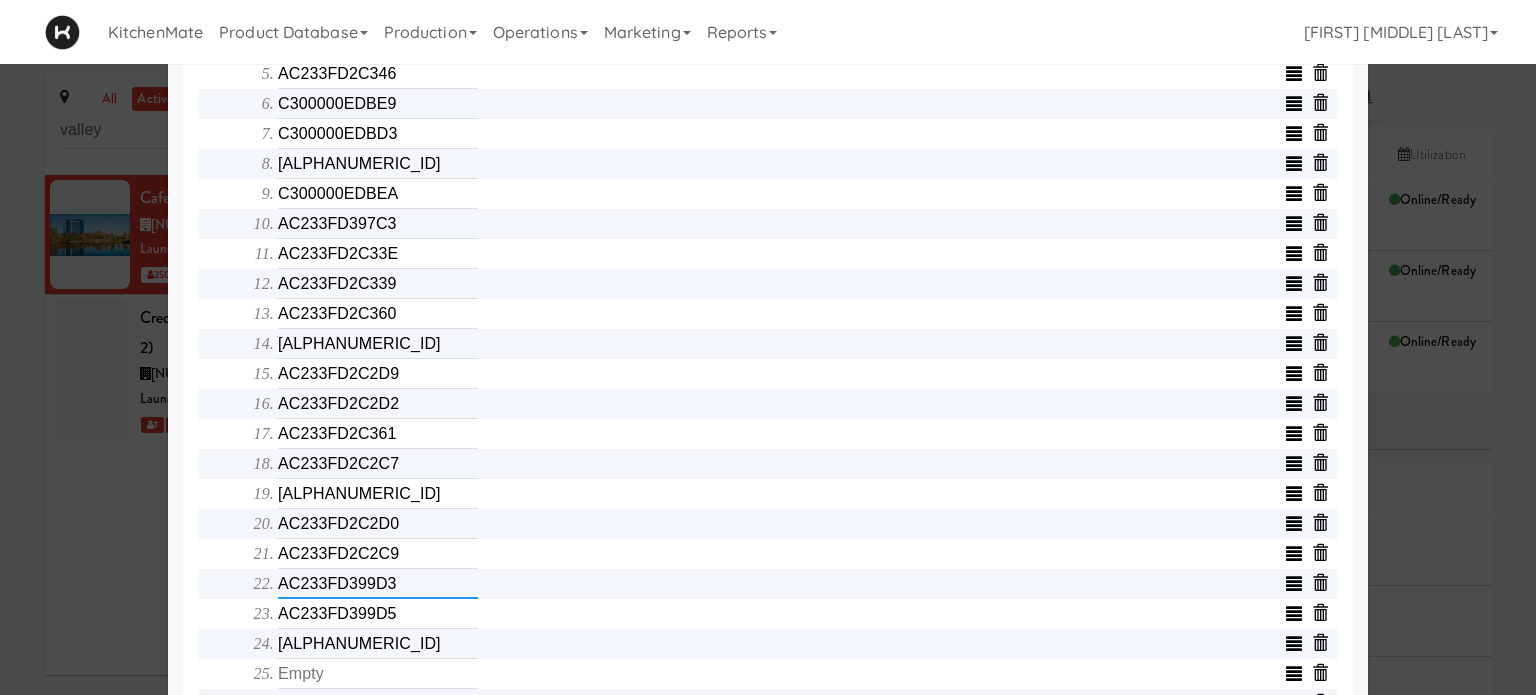 click on "AC233FD399D3" at bounding box center [378, 584] 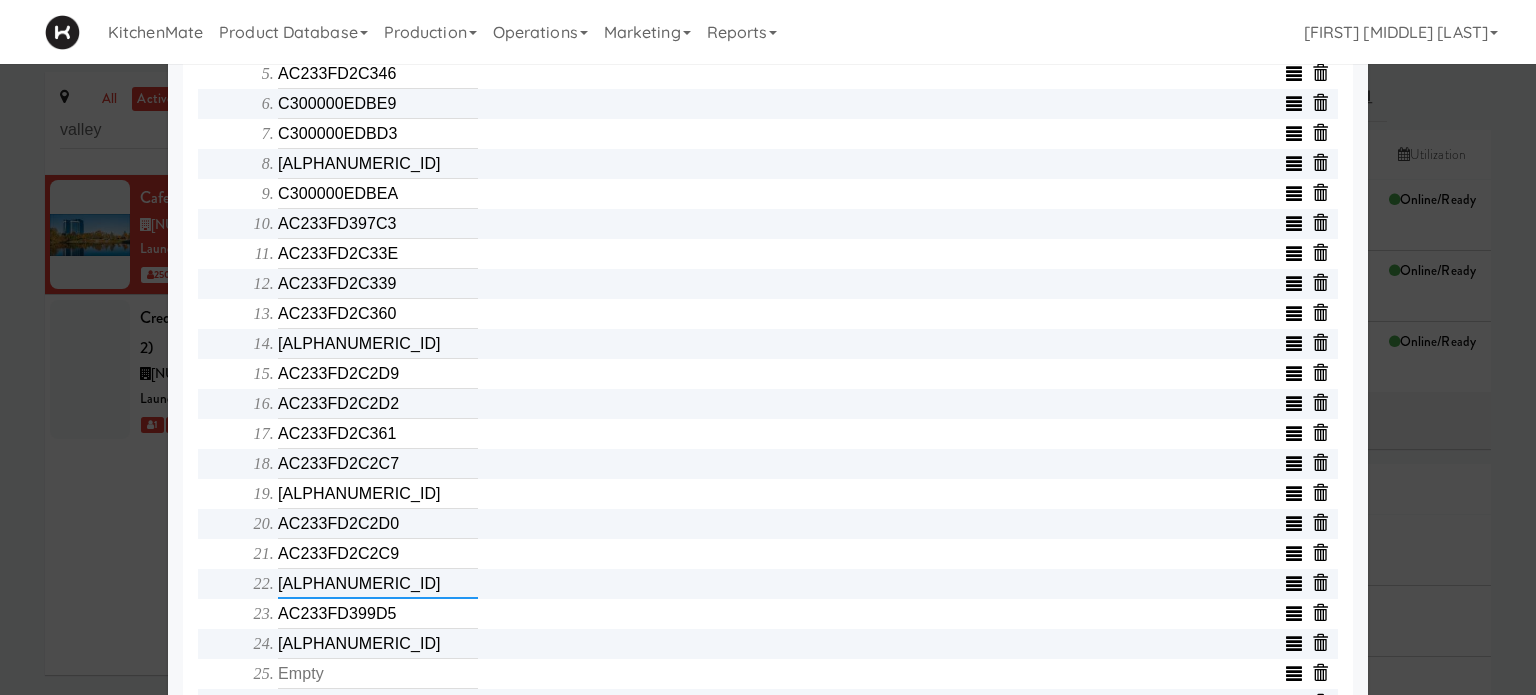 type on "[ALPHANUMERIC_ID]" 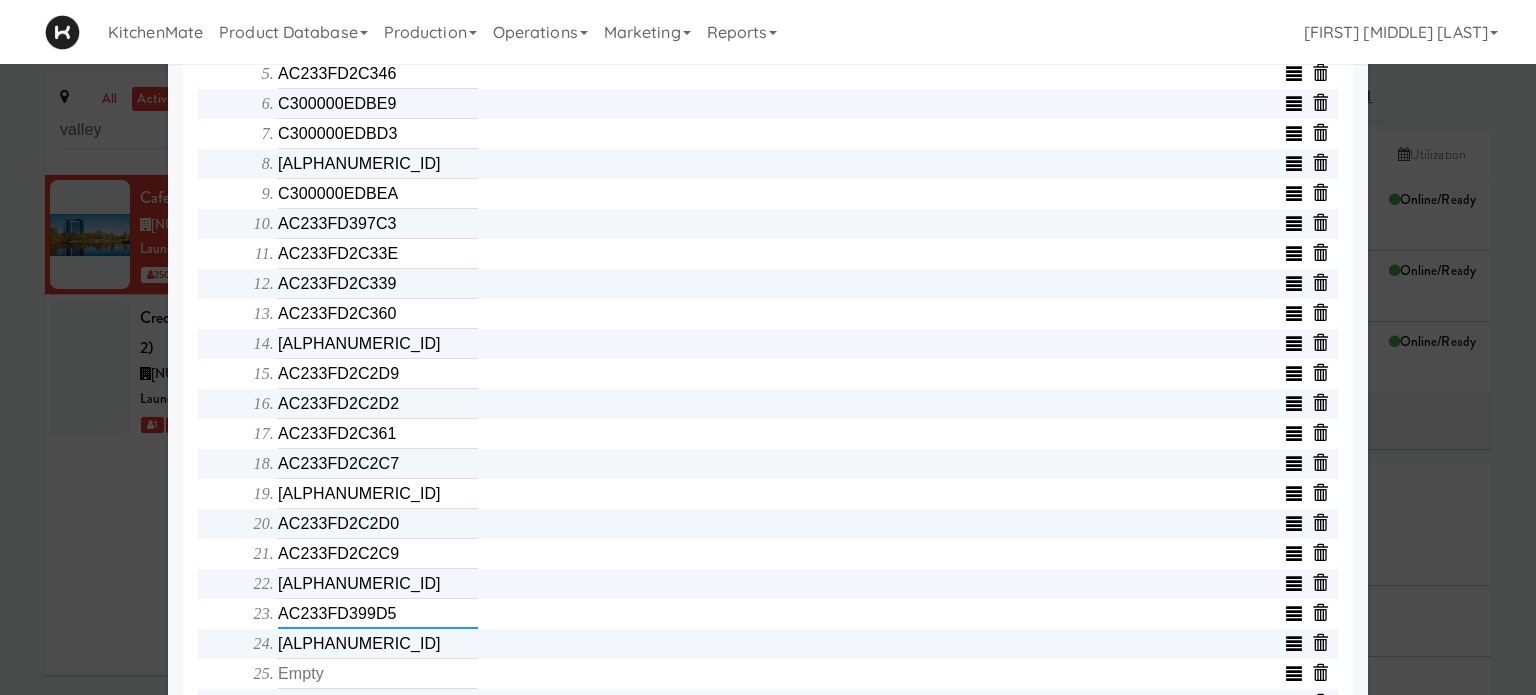 click on "AC233FD399D5" at bounding box center (378, 614) 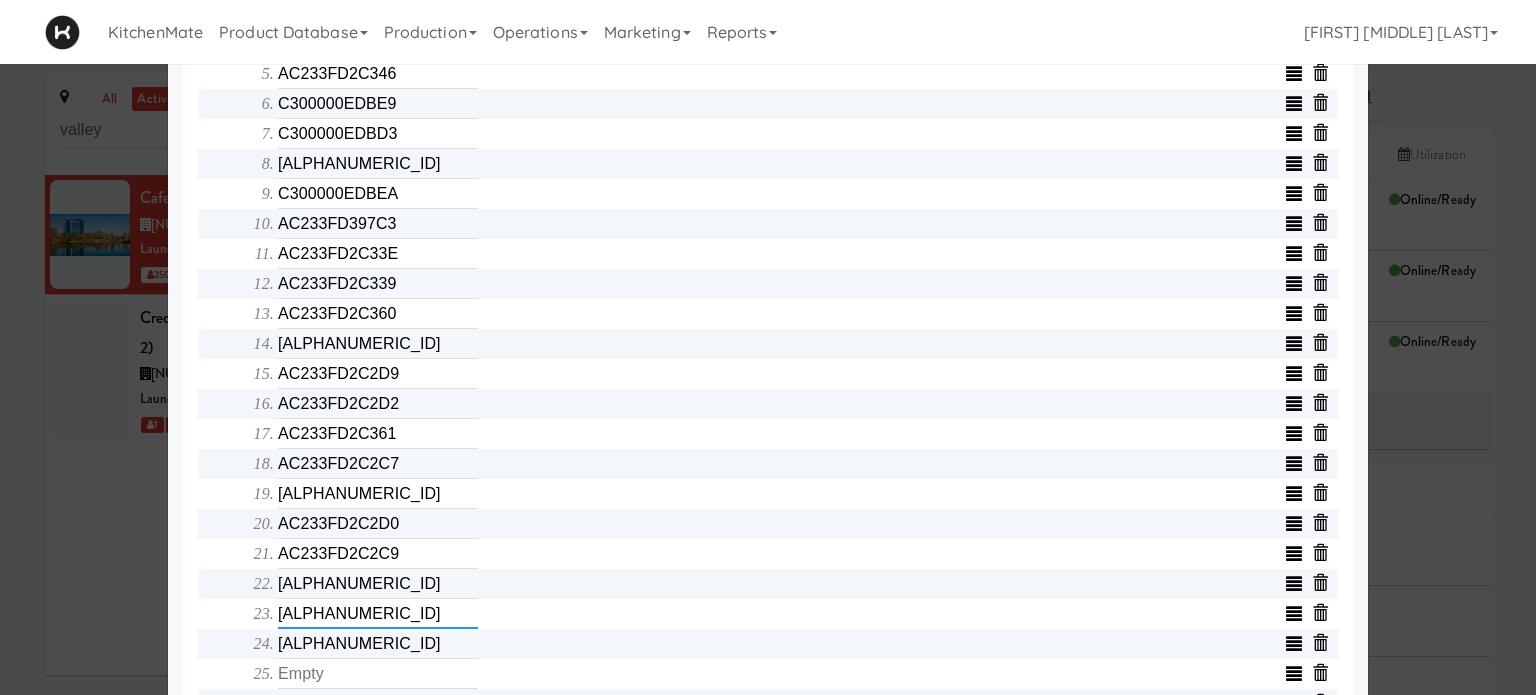 type on "[ALPHANUMERIC_ID]" 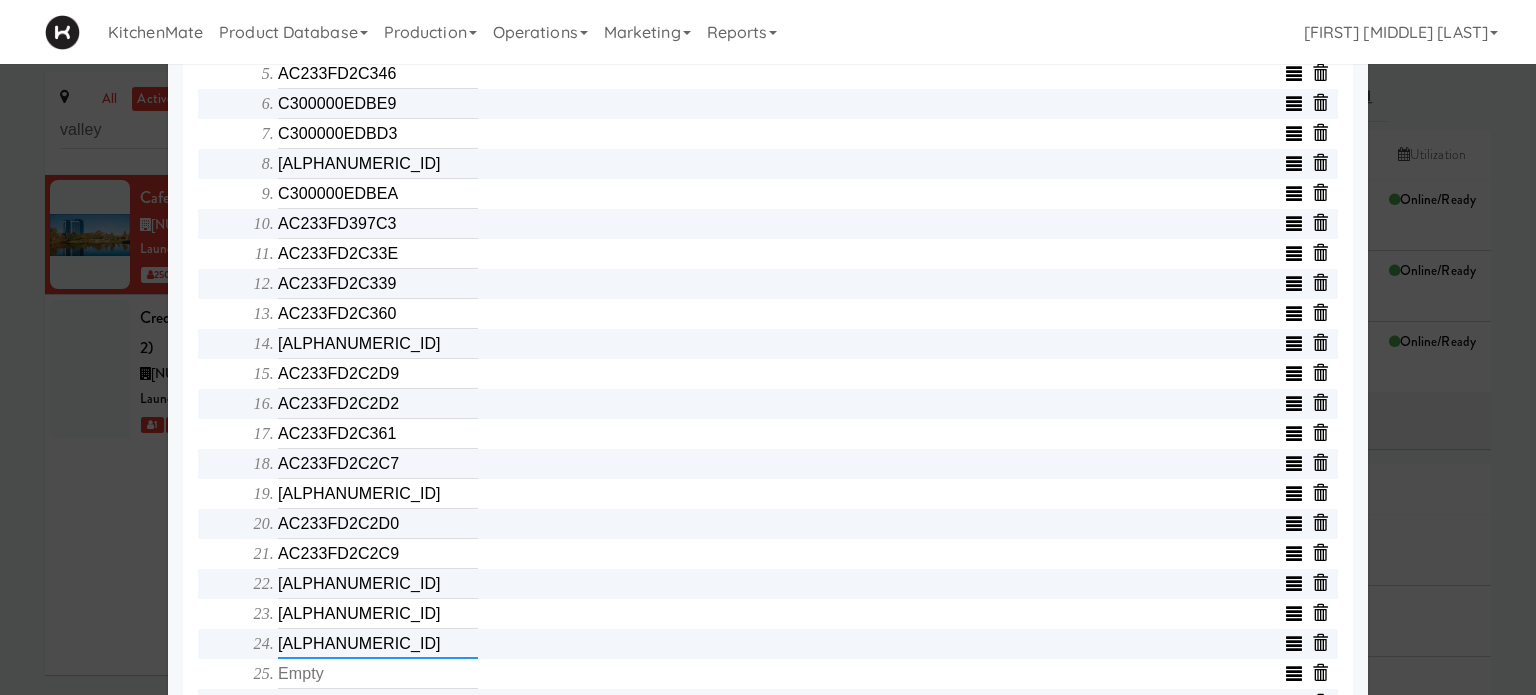 click on "[ALPHANUMERIC_ID]" at bounding box center (378, 644) 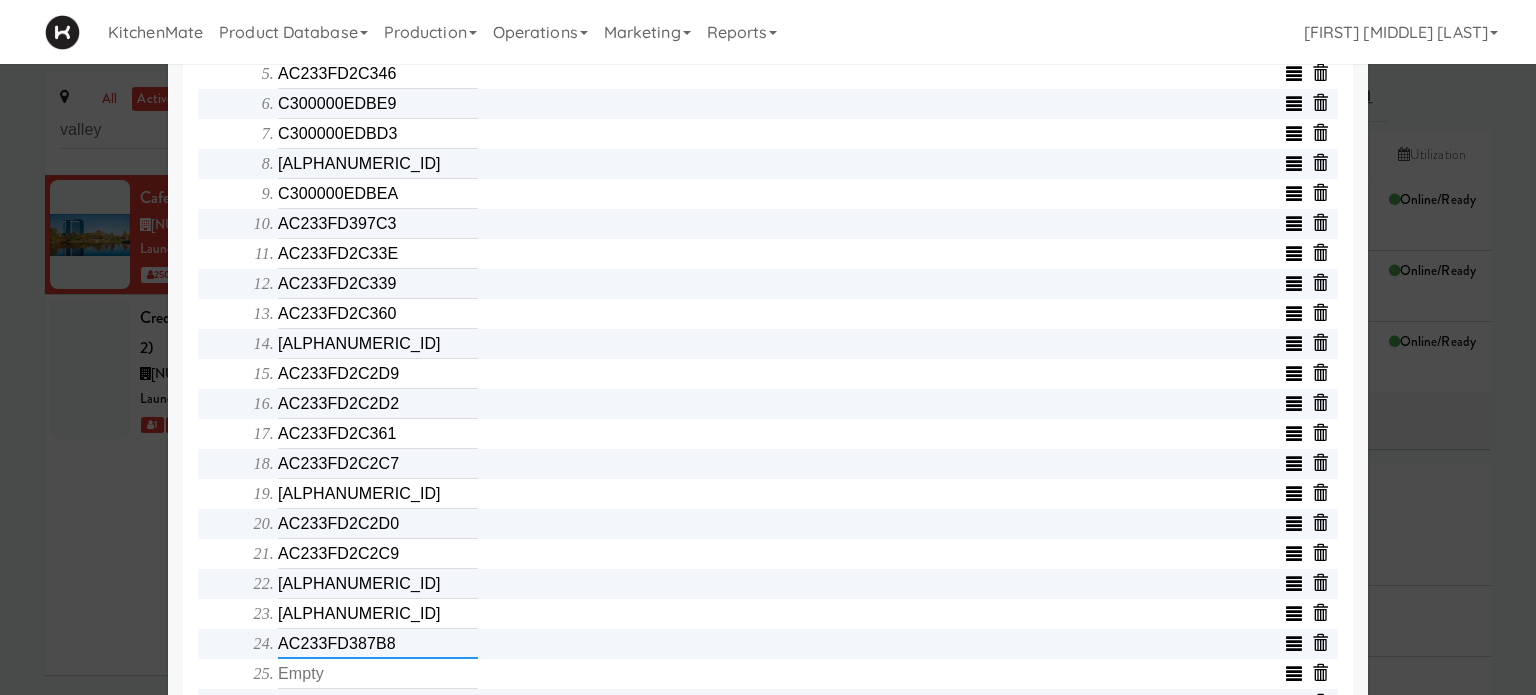 type on "AC233FD387B8" 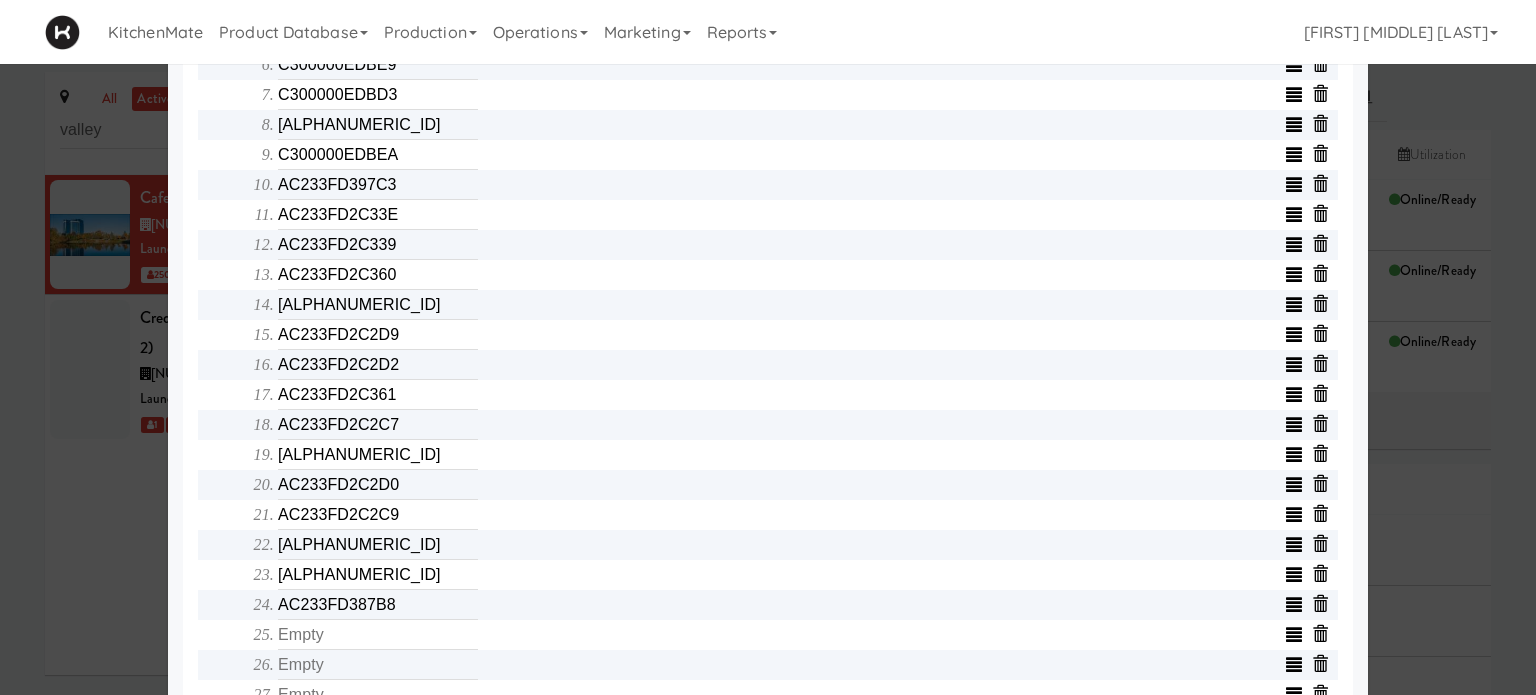 click on "Object serialNumber AC233FC0825B identity templateId 9076c86d00b0452aa5d71eda3dfee6f6 minew_api_version _local_ip [IP_ADDRESS] _api layout [NUMBER],[NUMBER],[NUMBER],[NUMBER],[NUMBER],[NUMBER] removedCells splitTemplateId _mac ac:23:3f:c0:82:5b emptyTemplateIds IP Address [IP_ADDRESS] AP PASSWORD [PASSWORD] Ap Password [PASSWORD] storeId 155 _cells_updated_with_discounts Array qrCodeRootUrl promoTemplateId cellCount 20 _wifi_version Gateway password [PASSWORD] wordBreak 16 showPrices cells Array AC233FD2C35C AC233FD2C337 AC233FD2C1C1 AC233FD2C35D AC233FD2C346 C300000EDBE9 C300000EDBD3 C300000EDB0F C300000EDBEA AC233FD397C3 AC233FD2C33E AC233FD2C339 AC233FD2C360 AC233FD2C33A AC233FD2C2D9 AC233FD2C2D2 AC233FD2C361 AC233FD2C2C7 AC233FD2C2D4 AC233FD2C2D0 AC233FD2C2C9 AC233FD2C2EC AC233FD2C2DA AC233FD387B8 identityPrefix ER" at bounding box center (768, 95) 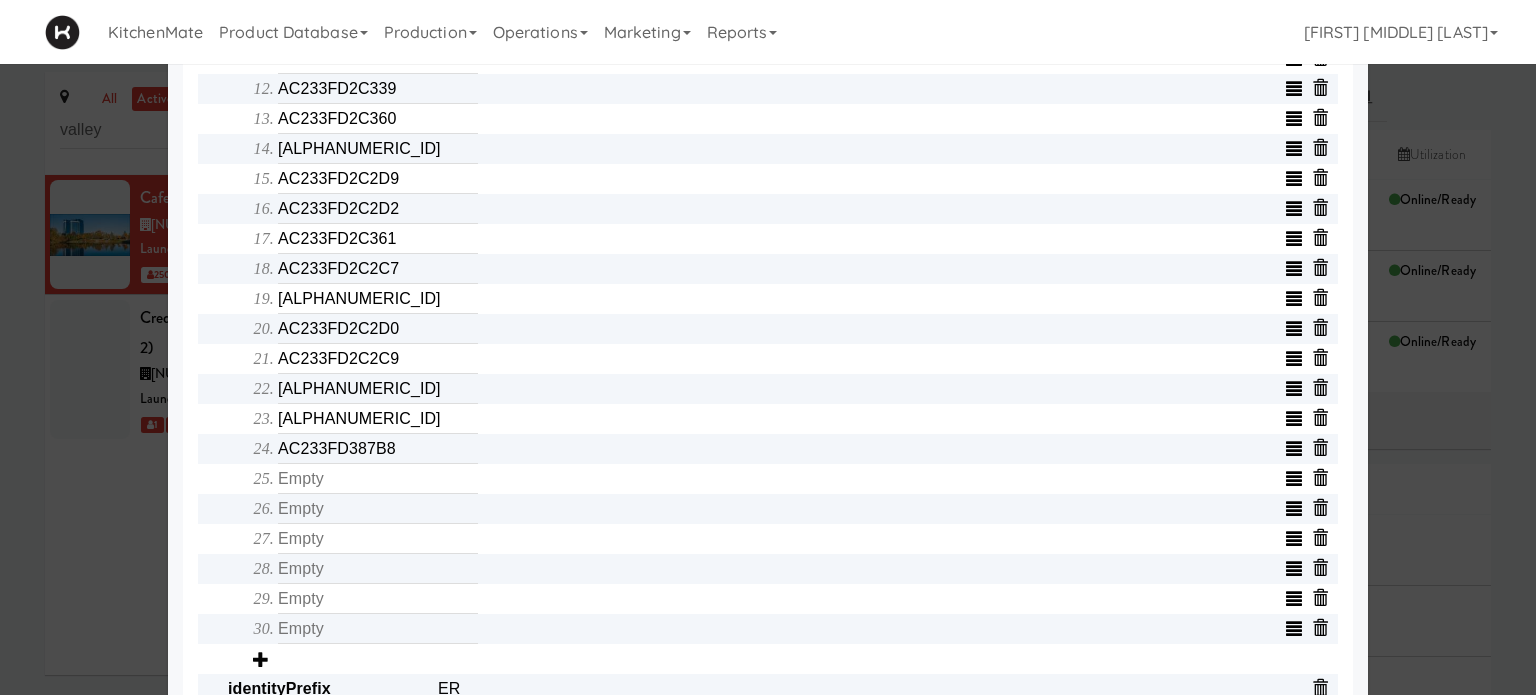 scroll, scrollTop: 1089, scrollLeft: 0, axis: vertical 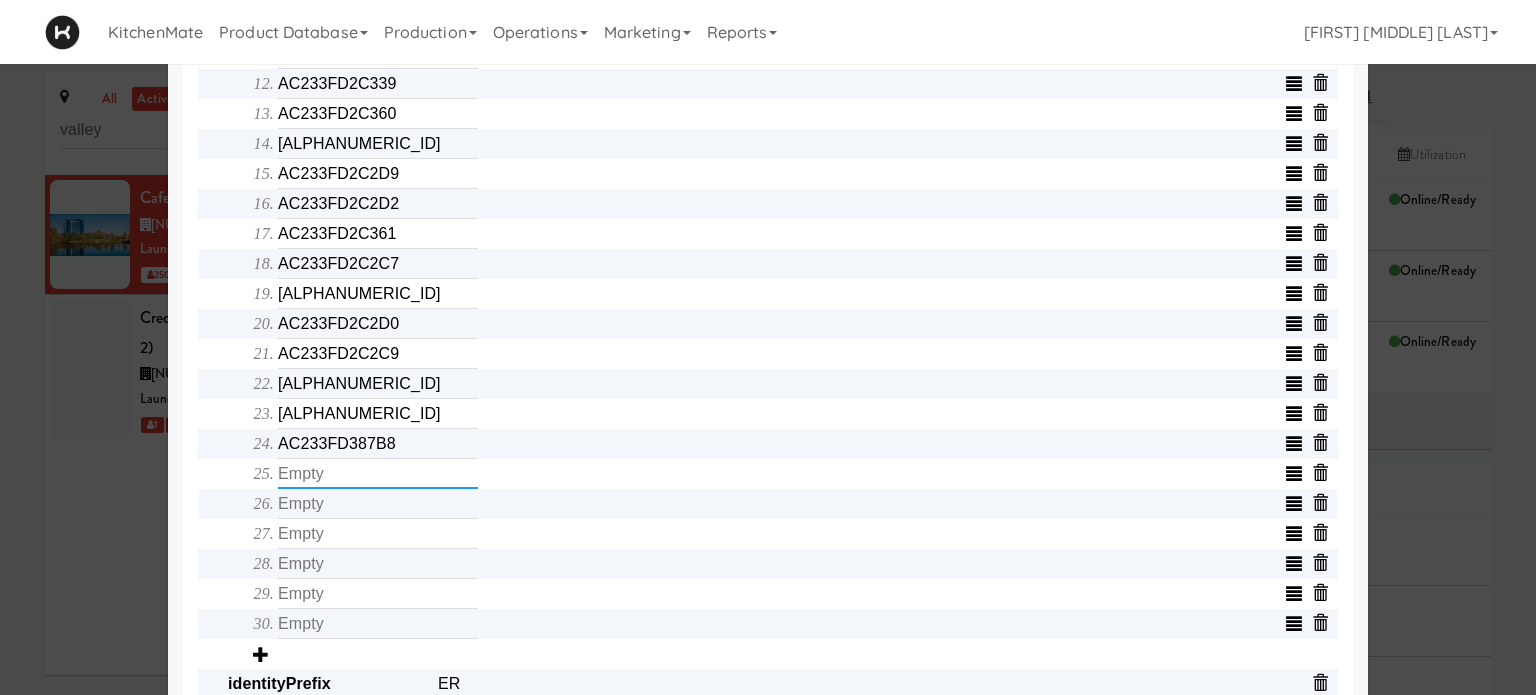 click at bounding box center [378, 474] 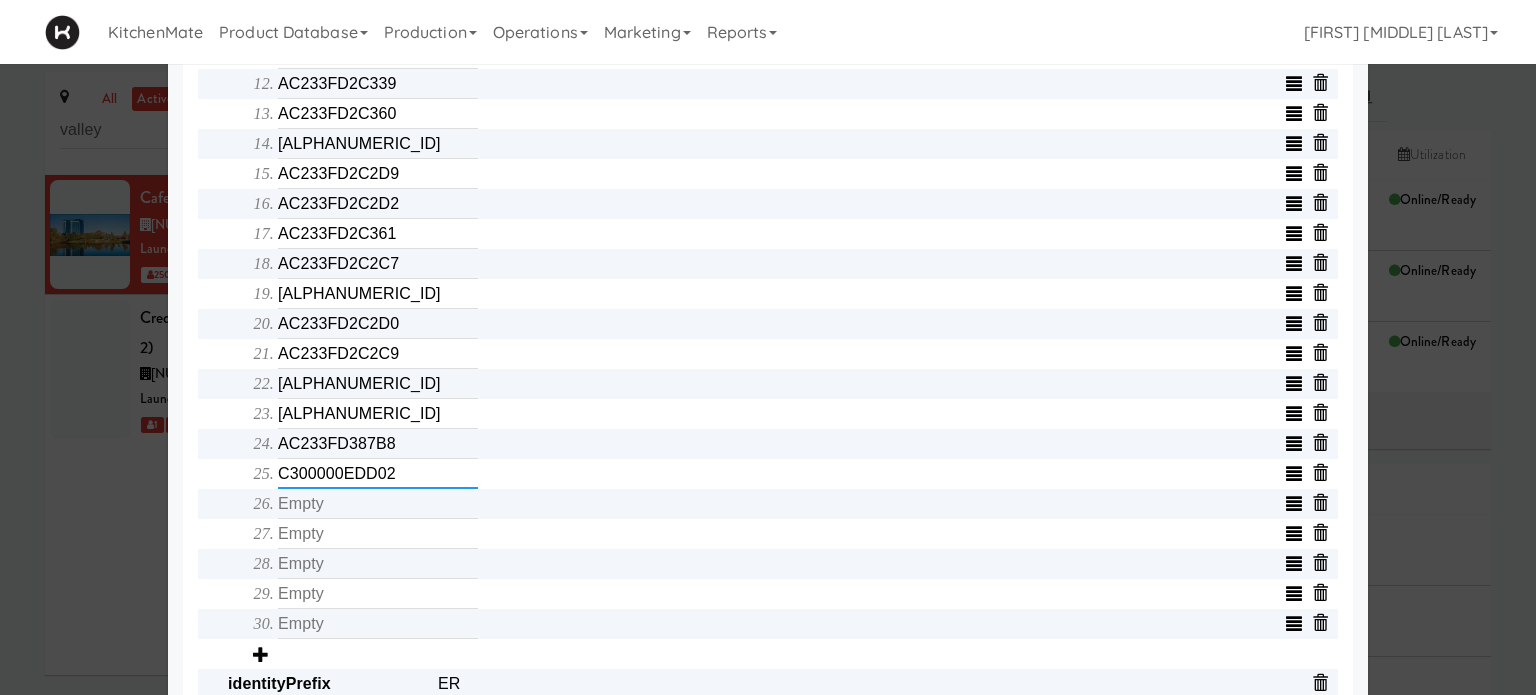 type on "C300000EDD02" 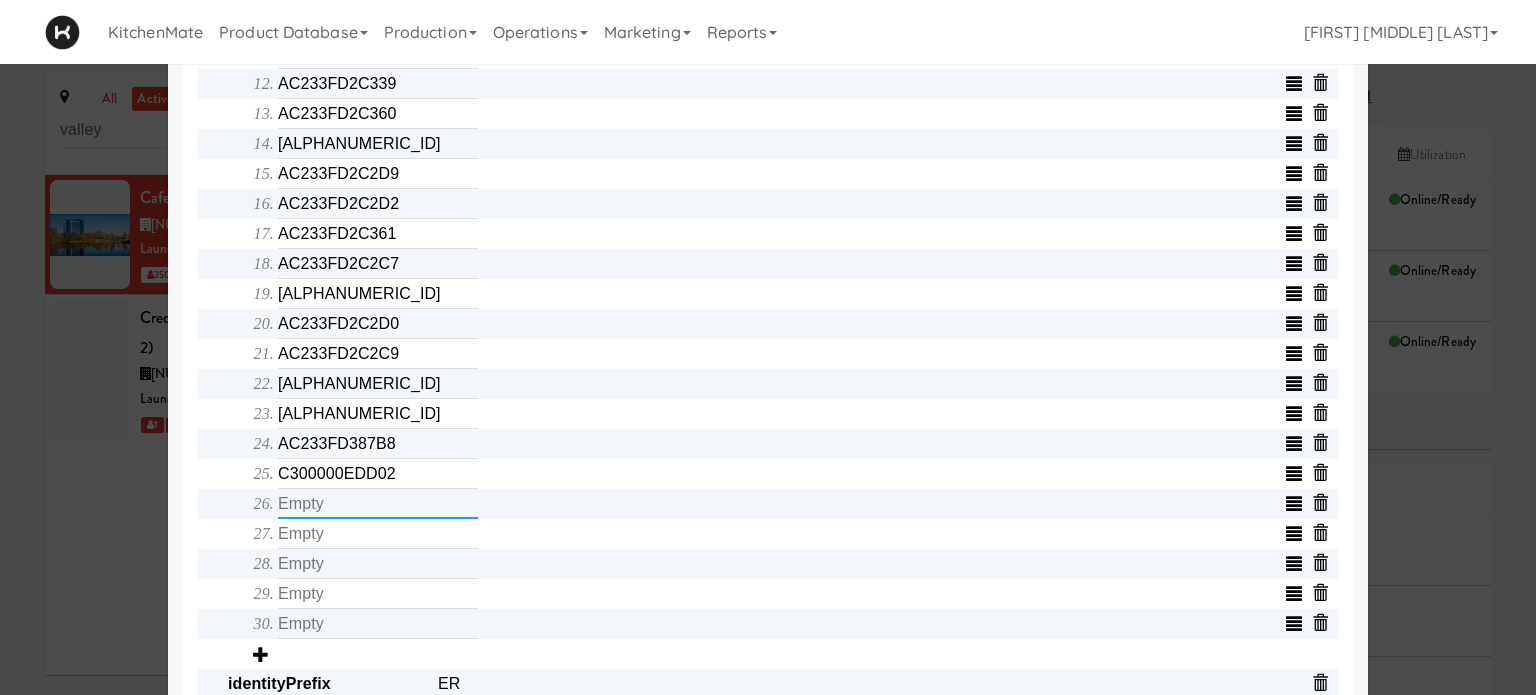 click at bounding box center (378, 504) 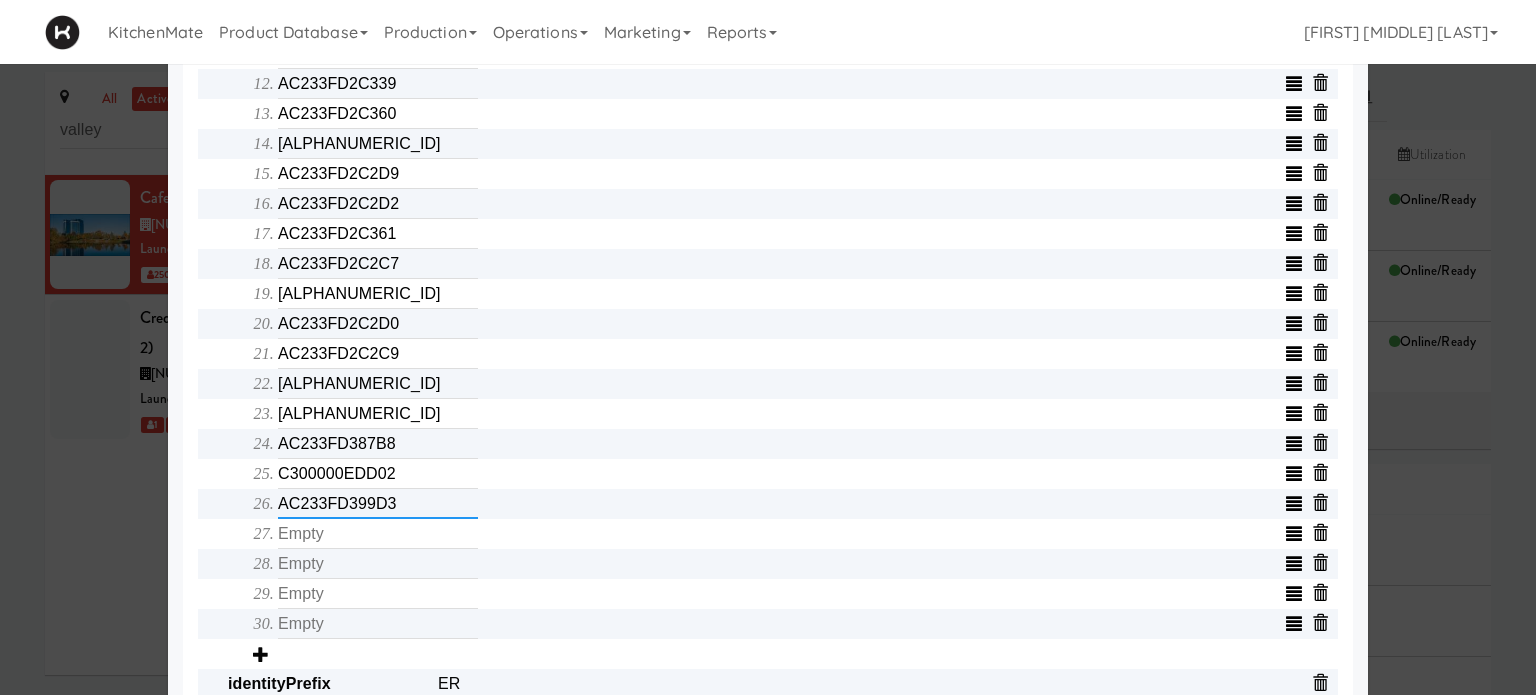 type on "AC233FD399D3" 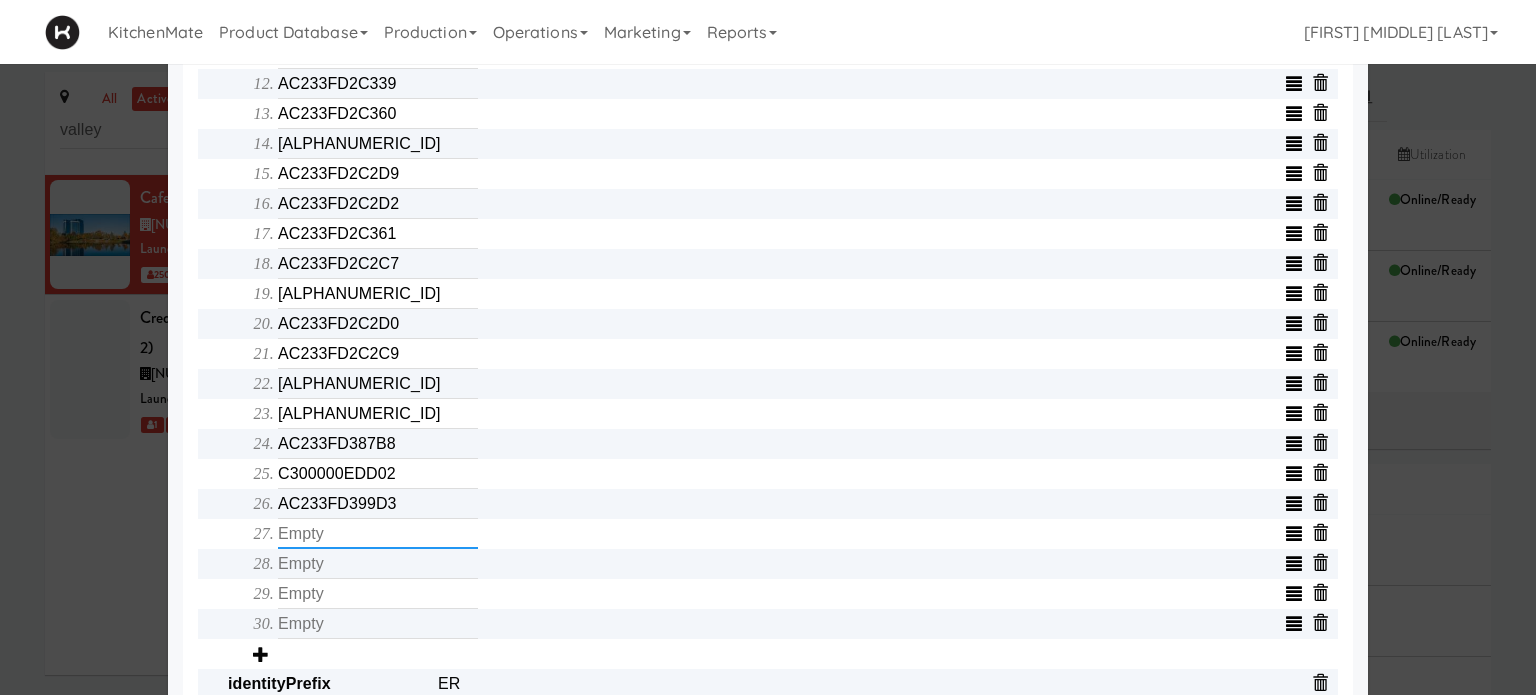 click at bounding box center [378, 534] 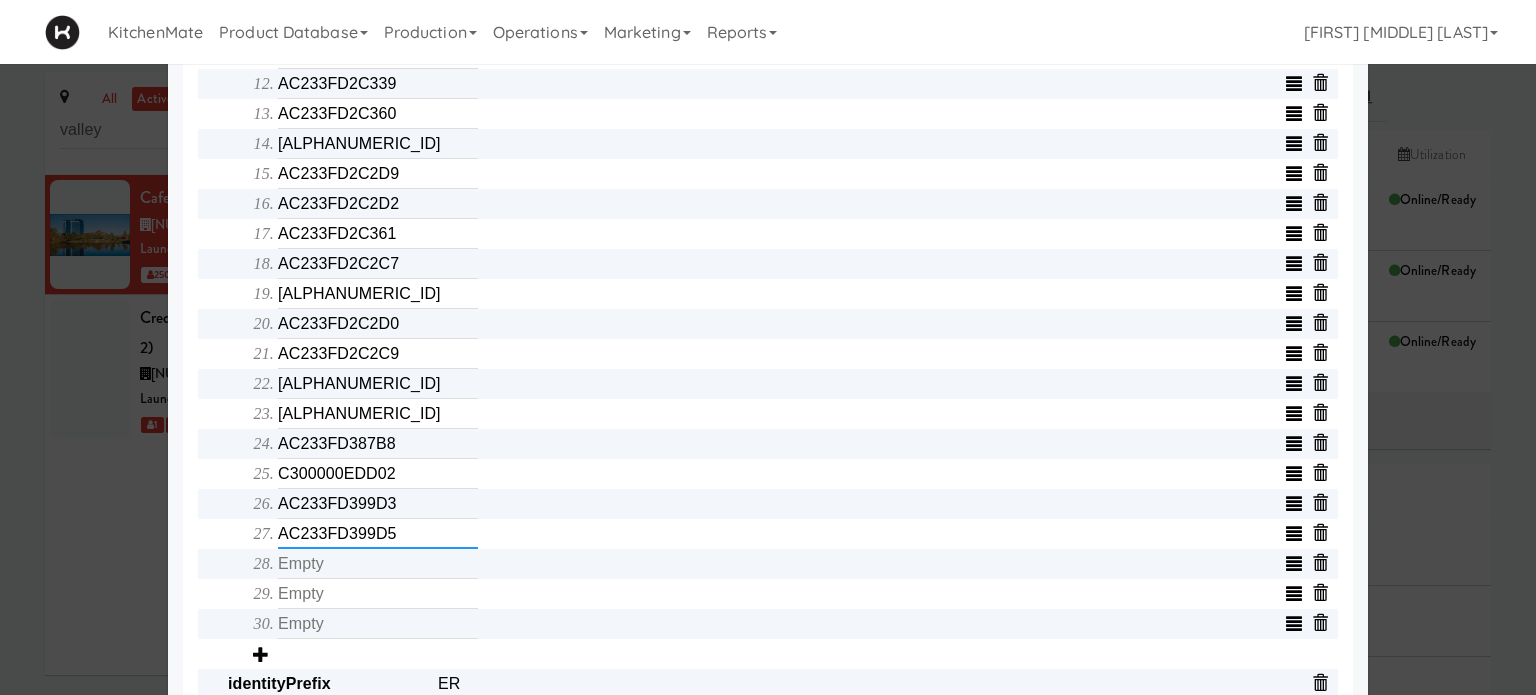 type on "AC233FD399D5" 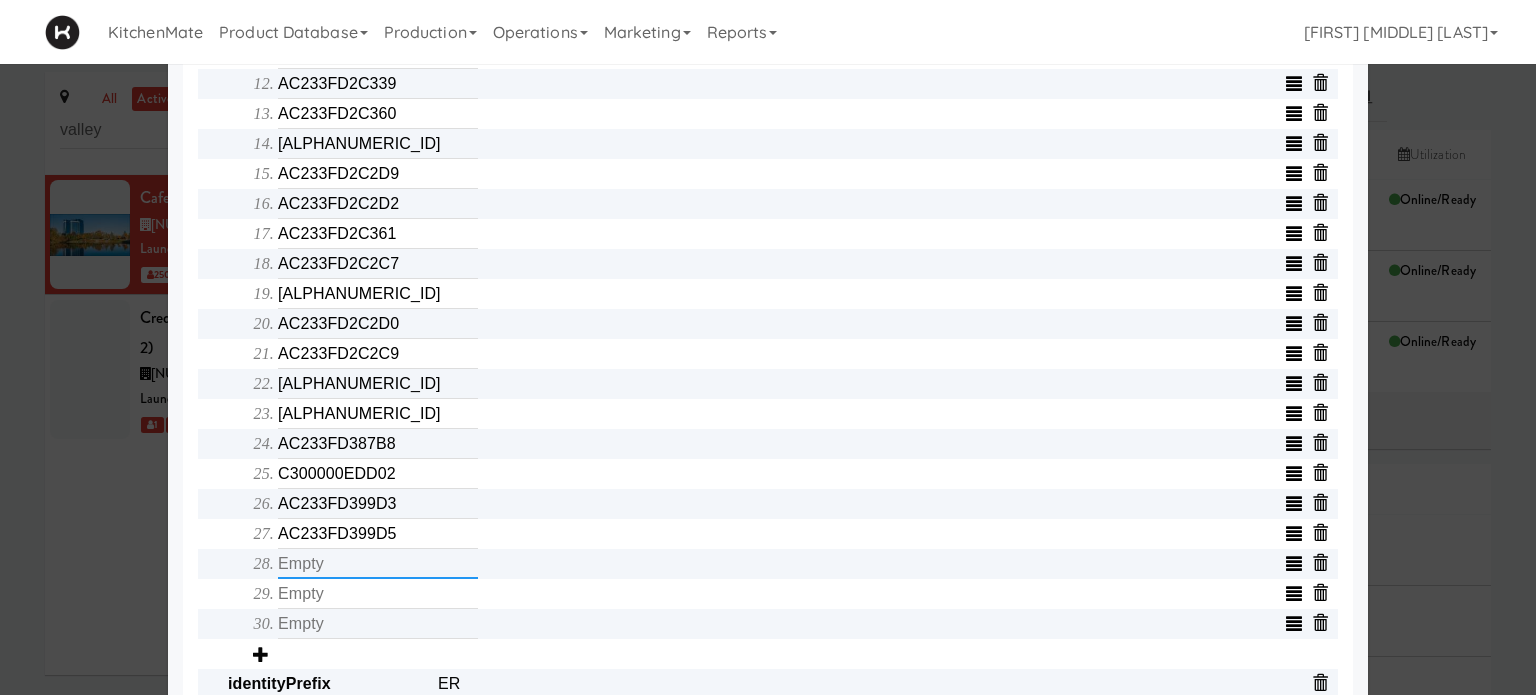 click at bounding box center [378, 564] 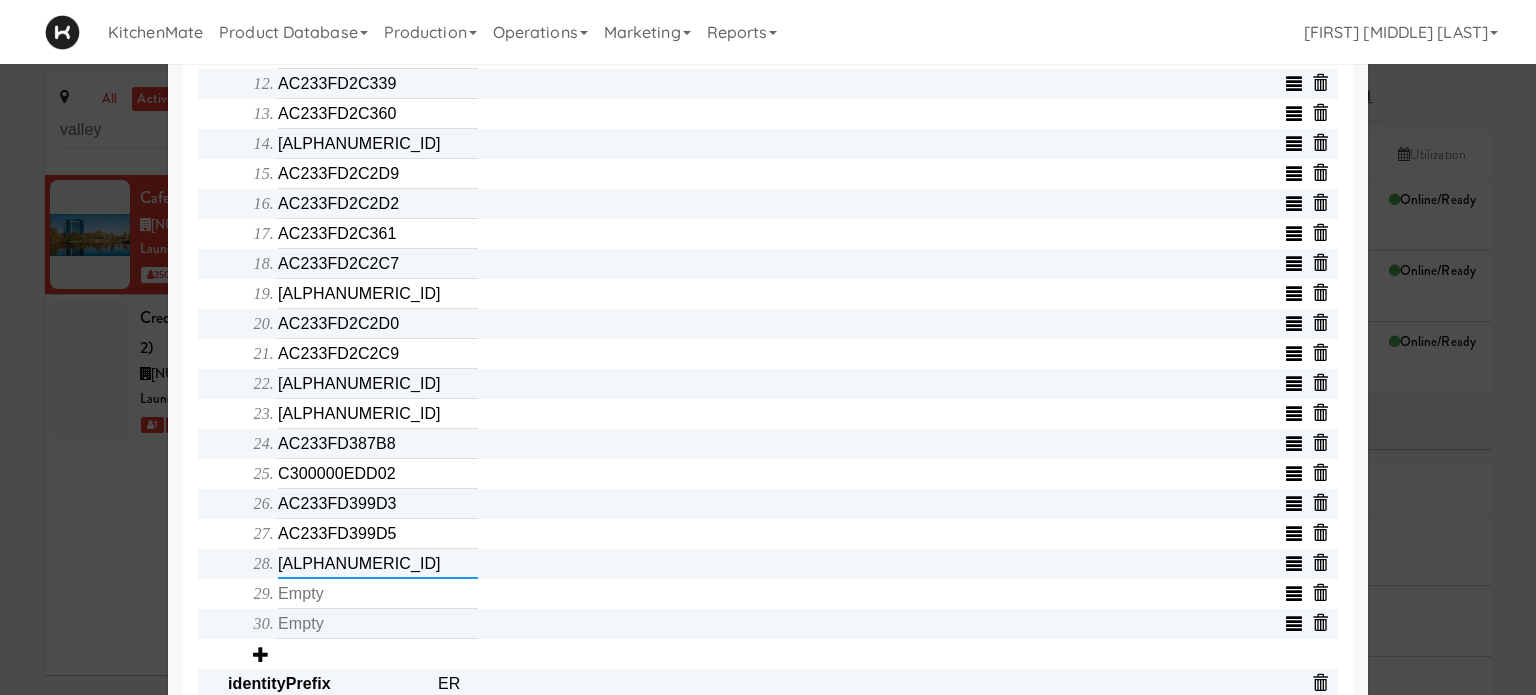 type on "[ALPHANUMERIC_ID]" 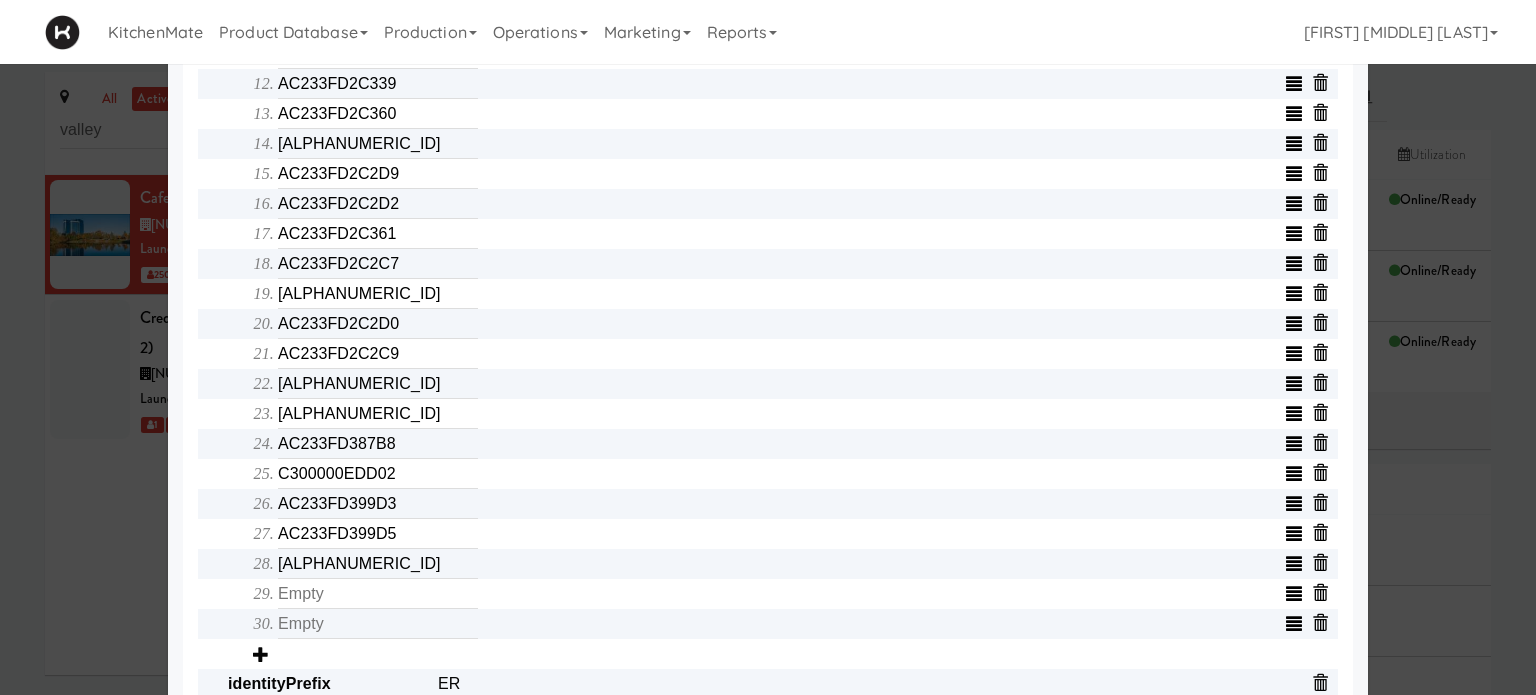 click at bounding box center (795, 654) 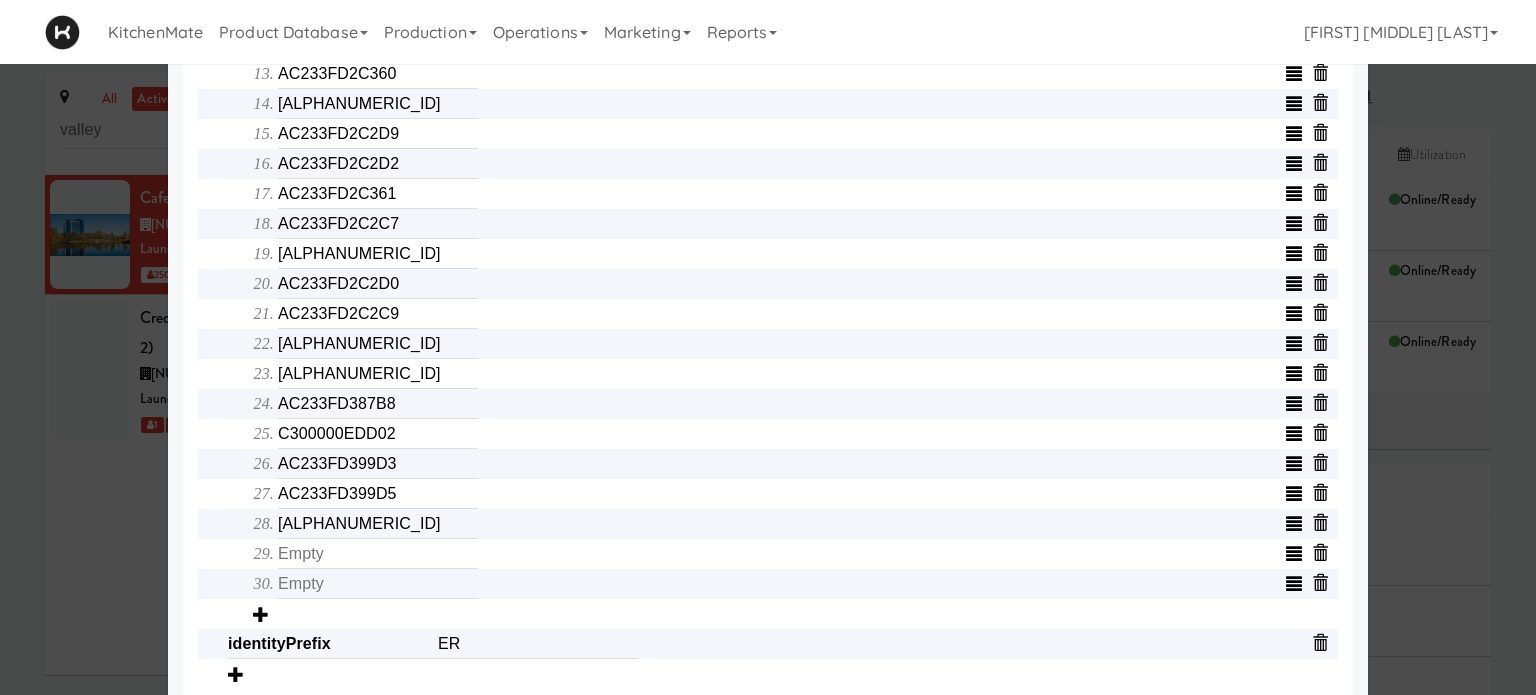 scroll, scrollTop: 1209, scrollLeft: 0, axis: vertical 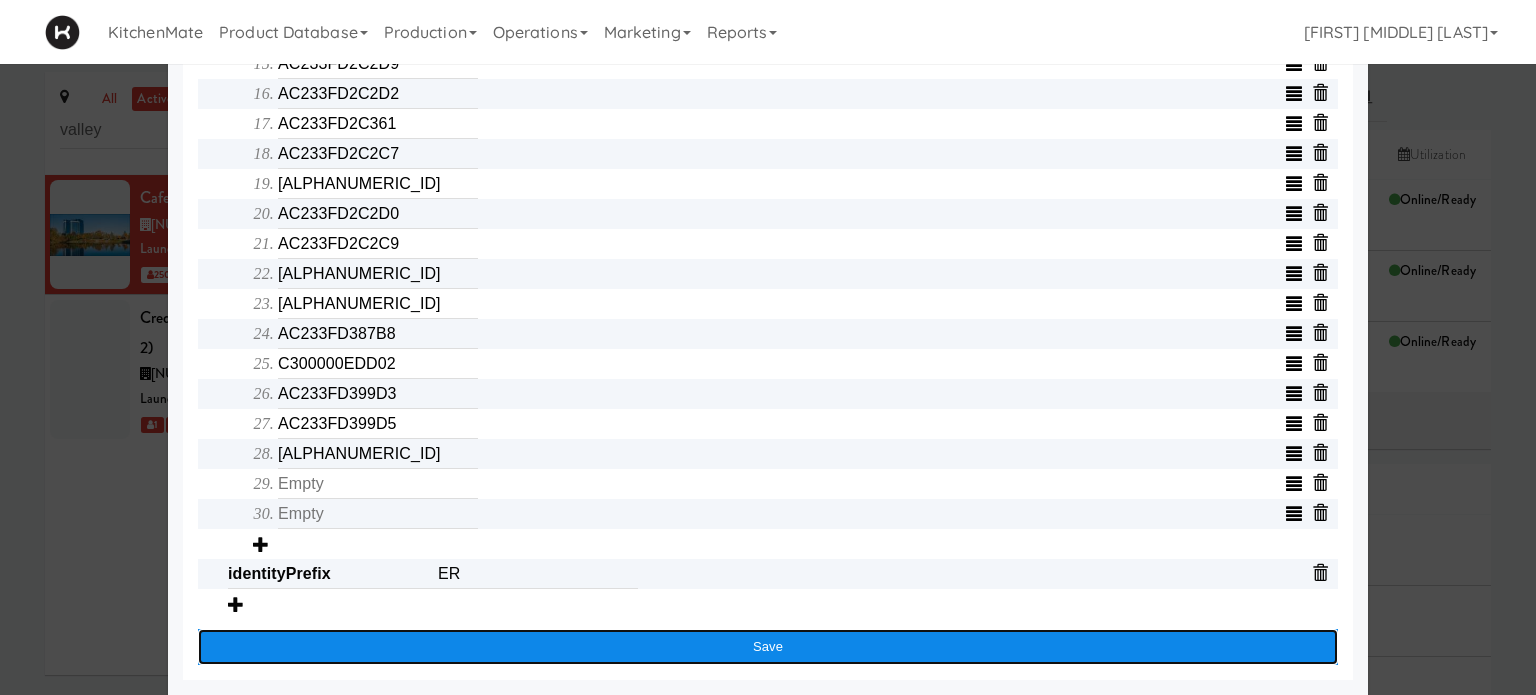 click on "Save" at bounding box center [768, 647] 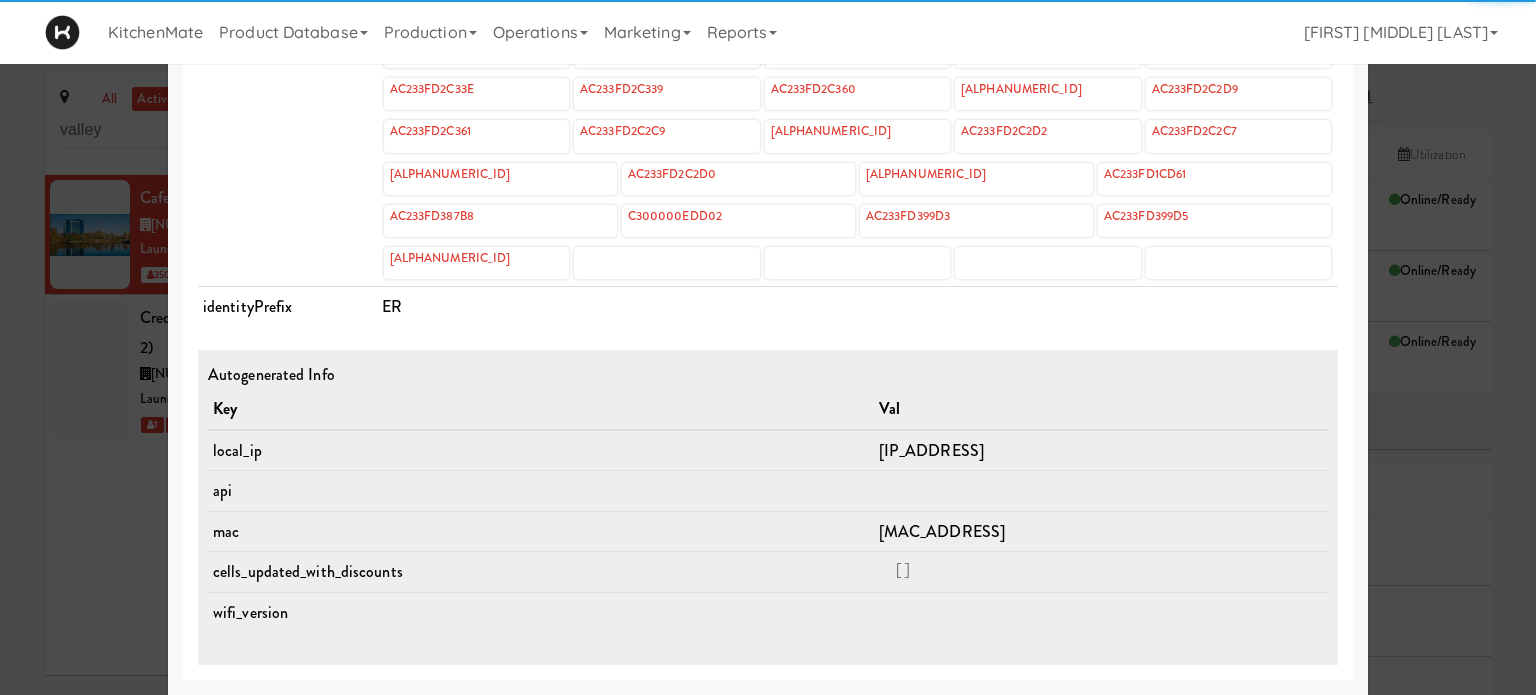 scroll, scrollTop: 954, scrollLeft: 0, axis: vertical 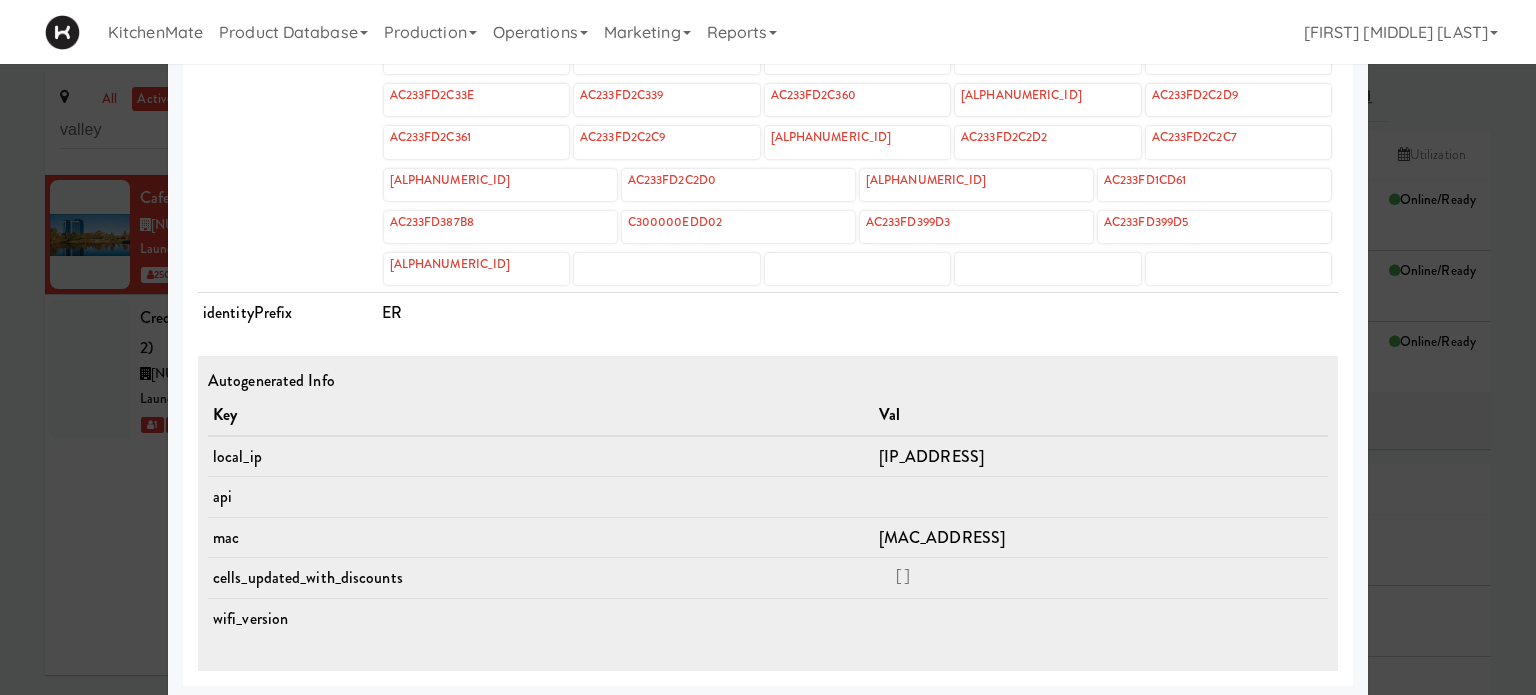 click on "cells" at bounding box center (287, 164) 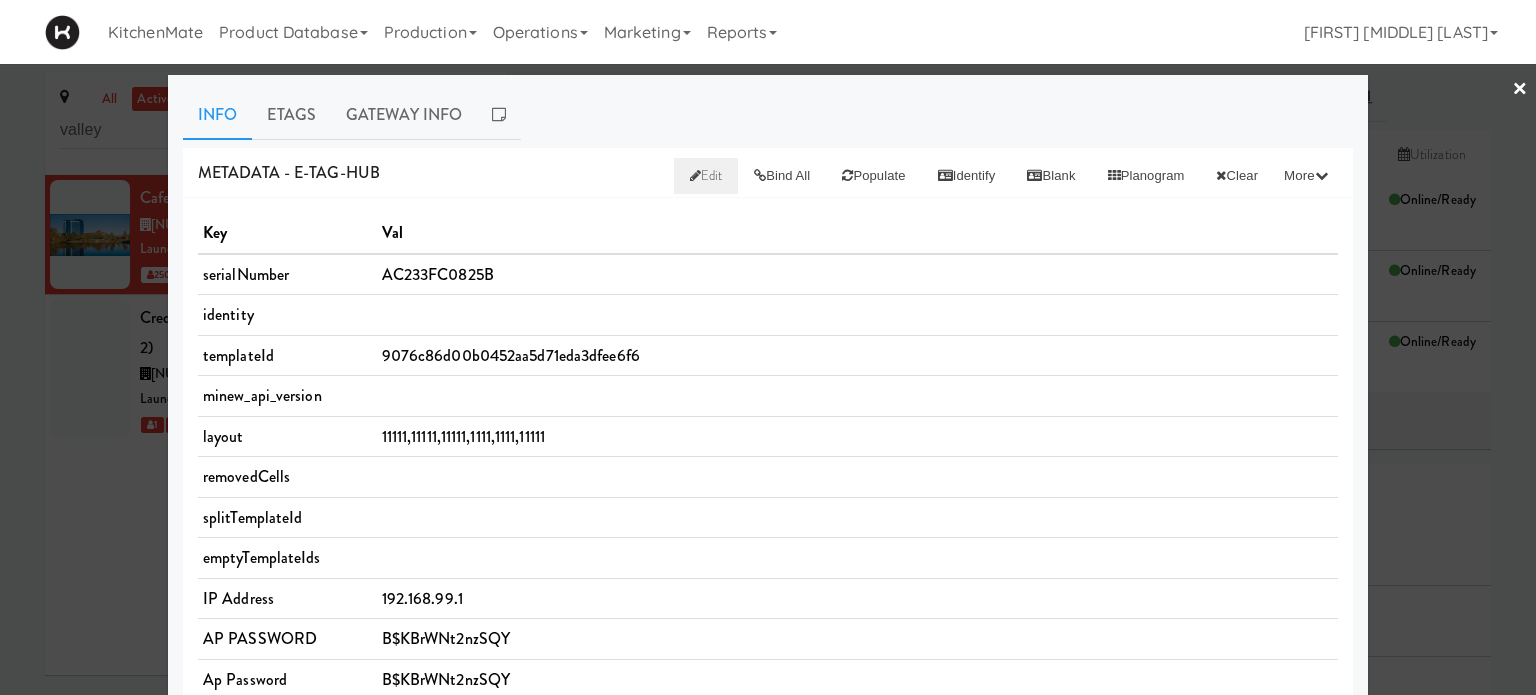 scroll, scrollTop: 0, scrollLeft: 0, axis: both 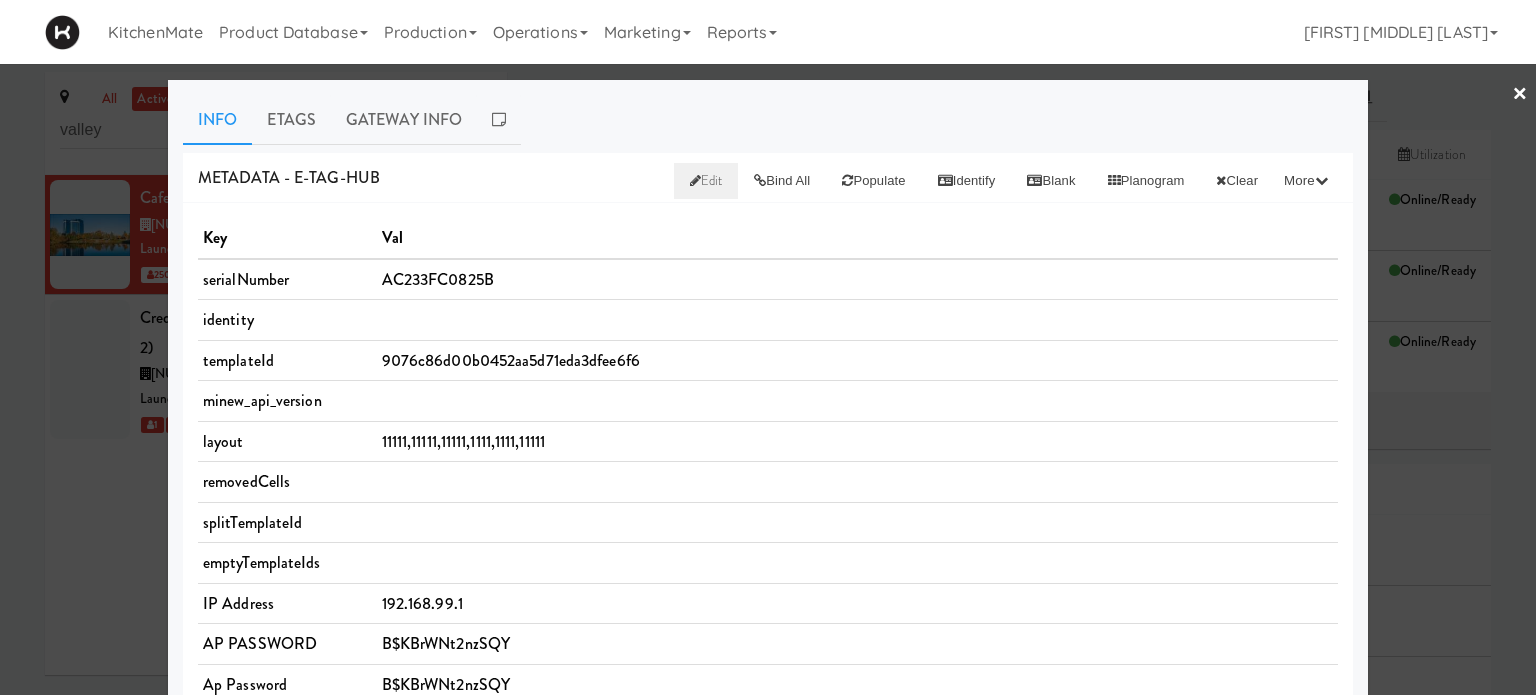 click on "Edit" at bounding box center [706, 180] 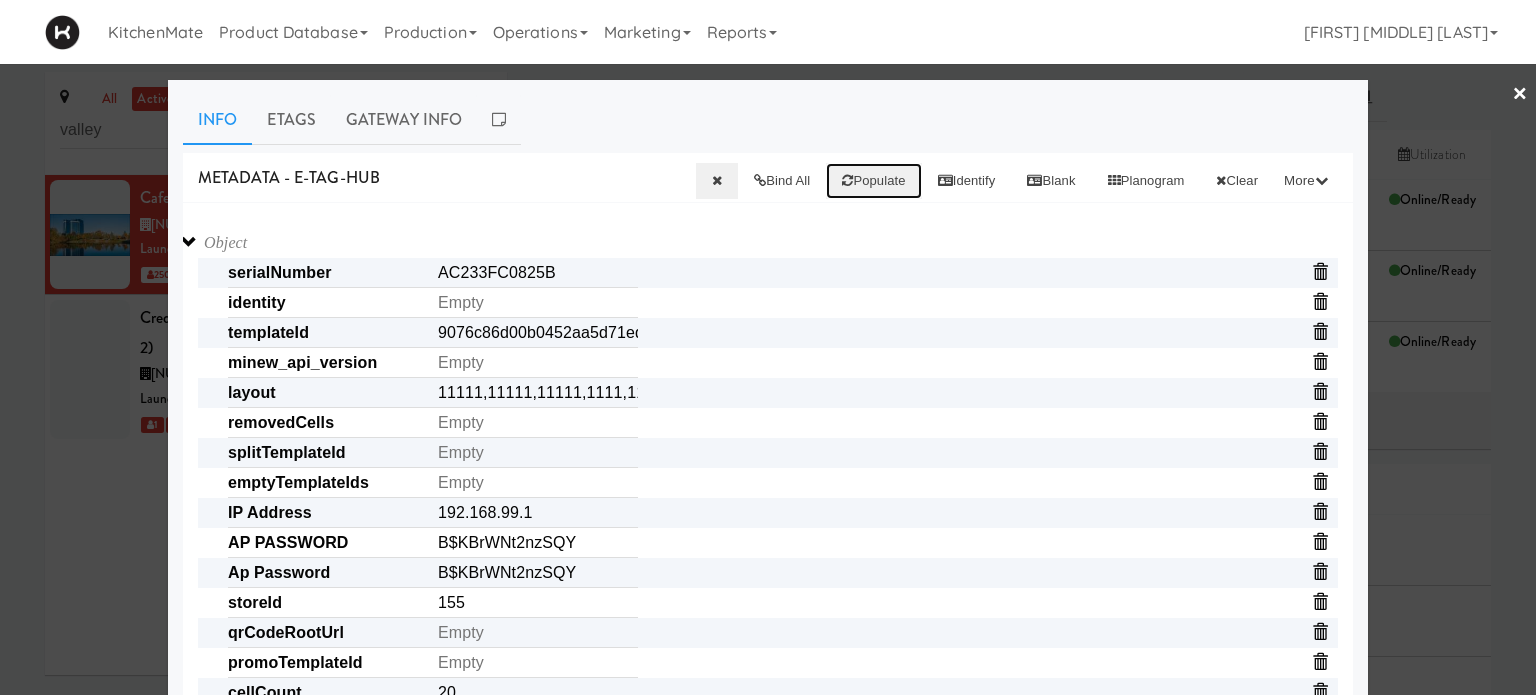 click on "Populate" at bounding box center [873, 181] 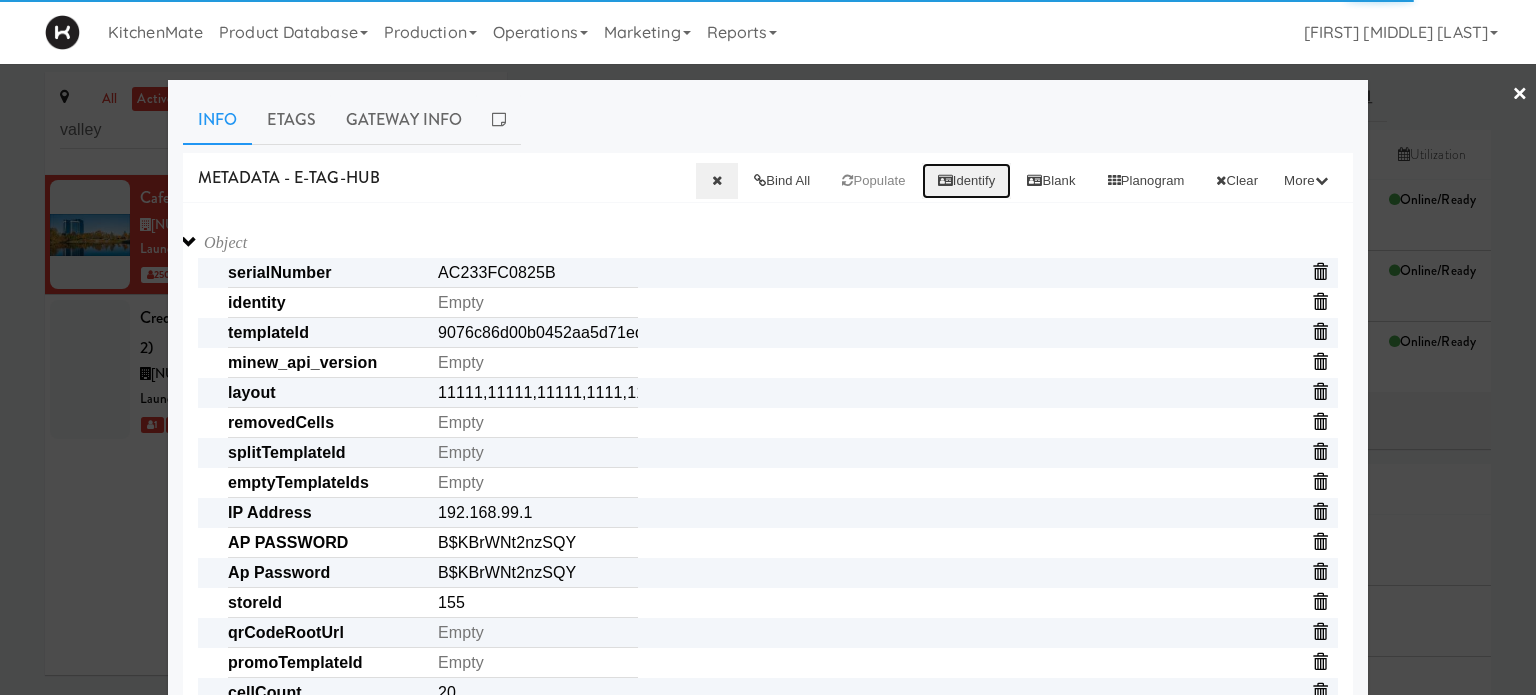 click on "Identify" at bounding box center [967, 181] 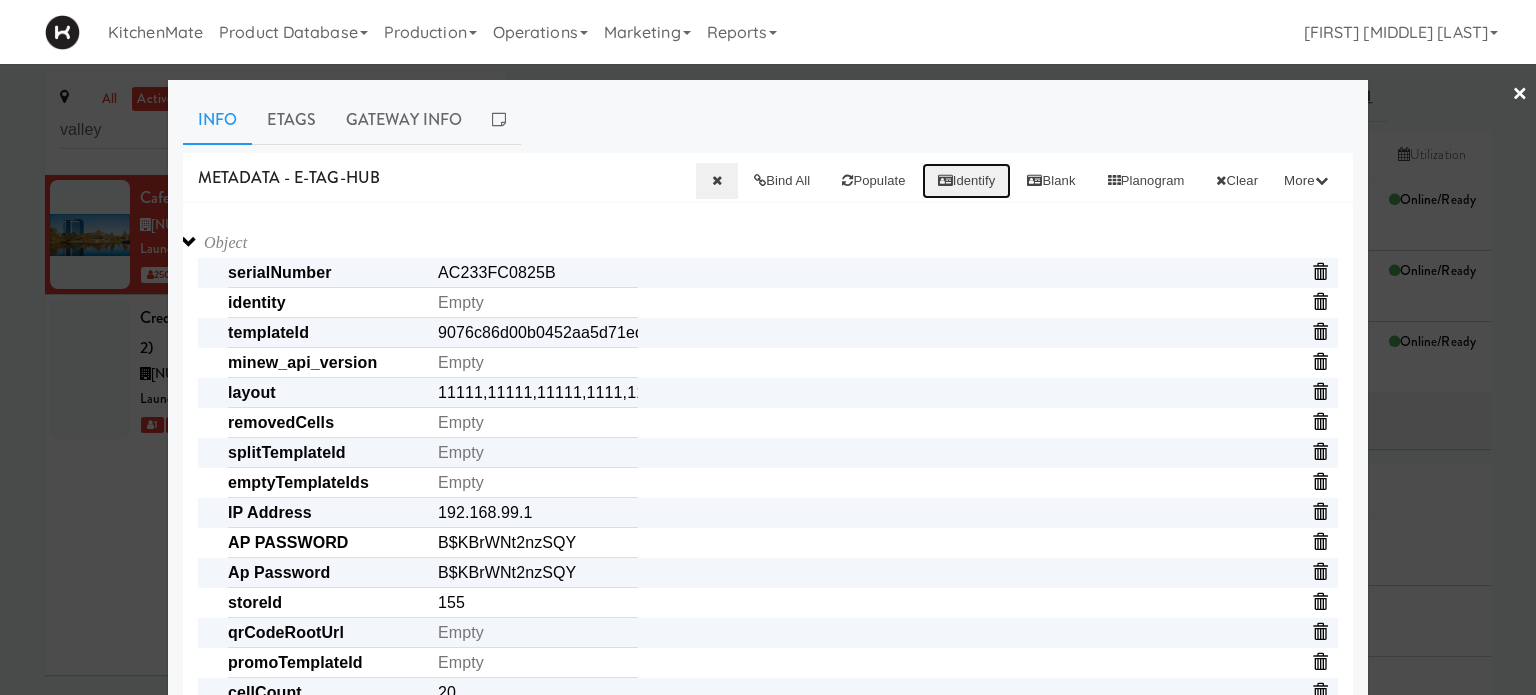 click on "Identify" at bounding box center (967, 181) 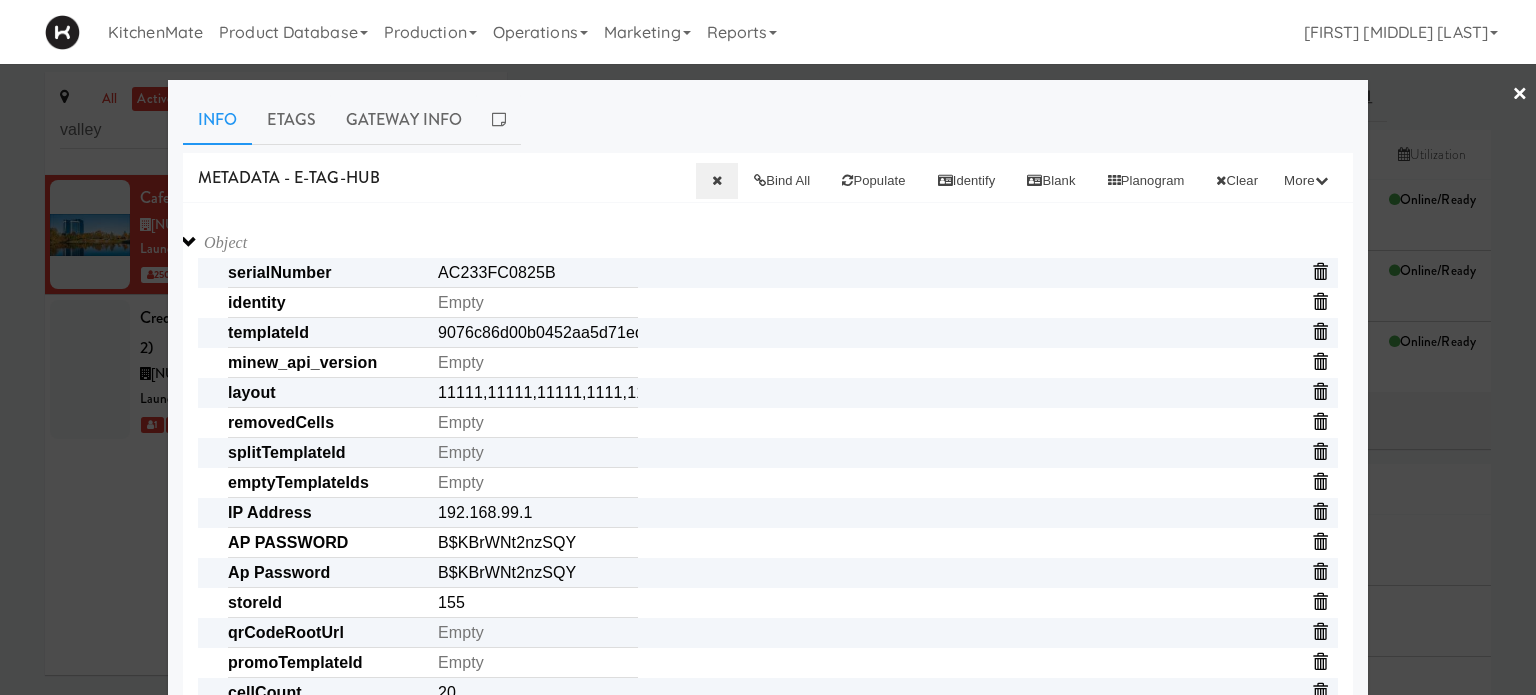 click on "×" at bounding box center [1520, 95] 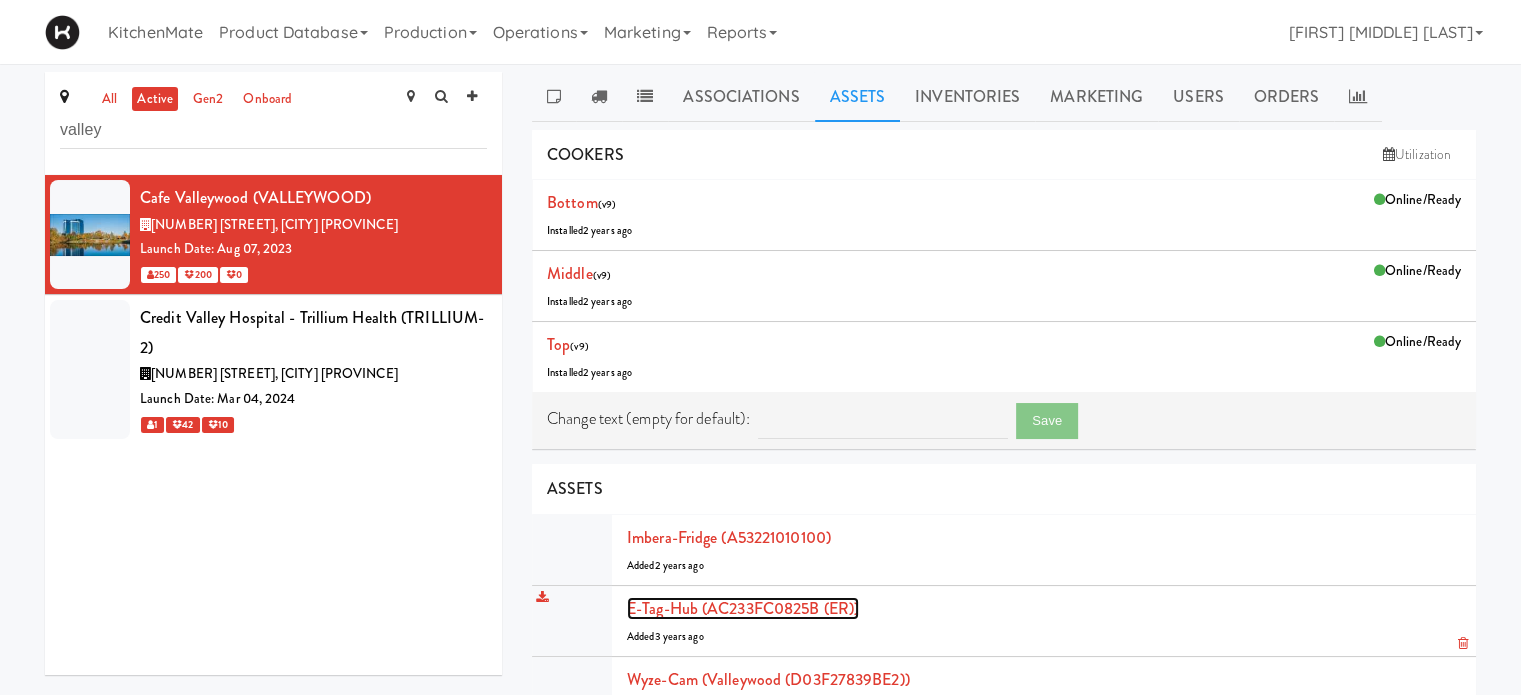 click on "E-tag-hub (AC233FC0825B (ER))" at bounding box center (743, 608) 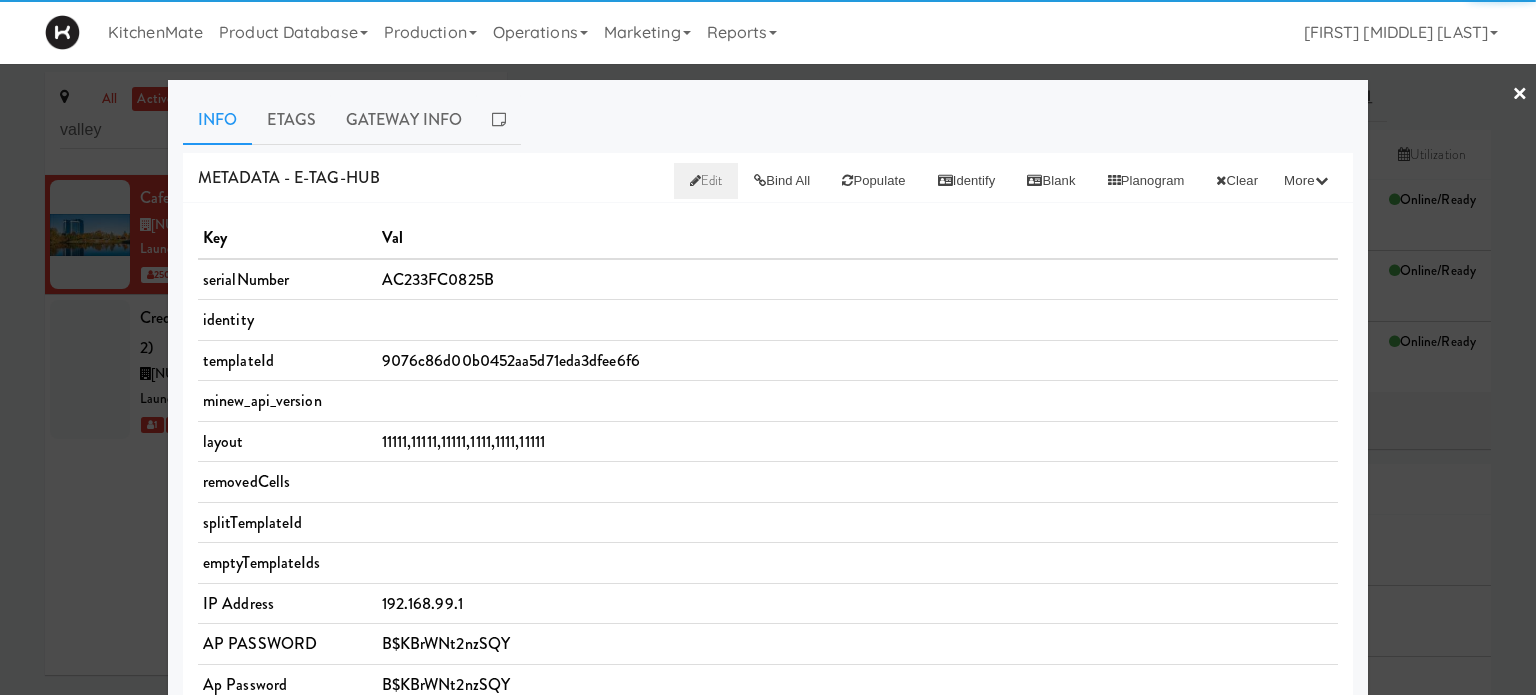 click on "Edit" at bounding box center (706, 180) 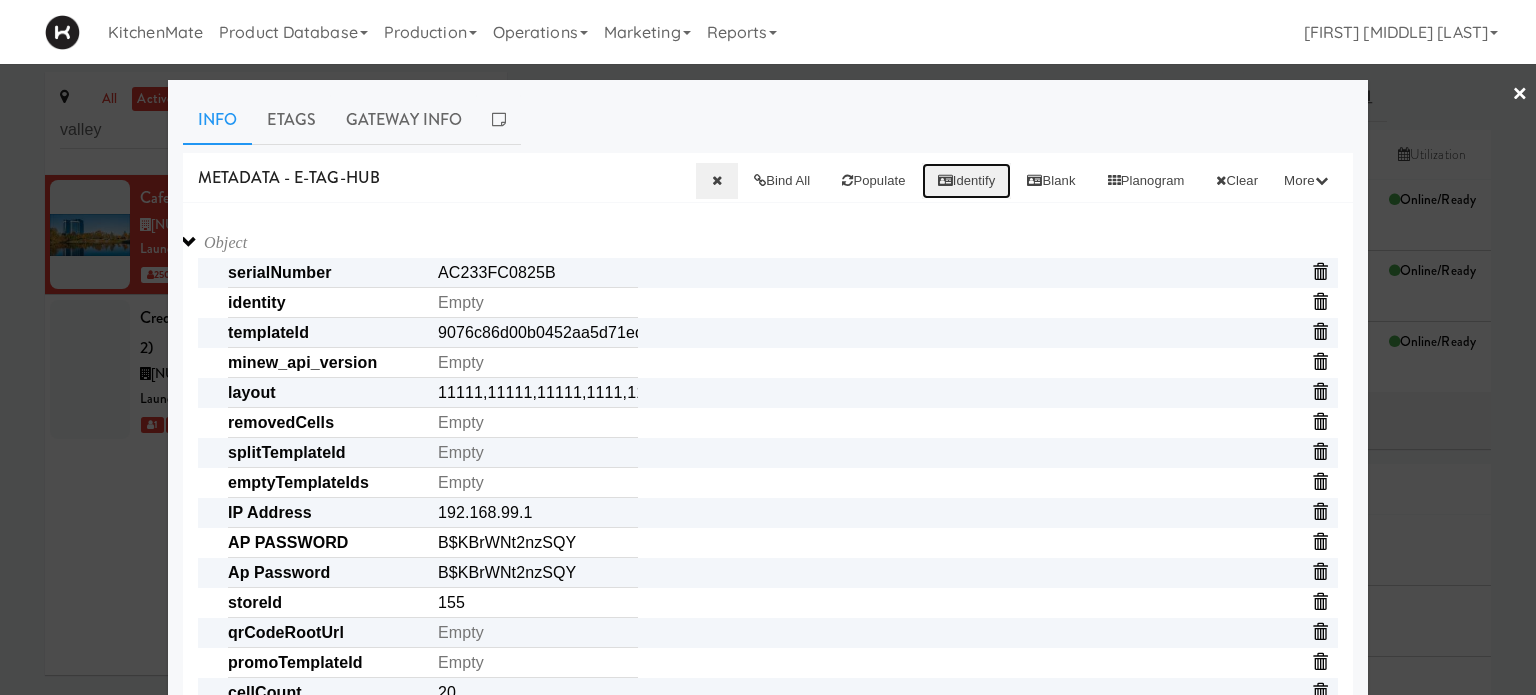 click at bounding box center [945, 180] 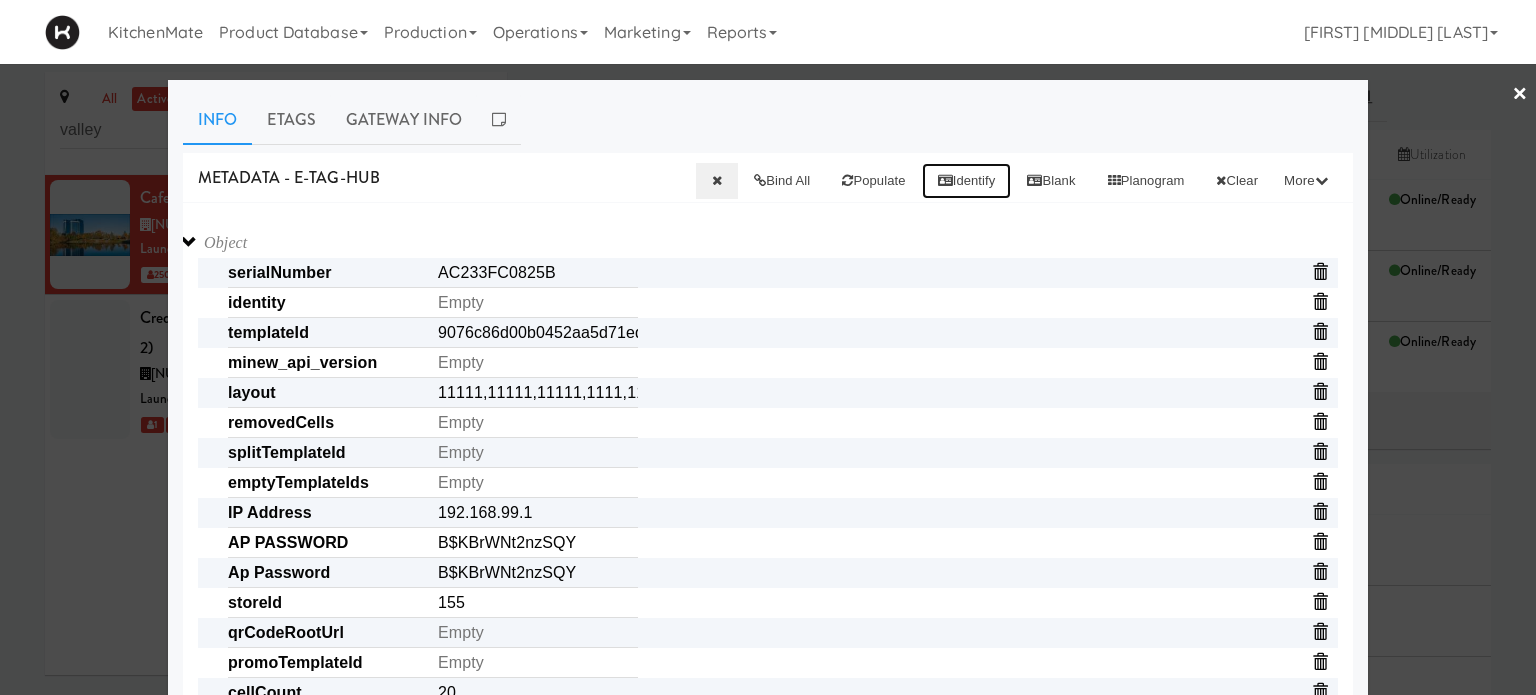 type 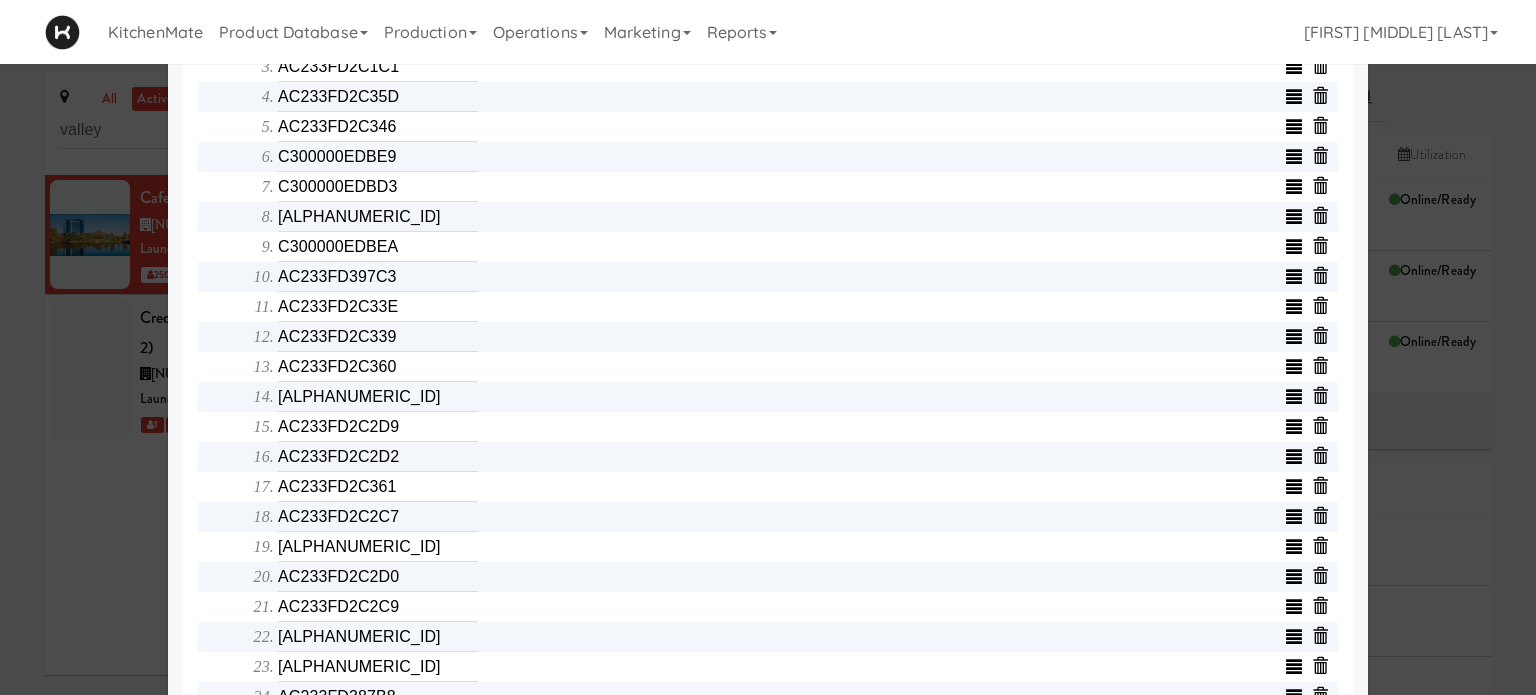scroll, scrollTop: 800, scrollLeft: 0, axis: vertical 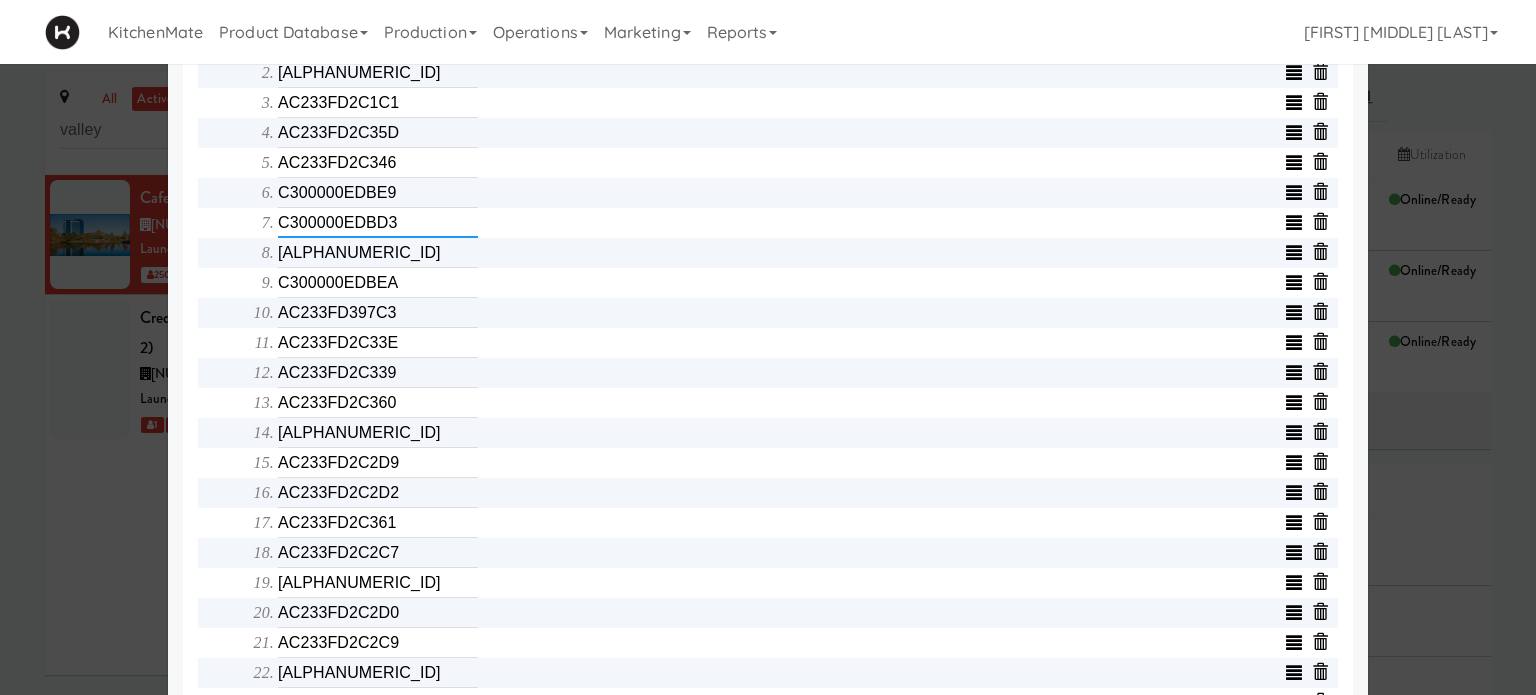 click on "C300000EDBD3" at bounding box center [378, 223] 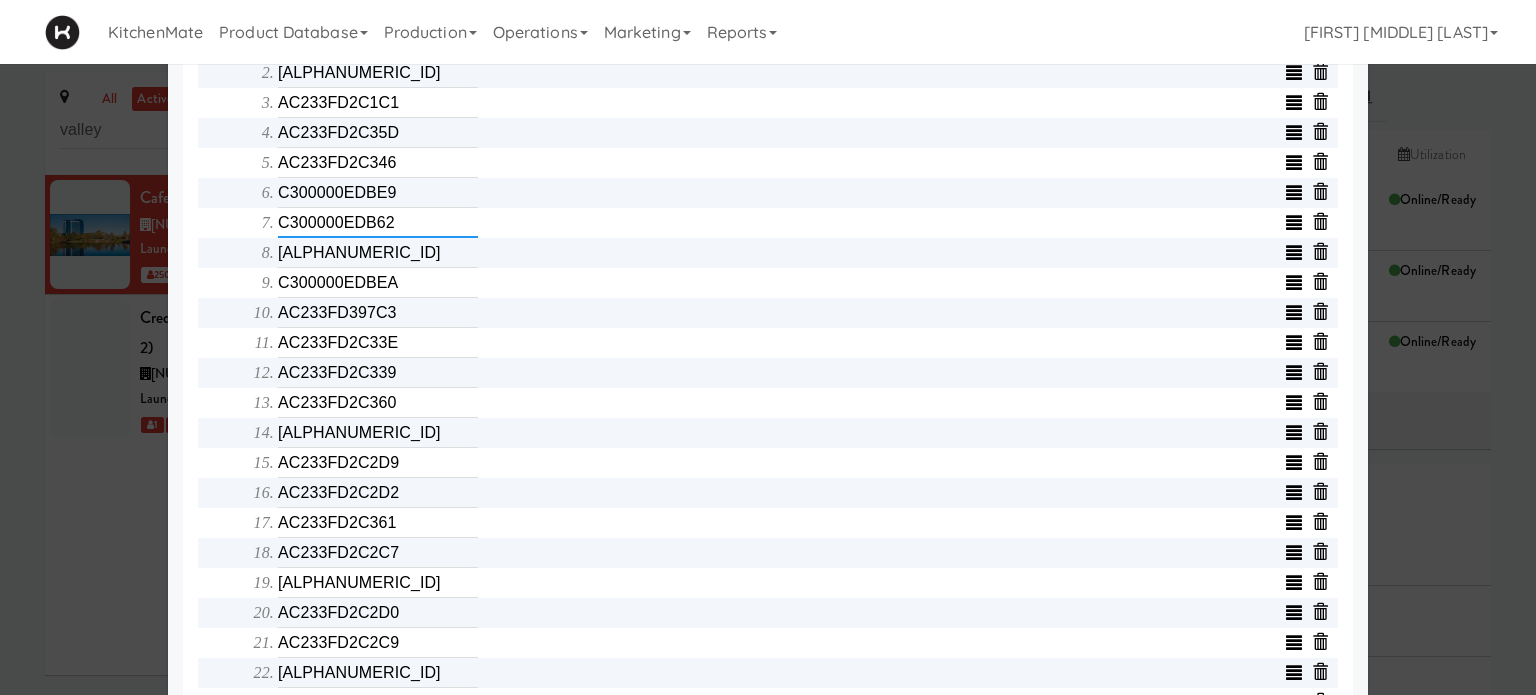type on "C300000EDB62" 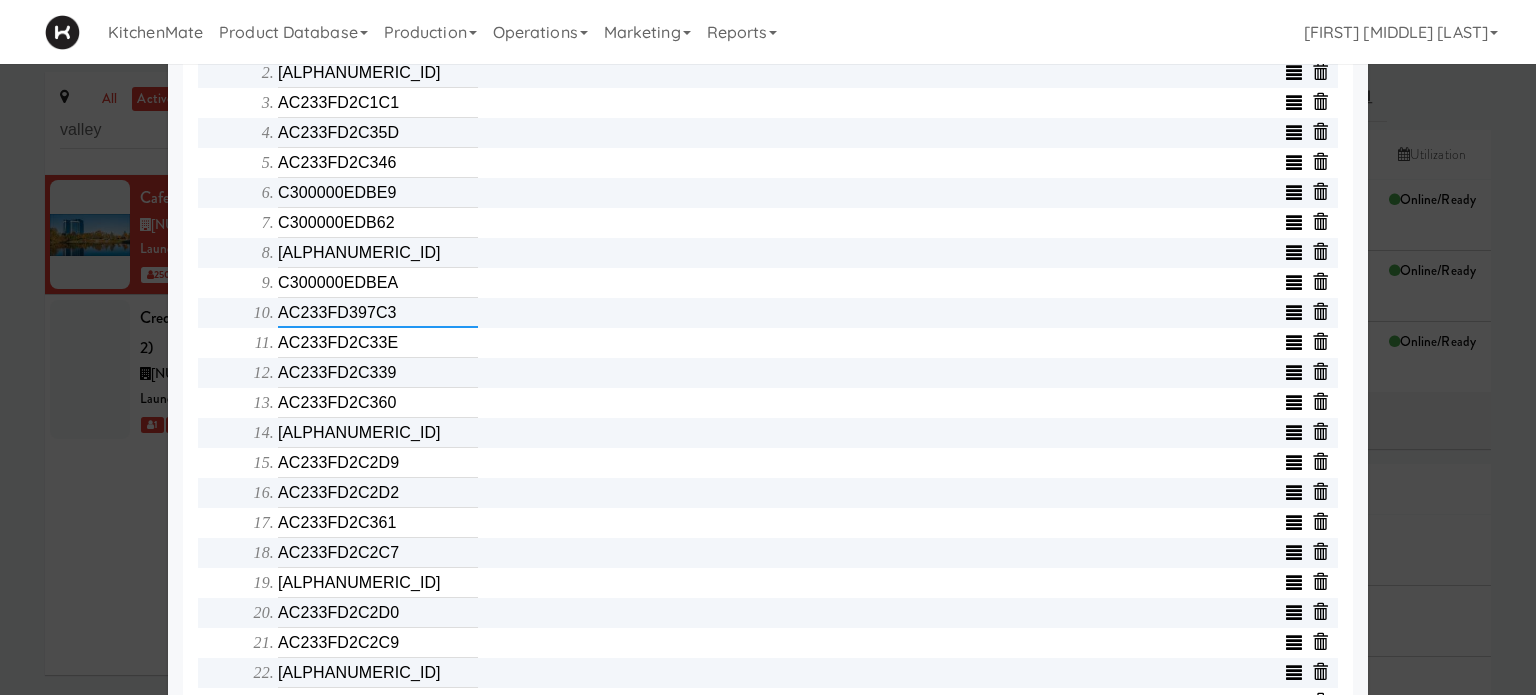 click on "AC233FD397C3" at bounding box center [378, 313] 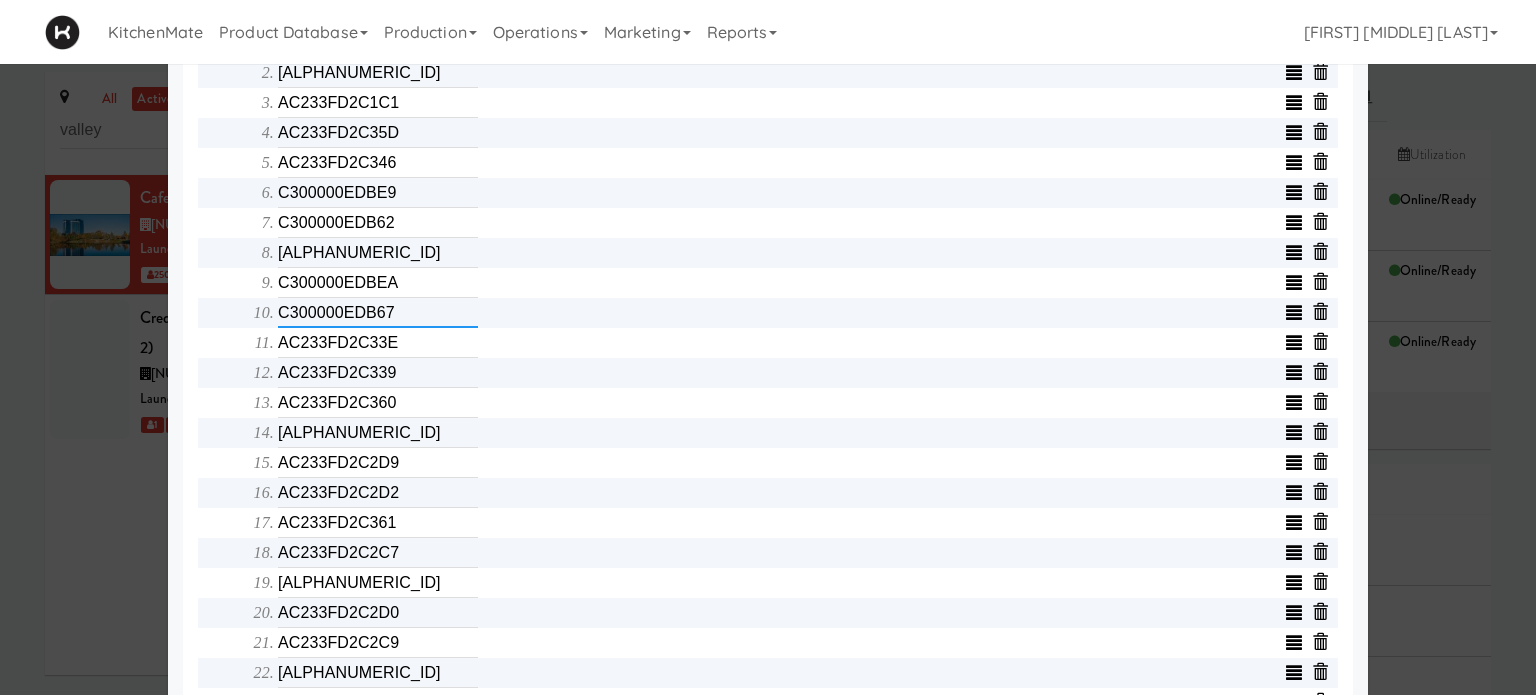 type on "C300000EDB67" 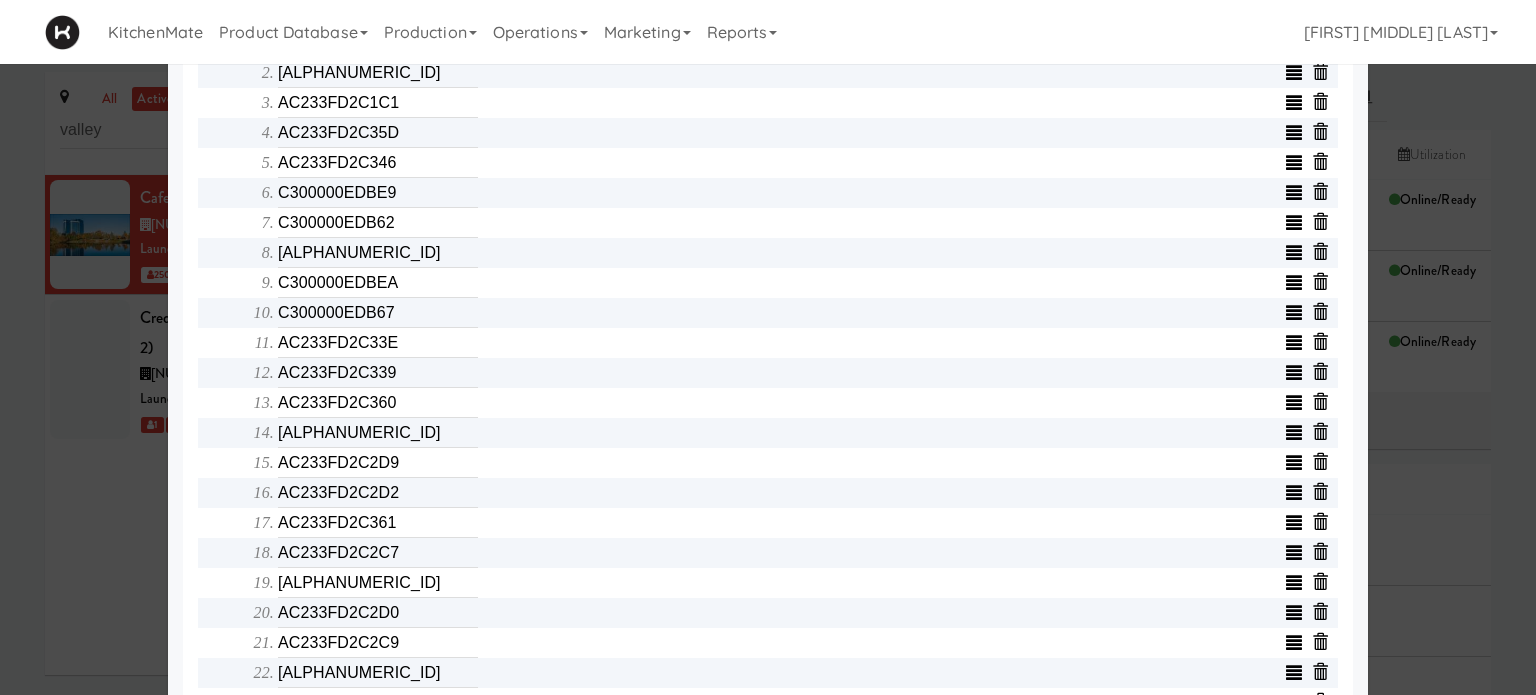 click on "Object serialNumber [SERIAL_NUMBER] identity templateId [TEMPLATE_ID] minew_api_version _local_ip [IP_ADDRESS] _api layout [CREDIT CARD] removedCells splitTemplateId _mac [MAC_ADDRESS] emptyTemplateIds IP Address [IP_ADDRESS] AP PASSWORD [PASSWORD] Ap Password [PASSWORD] storeId 155 _cells_updated_with_discounts Array qrCodeRootUrl promoTemplateId cellCount 20 _wifi_version Gateway password [PASSWORD] wordBreak 16 showPrices cells Array [CELL_IDS] identityPrefix ER Save" at bounding box center [768, 211] 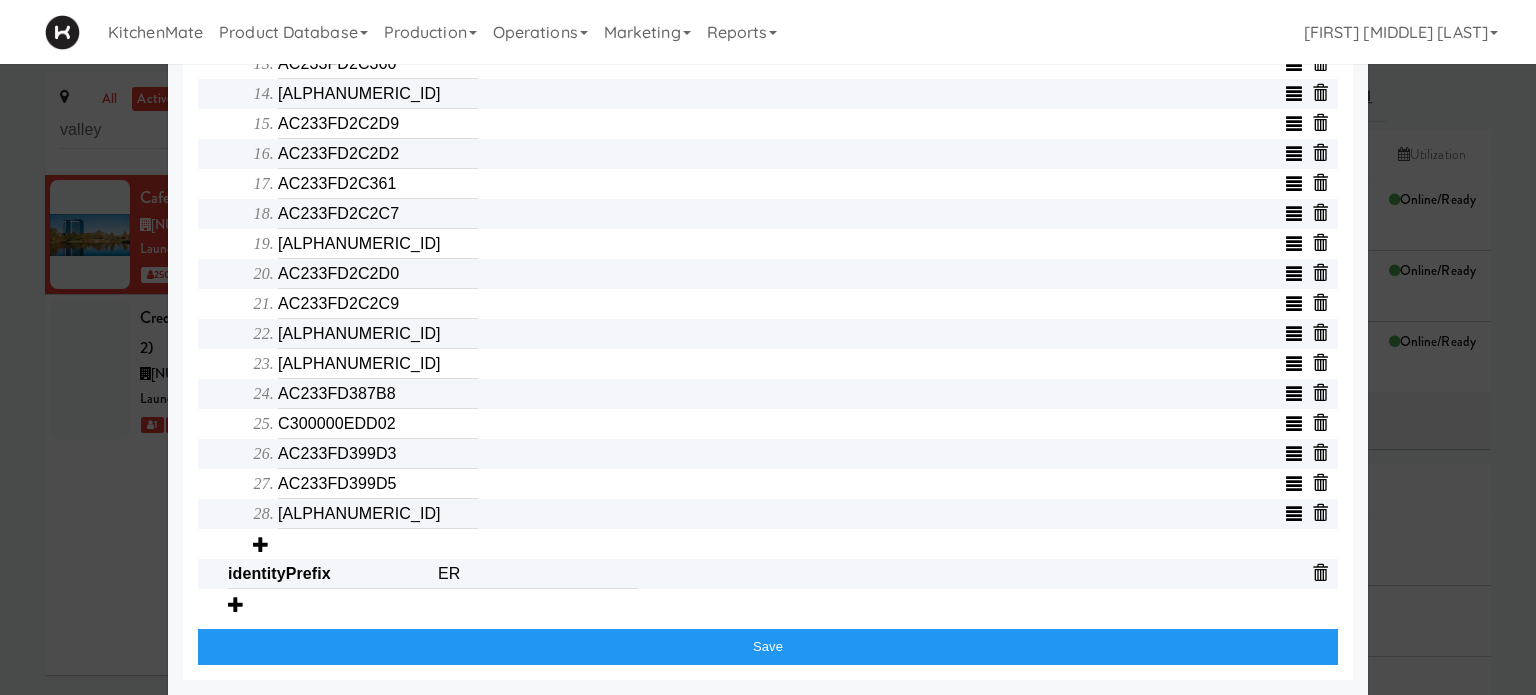 scroll, scrollTop: 1149, scrollLeft: 0, axis: vertical 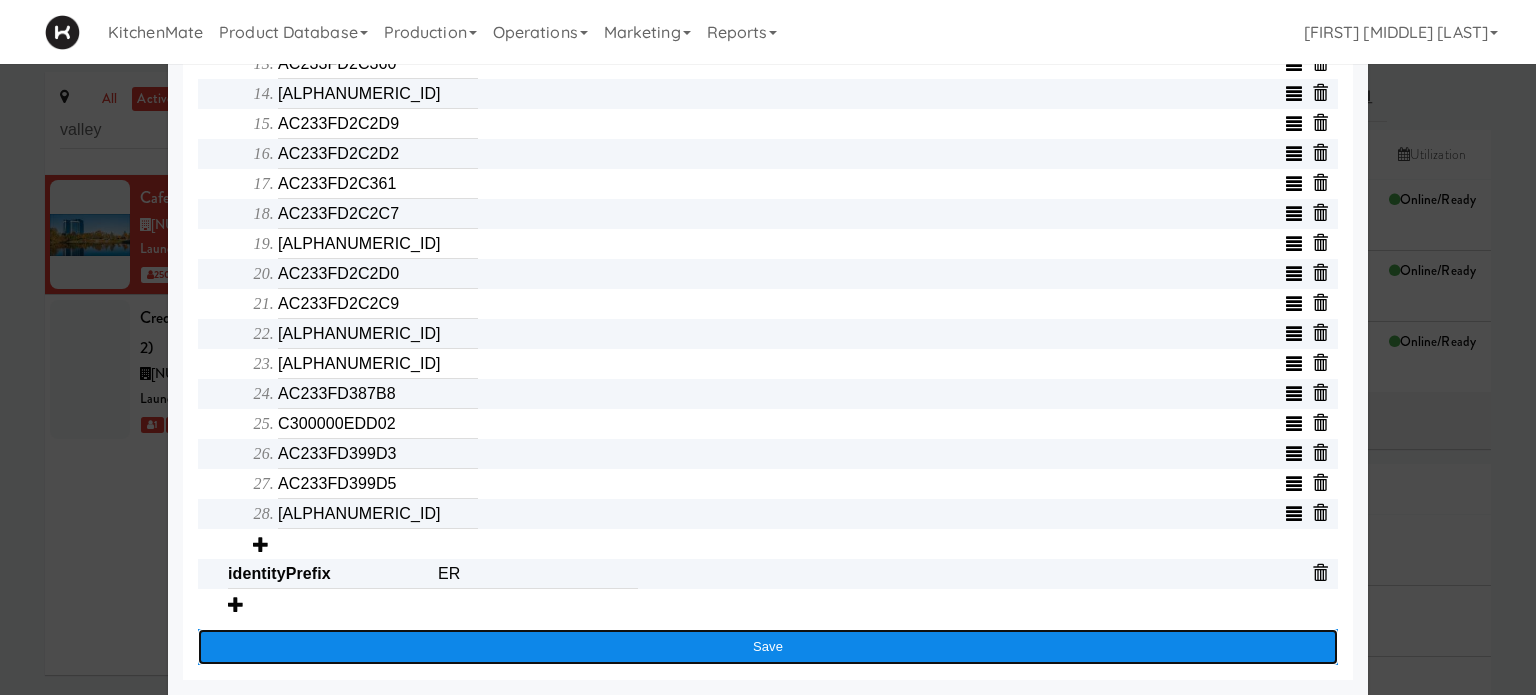 click on "Save" at bounding box center [768, 647] 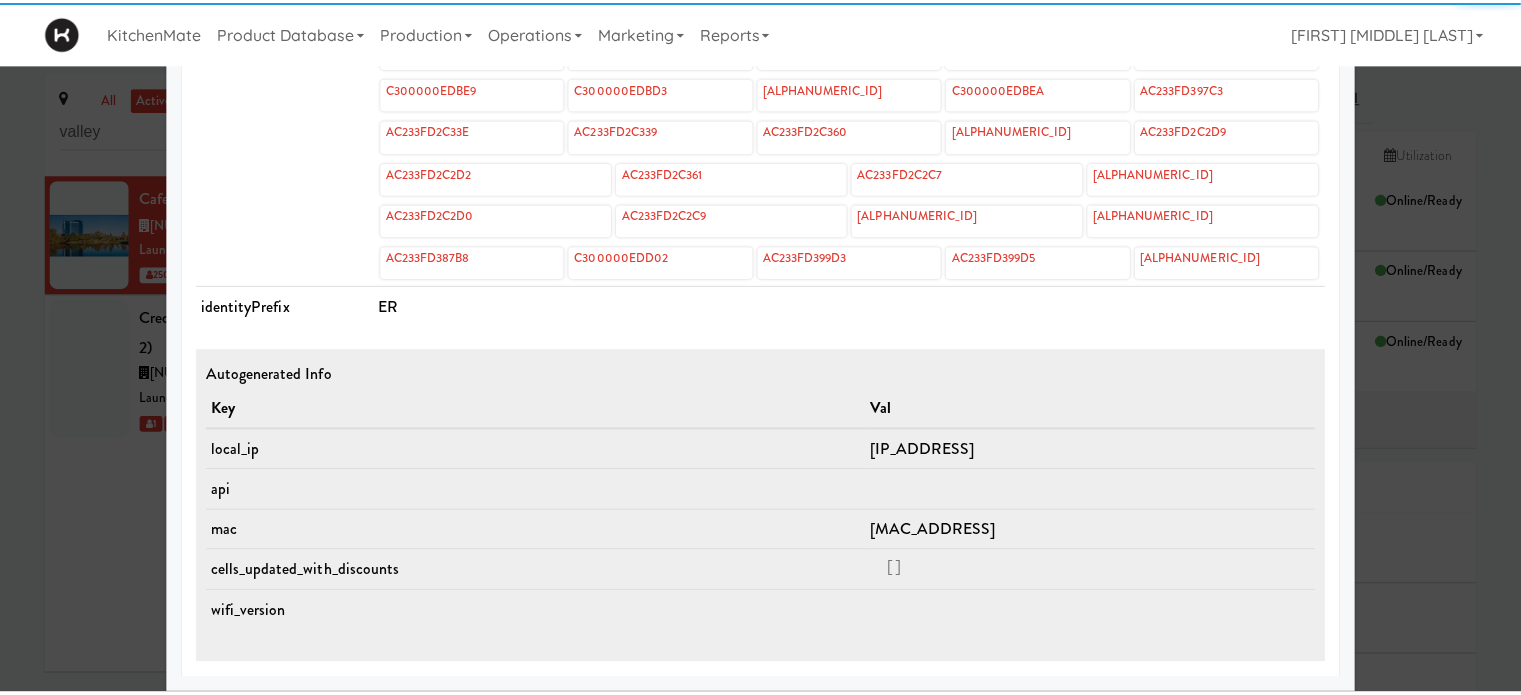 scroll, scrollTop: 954, scrollLeft: 0, axis: vertical 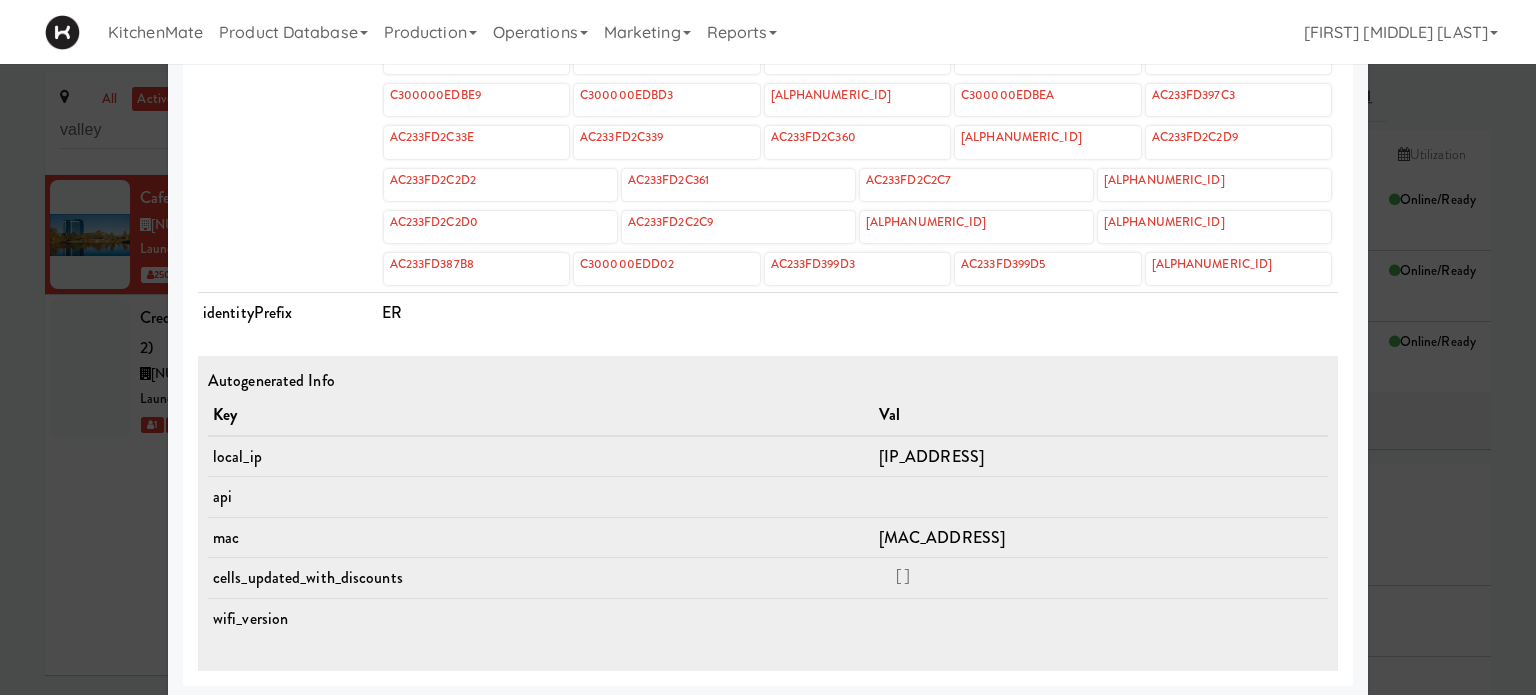 click at bounding box center [768, 347] 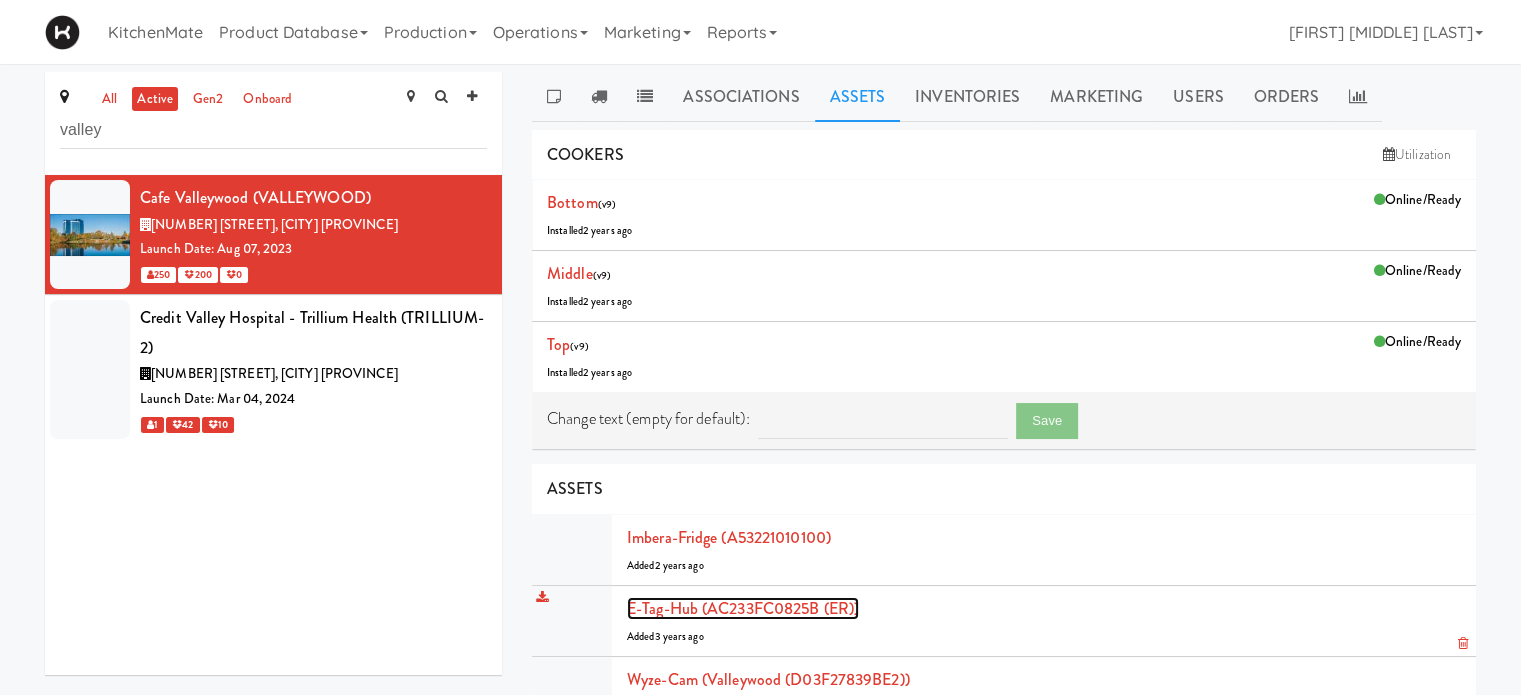 click on "E-tag-hub (AC233FC0825B (ER))" at bounding box center (743, 608) 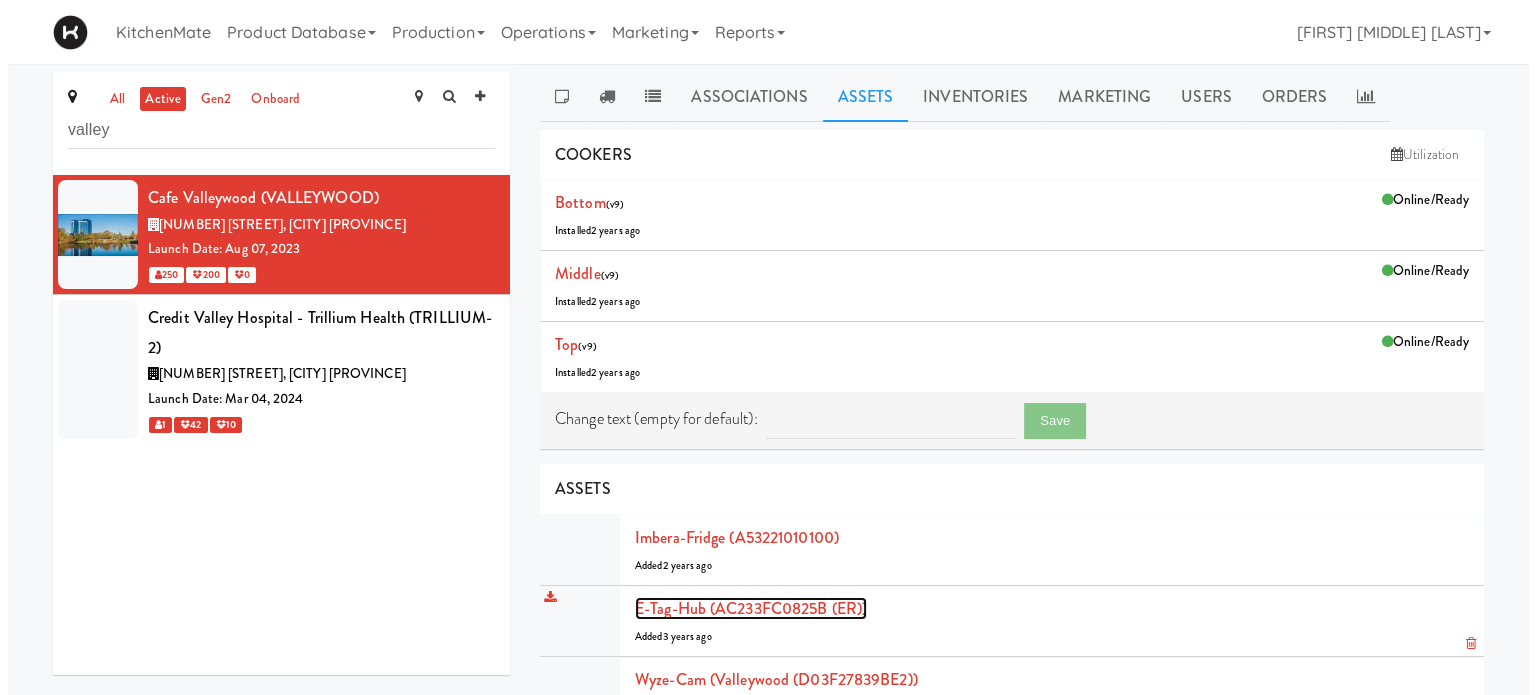 scroll, scrollTop: 0, scrollLeft: 0, axis: both 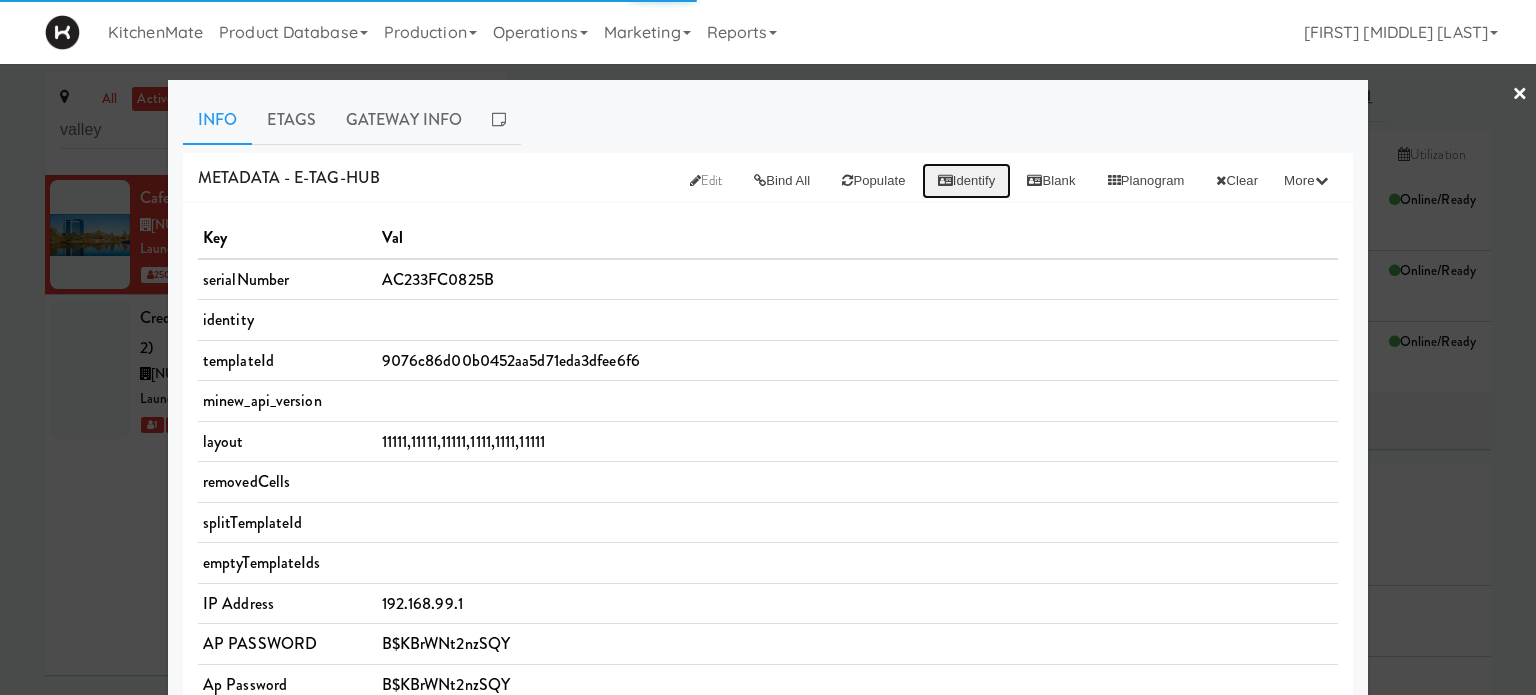 click on "Identify" at bounding box center [967, 181] 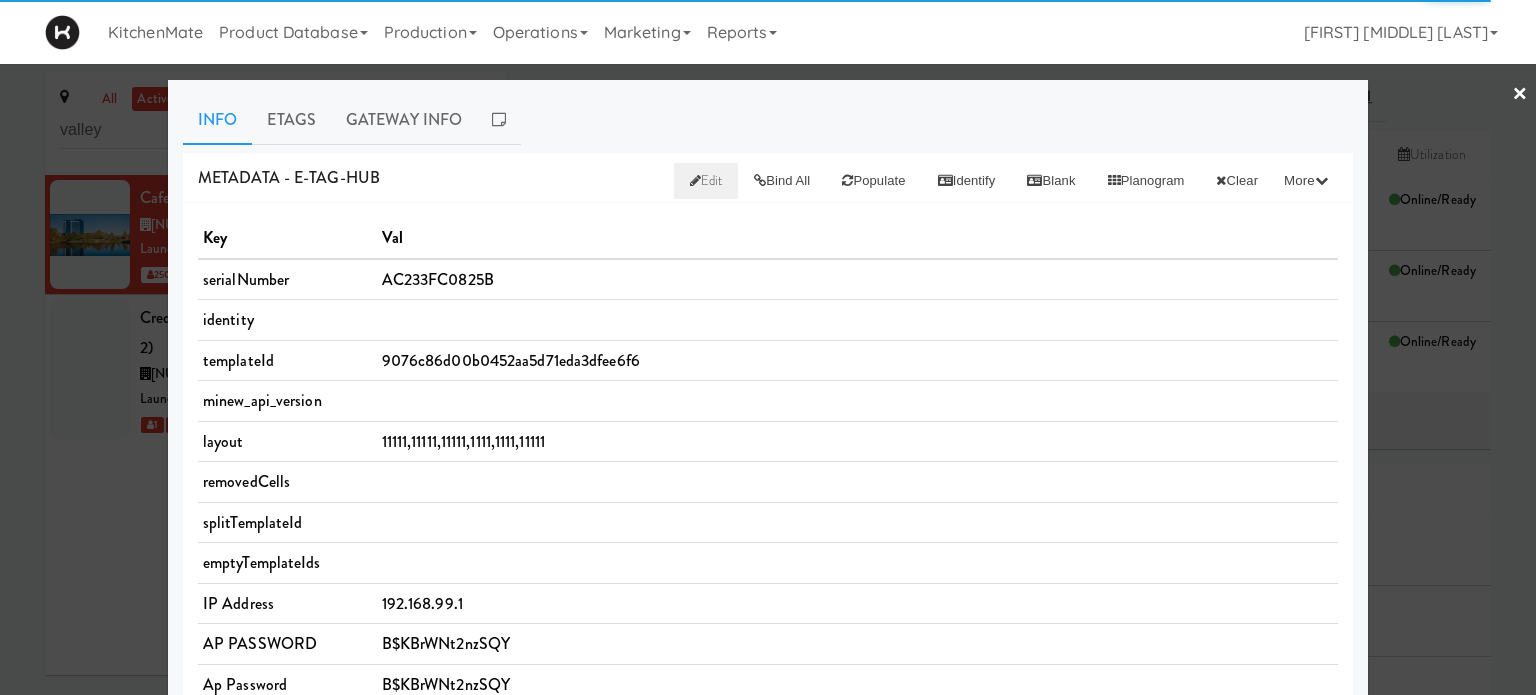 click on "Edit" at bounding box center [706, 180] 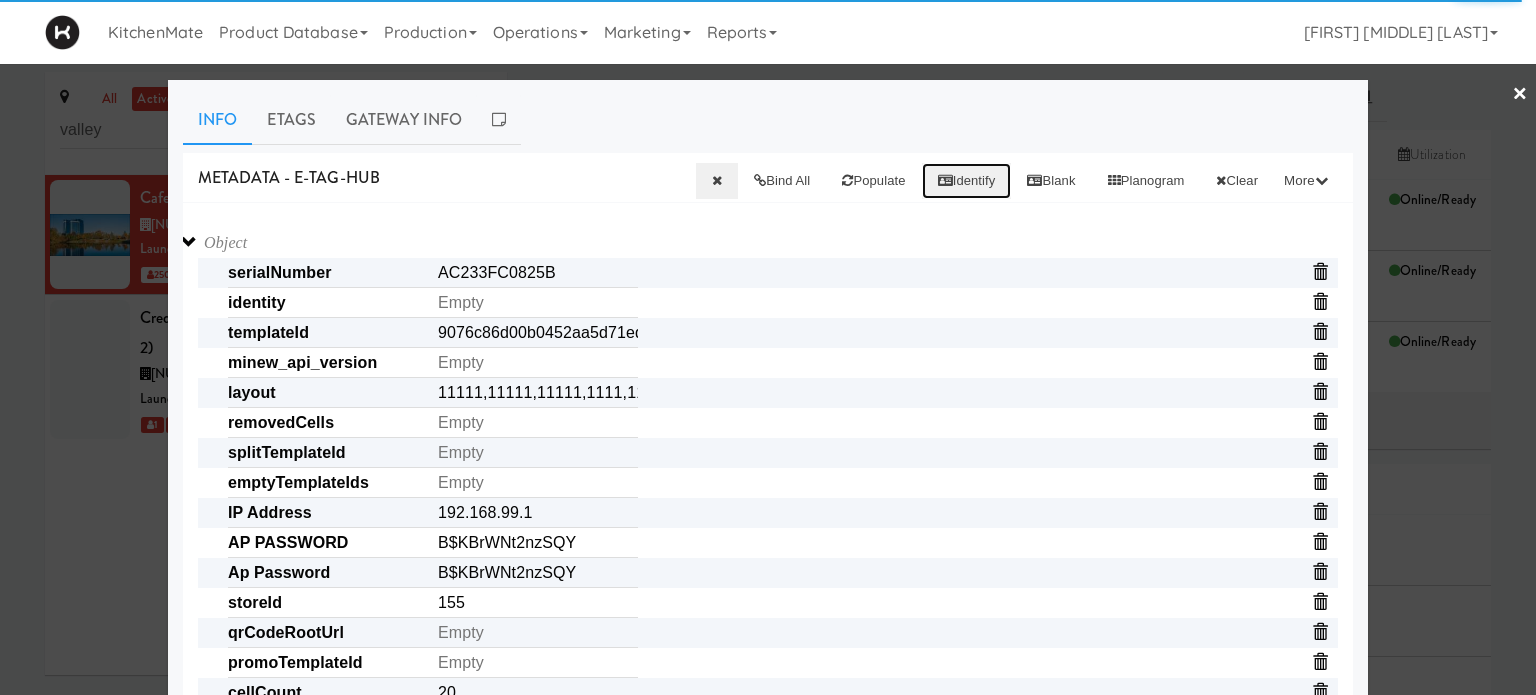 click on "Identify" at bounding box center (967, 181) 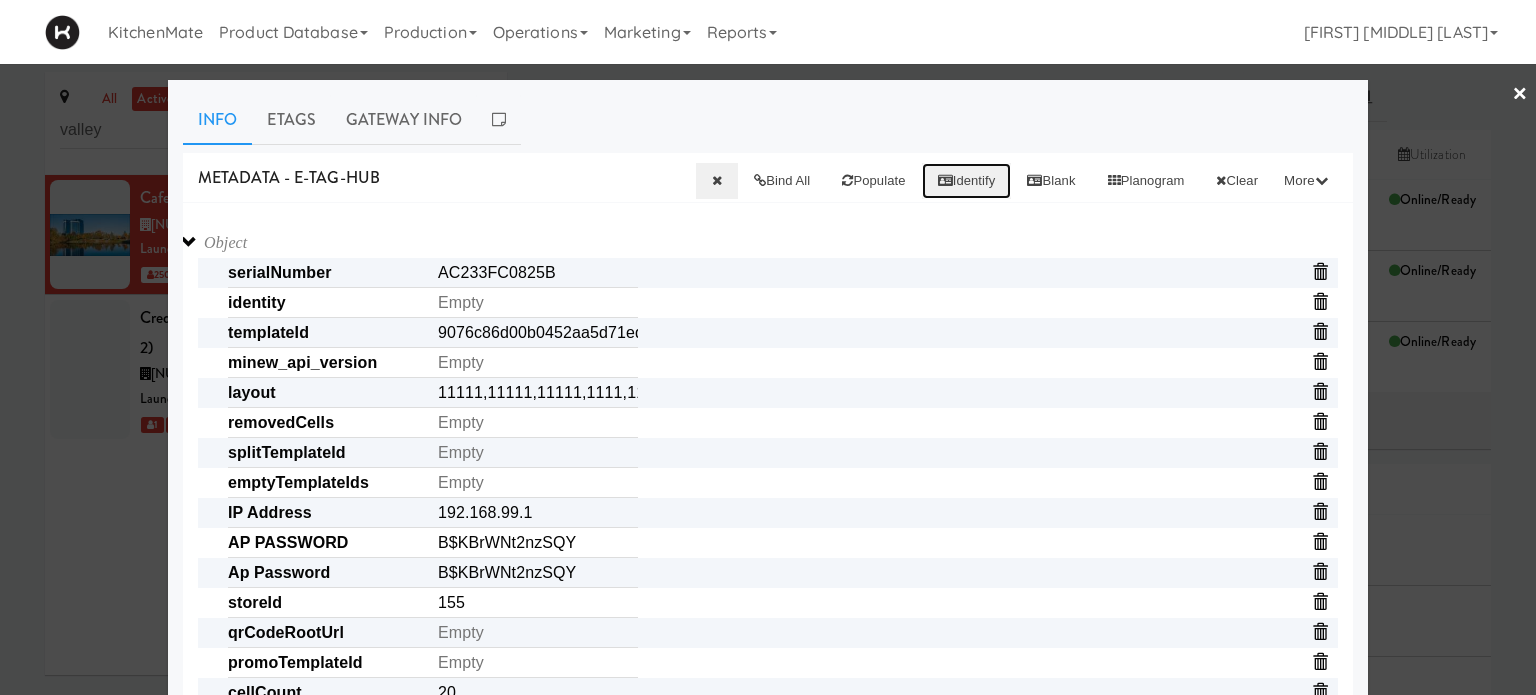 click on "Identify" at bounding box center (967, 181) 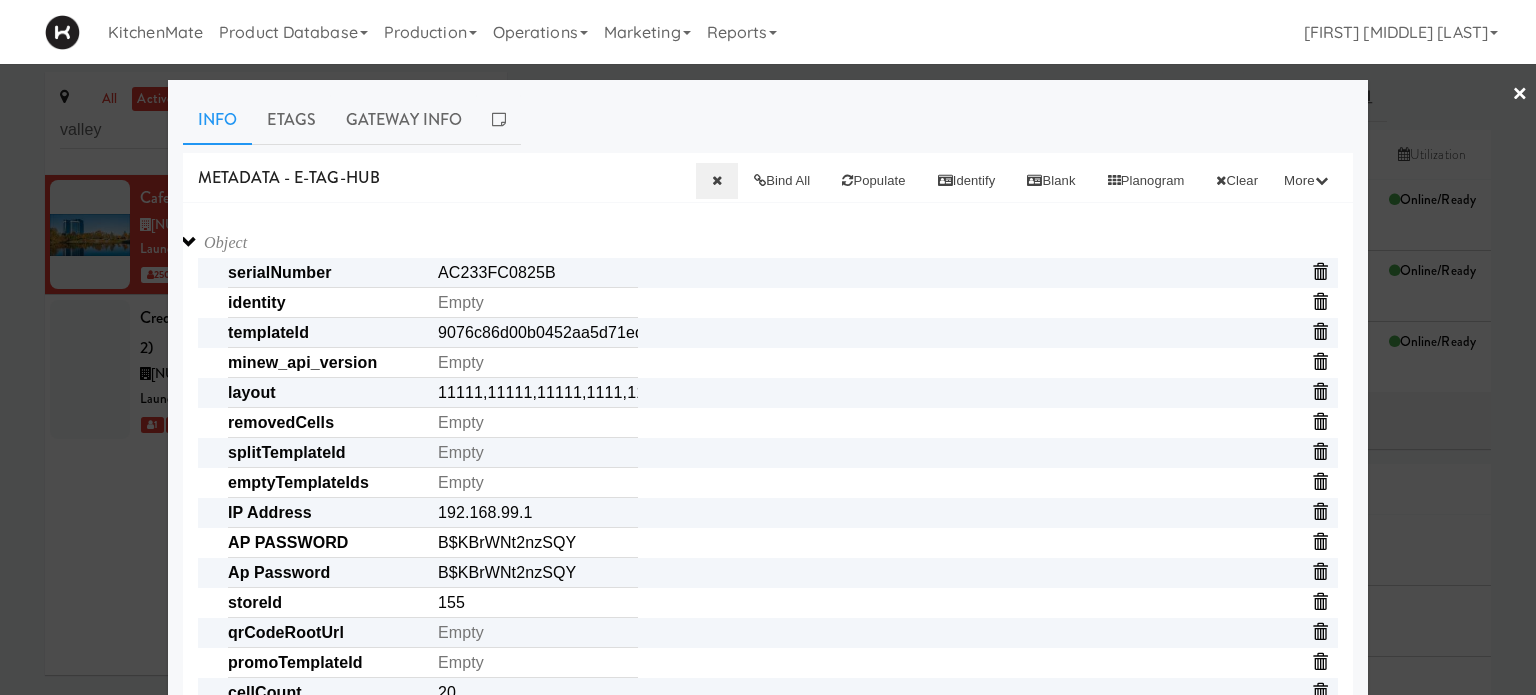 click on "Object serialNumber [SERIAL_NUMBER] identity templateId [TEMPLATE_ID] minew_api_version _local_ip [IP_ADDRESS] _api layout [CREDIT CARD] removedCells splitTemplateId _mac [MAC_ADDRESS] emptyTemplateIds IP Address [IP_ADDRESS] AP PASSWORD [PASSWORD] Ap Password [PASSWORD] storeId 155 _cells_updated_with_discounts Array qrCodeRootUrl promoTemplateId cellCount 20 _wifi_version Gateway password [PASSWORD] wordBreak 16 showPrices cells Array [CELL_IDS] identityPrefix ER Save" at bounding box center [768, 1011] 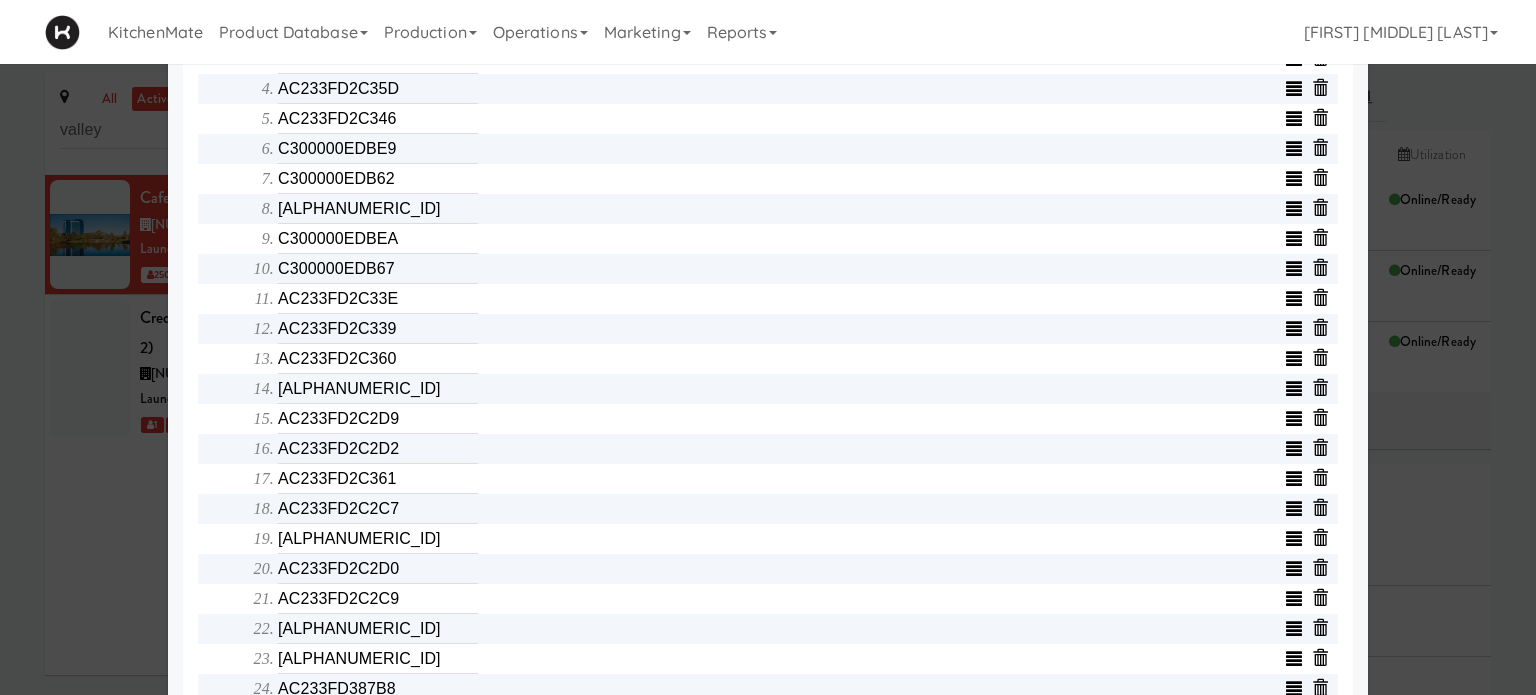 scroll, scrollTop: 840, scrollLeft: 0, axis: vertical 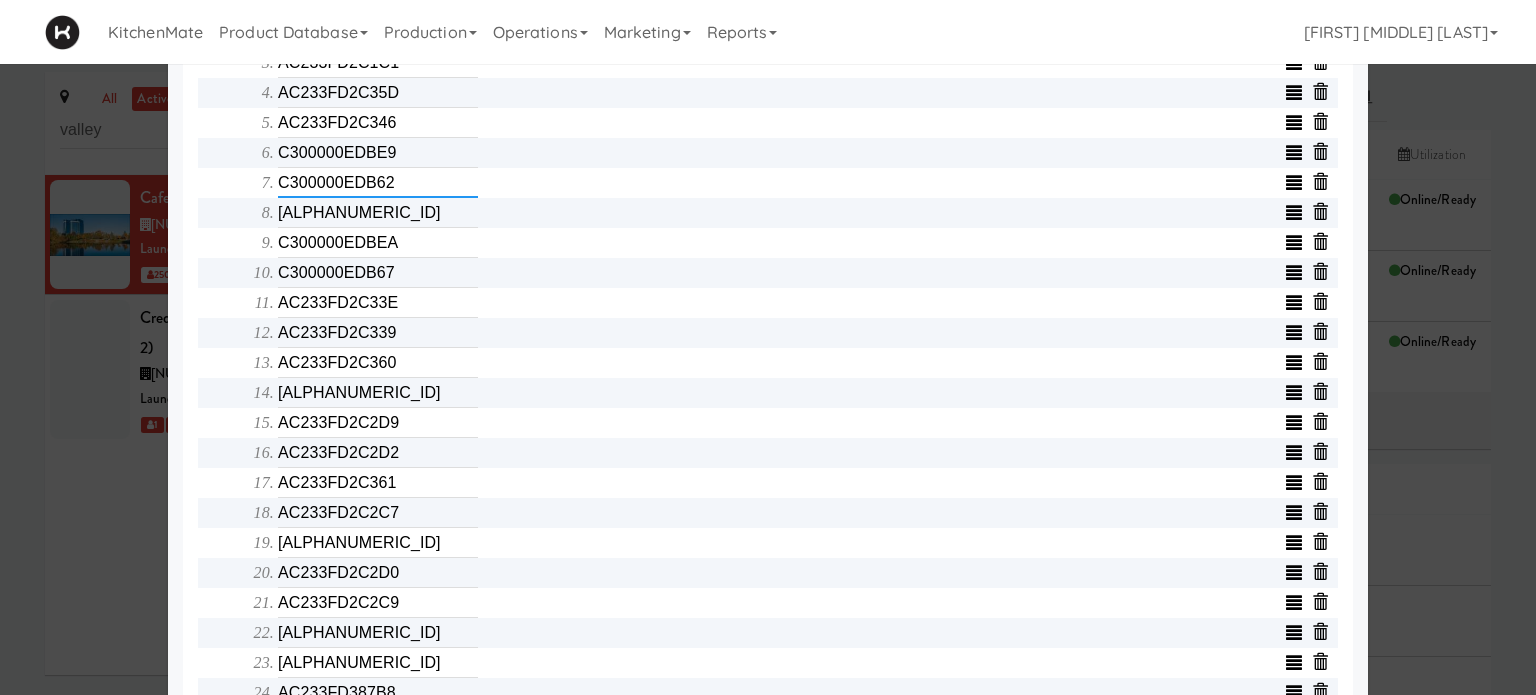 click on "C300000EDB62" at bounding box center [378, 183] 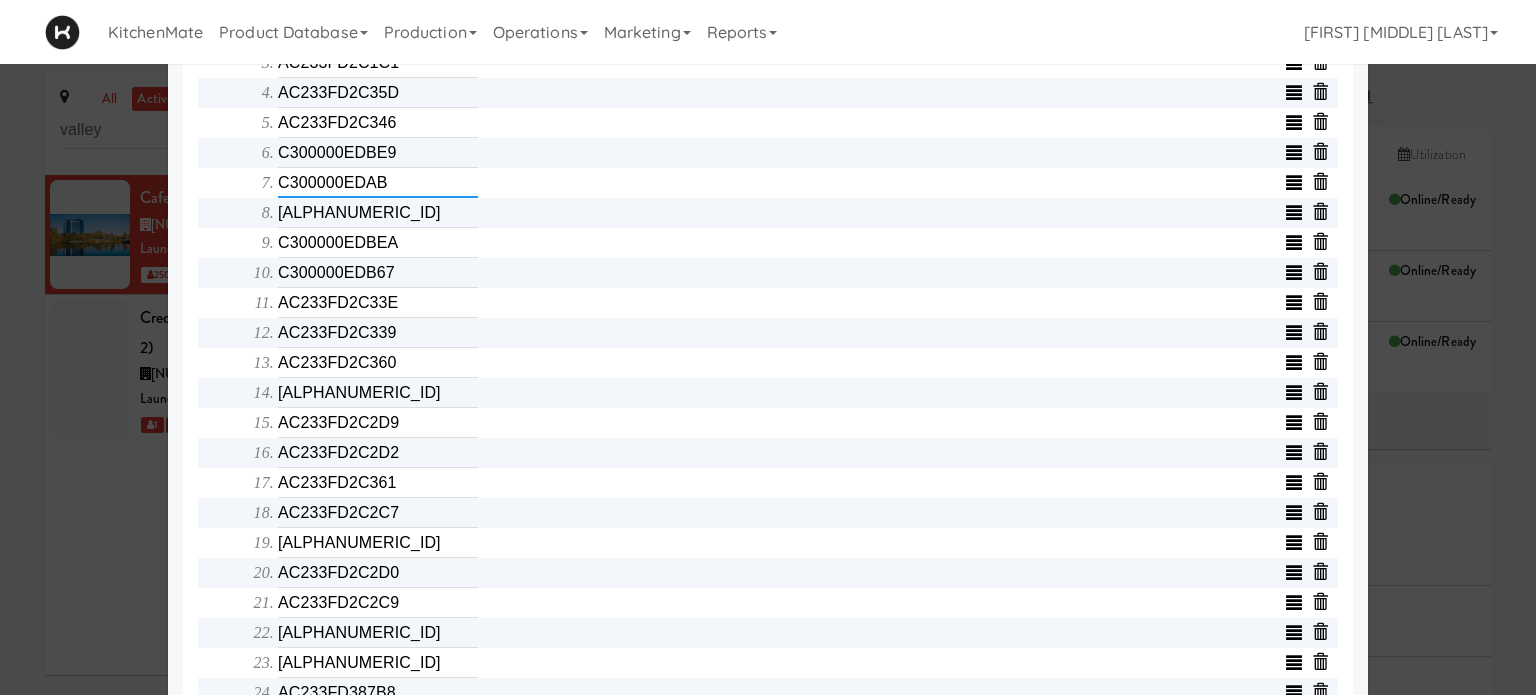 type on "C300000EDABA" 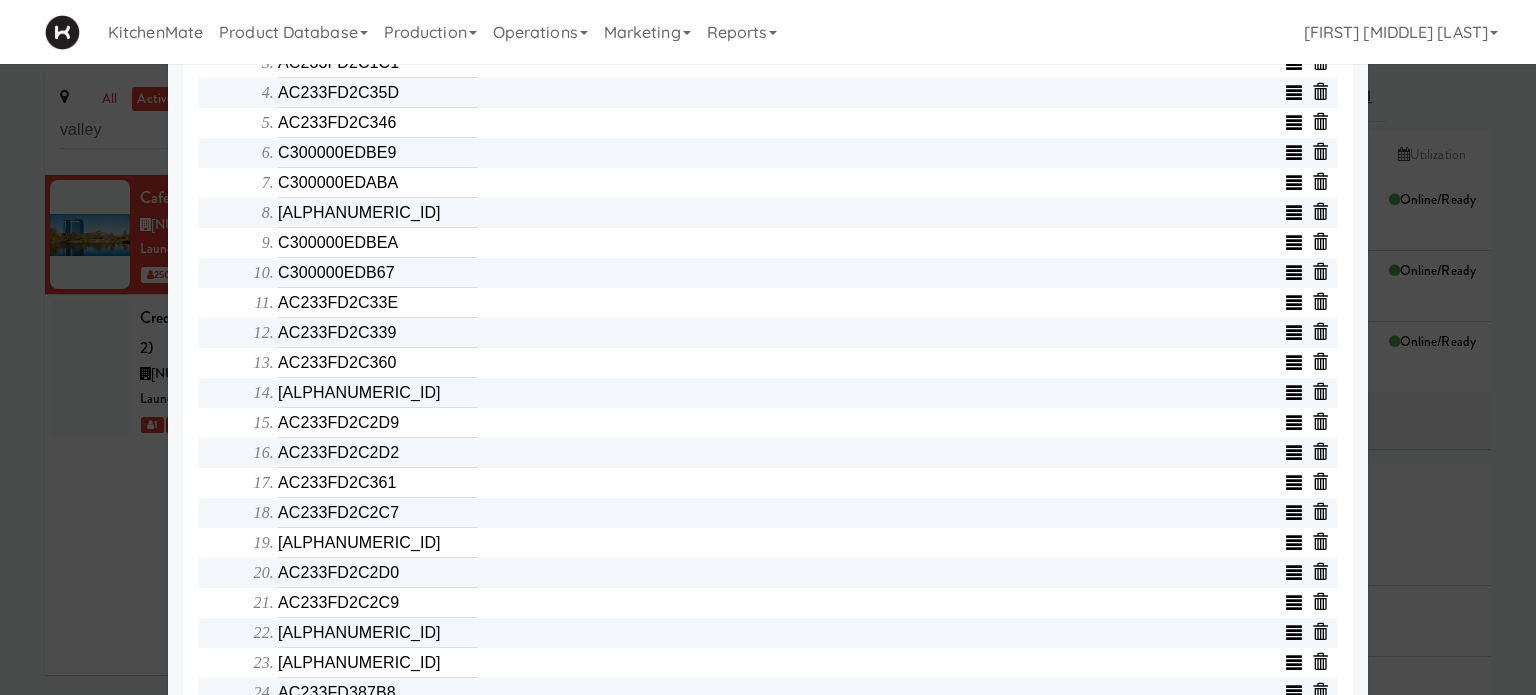 click on "Info Etags Gateway Info METADATA - e-tag-hub Bind All Populate Identify Blank Planogram Clear More Clear RGB lights Turn on RED lights Turn on BLUE lights Turn on GREEN lights Turn on YELLOW lights Turn on WHITE lights Turn on MAGENTA lights Turn on AQUAMARINE lights Object serialNumber [SERIAL_NUMBER] identity templateId [TEMPLATE_ID] minew_api_version _local_ip [IP_ADDRESS] _api layout [CREDIT CARD] removedCells splitTemplateId _mac [MAC_ADDRESS] emptyTemplateIds IP Address [IP_ADDRESS] AP PASSWORD [PASSWORD] Ap Password [PASSWORD] storeId 155 _cells_updated_with_discounts Array qrCodeRootUrl promoTemplateId cellCount 20 _wifi_version Gateway password [PASSWORD] wordBreak 16 showPrices cells Array [CELL_IDS] ER" at bounding box center [768, 117] 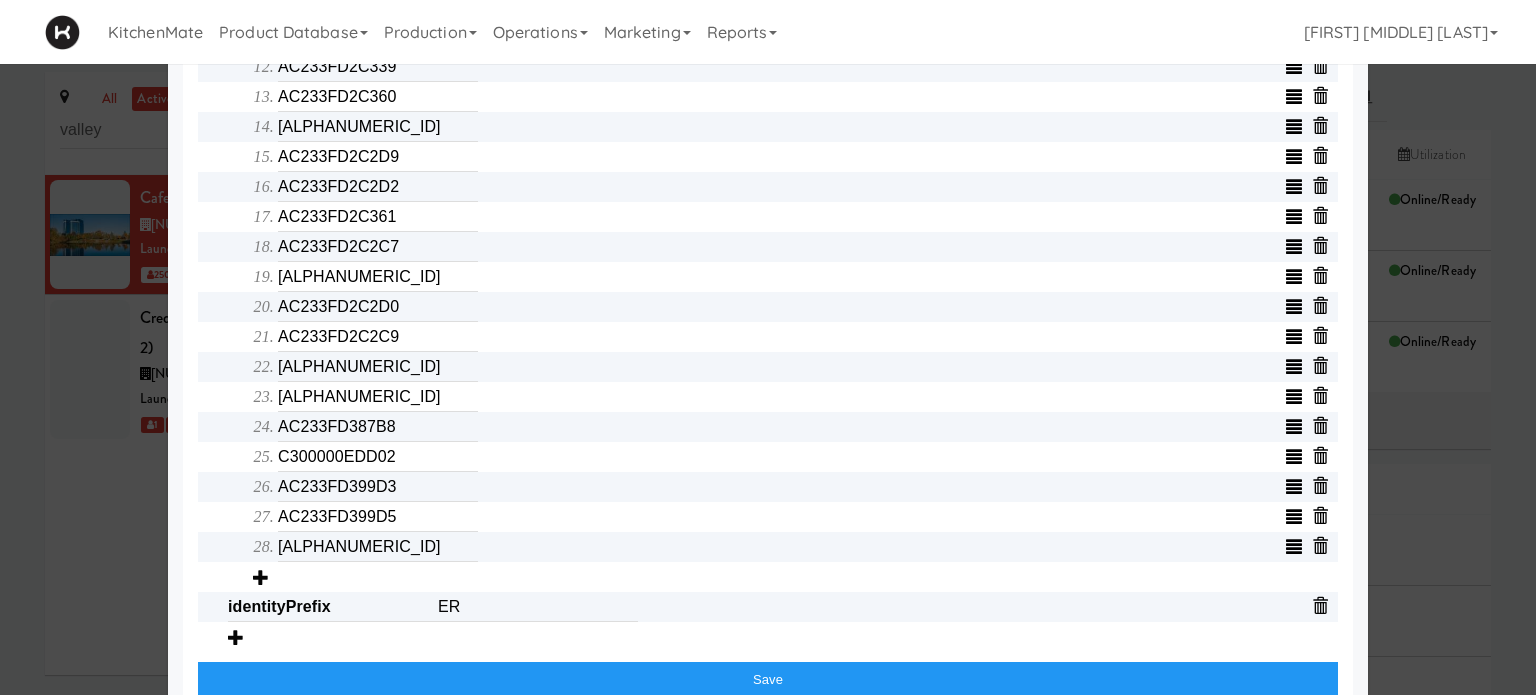 scroll, scrollTop: 1149, scrollLeft: 0, axis: vertical 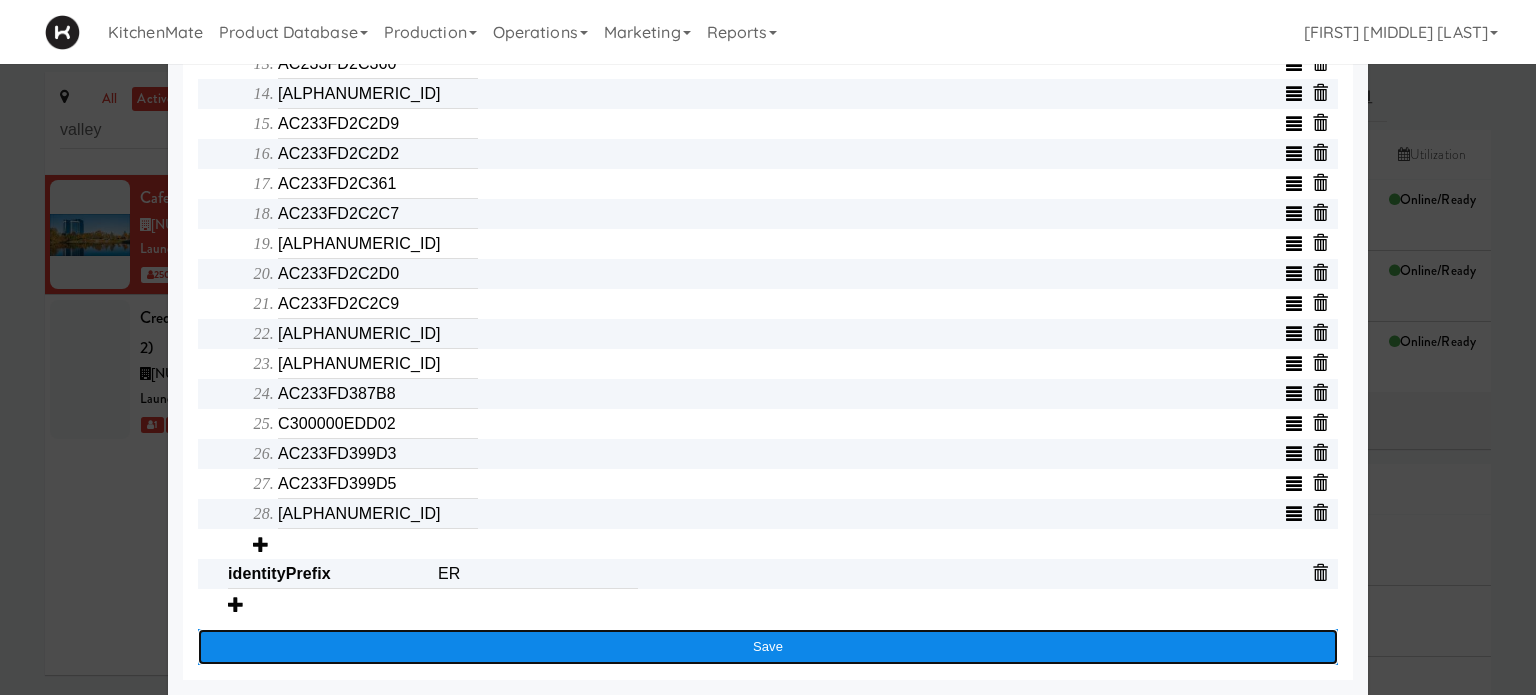 click on "Save" at bounding box center [768, 647] 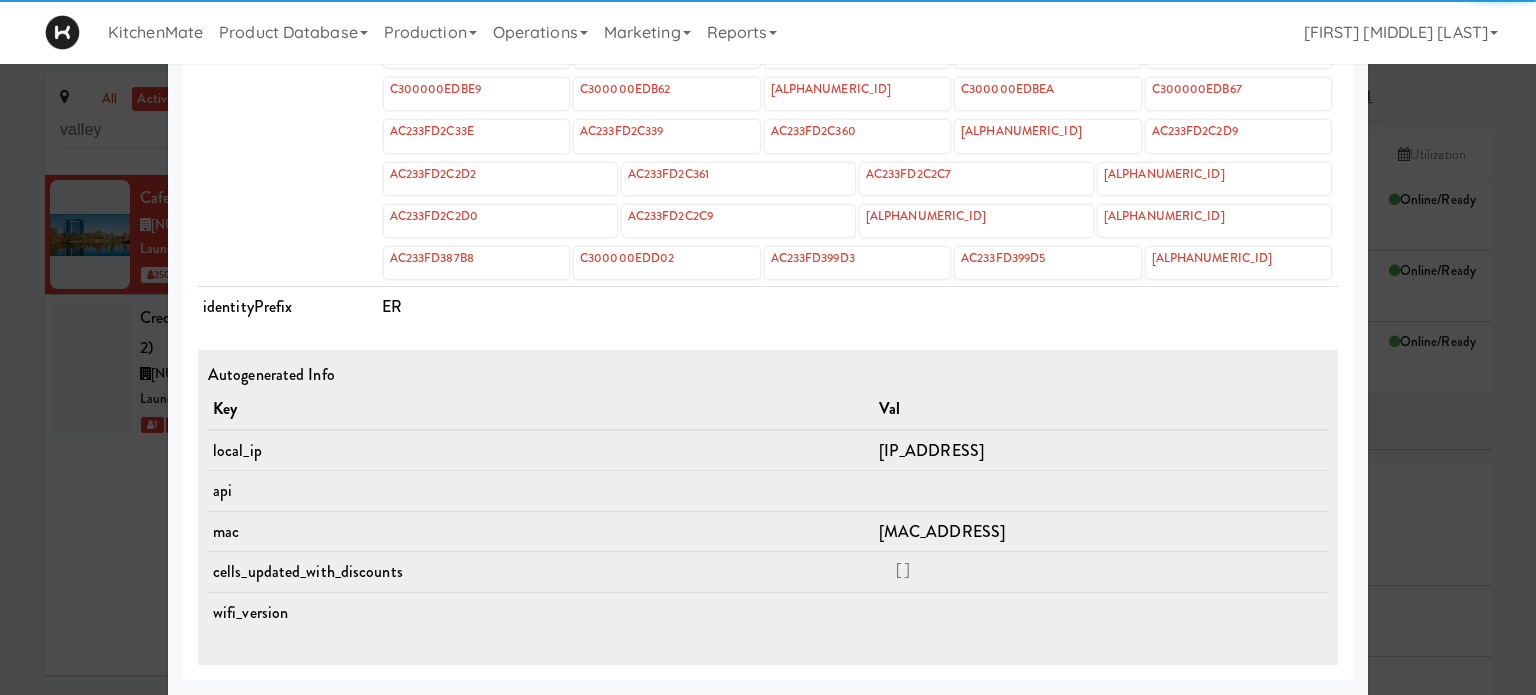 scroll, scrollTop: 954, scrollLeft: 0, axis: vertical 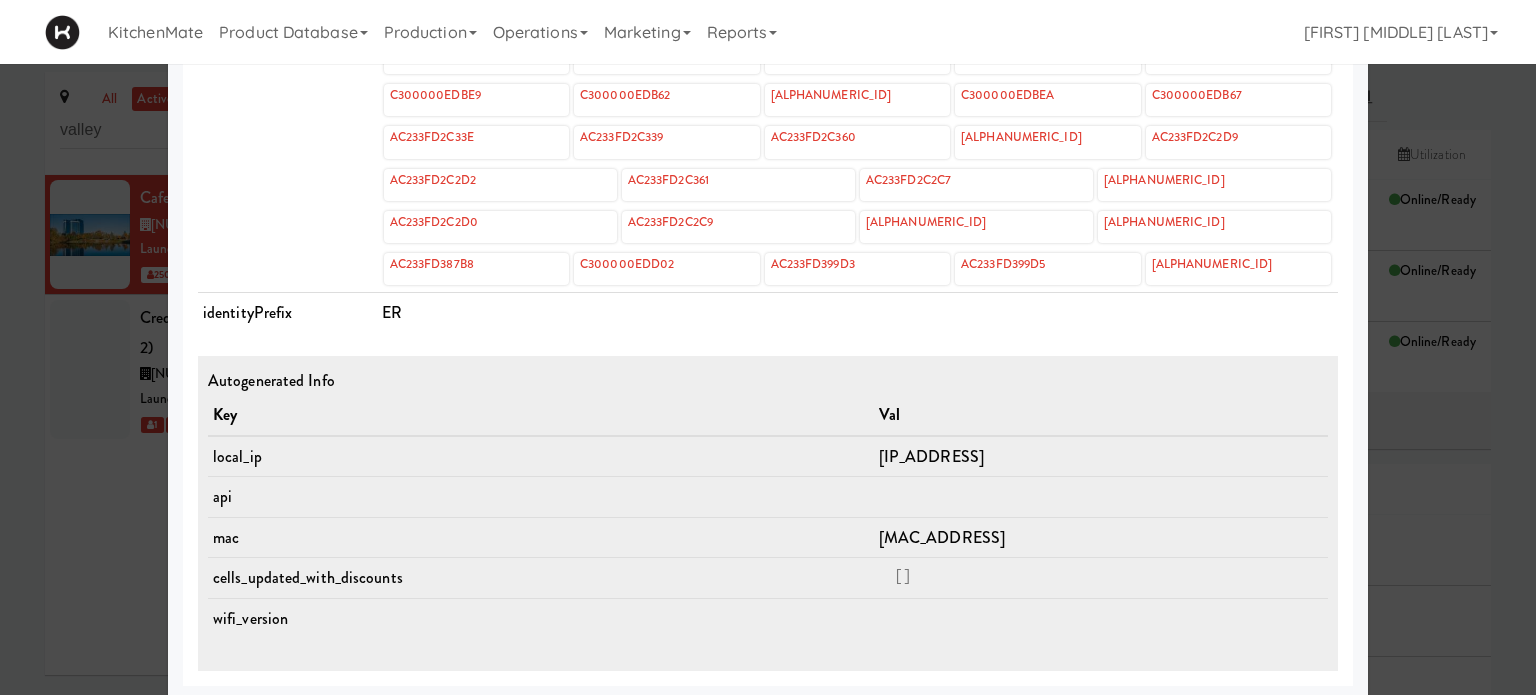click on "Key Val serialNumber AC233FC0825B identity templateId 9076c86d00b0452aa5d71eda3dfee6f6 minew_api_version layout [NUMBER],[NUMBER],[NUMBER],[NUMBER],[NUMBER],[NUMBER] removedCells splitTemplateId emptyTemplateIds IP Address [IP_ADDRESS] AP PASSWORD [PASSWORD] Ap Password [PASSWORD] storeId 155 qrCodeRootUrl promoTemplateId cellCount 20 Gateway password [PASSWORD] wordBreak 16 showPrices cells AC233FD2C35C AC233FD2C337 AC233FD2C1C1 AC233FD2C35D AC233FD2C346 C300000EDBE9 C300000EDBD3 C300000EDB0F C300000EDBEA AC233FD397C3 AC233FD2C33E AC233FD2C339 AC233FD2C360 AC233FD2C33A AC233FD2C2D9 AC233FD2C2D2 AC233FD2C361 AC233FD2C2C7 AC233FD2C2D4 AC233FD2C2D0 AC233FD2C2C9 AC233FD2C2EC AC233FD2C2DA AC233FD387B8 identityPrefix ER Autogenerated Info Key Val local_ip [IP_ADDRESS] api mac ac:23:3f:c0:82:5b cells_updated_with_discounts     Array   [ 0 ]     wifi_version" at bounding box center [768, -33] 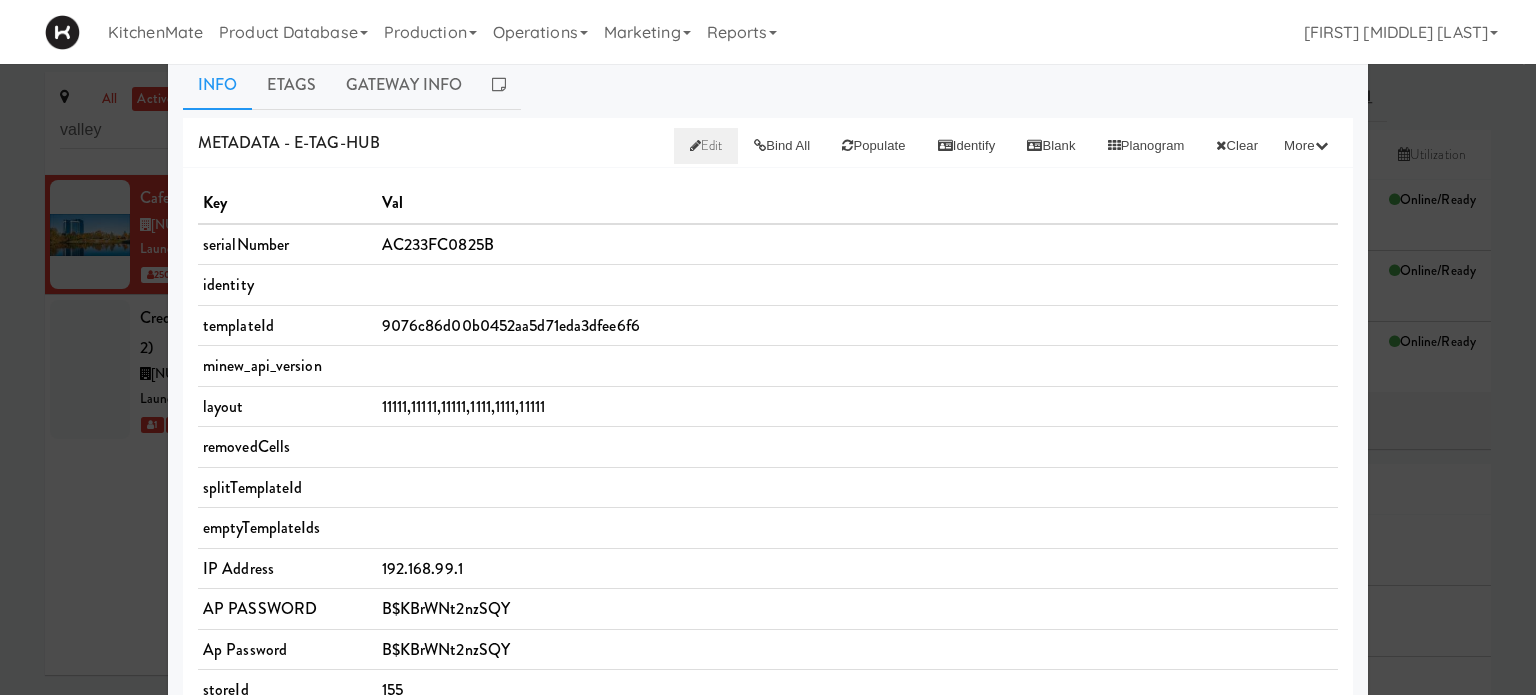 scroll, scrollTop: 0, scrollLeft: 0, axis: both 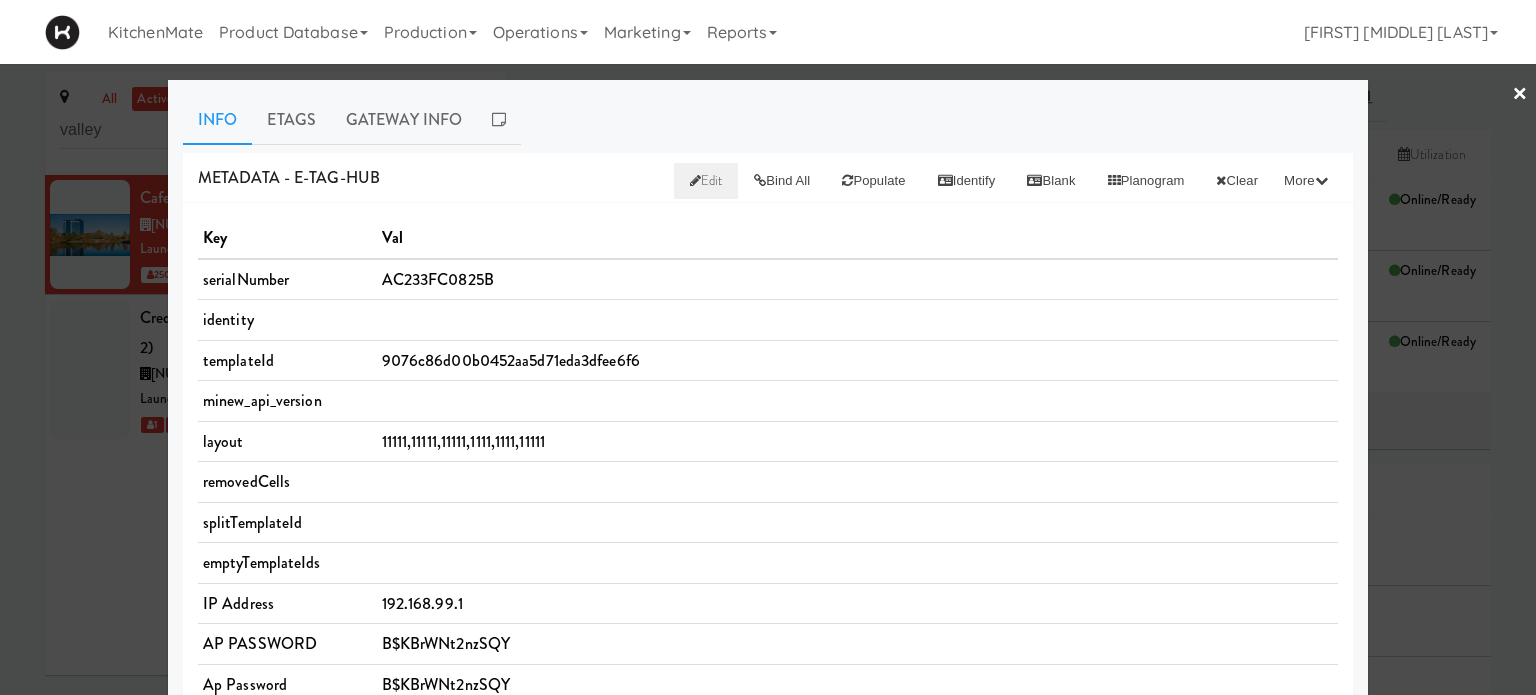 click on "Edit" at bounding box center [706, 181] 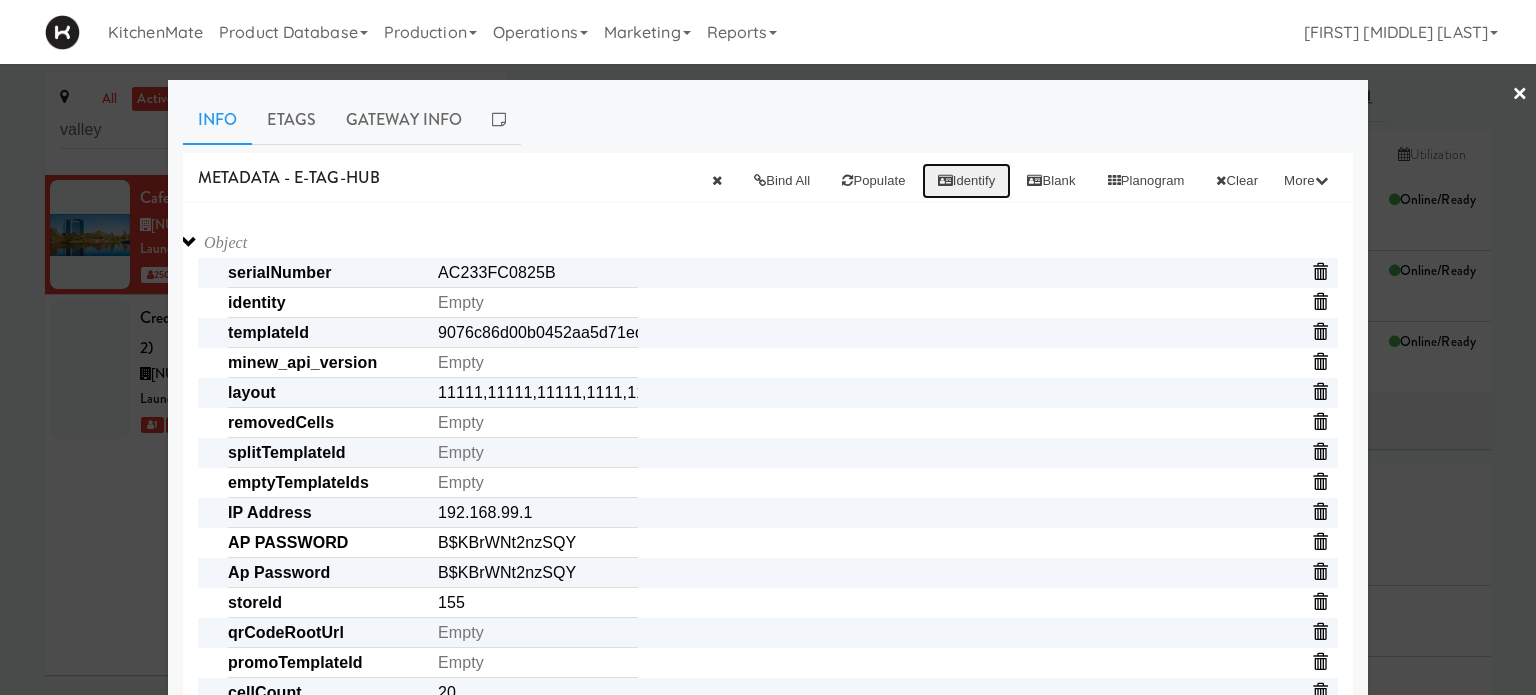 click on "Identify" at bounding box center (967, 181) 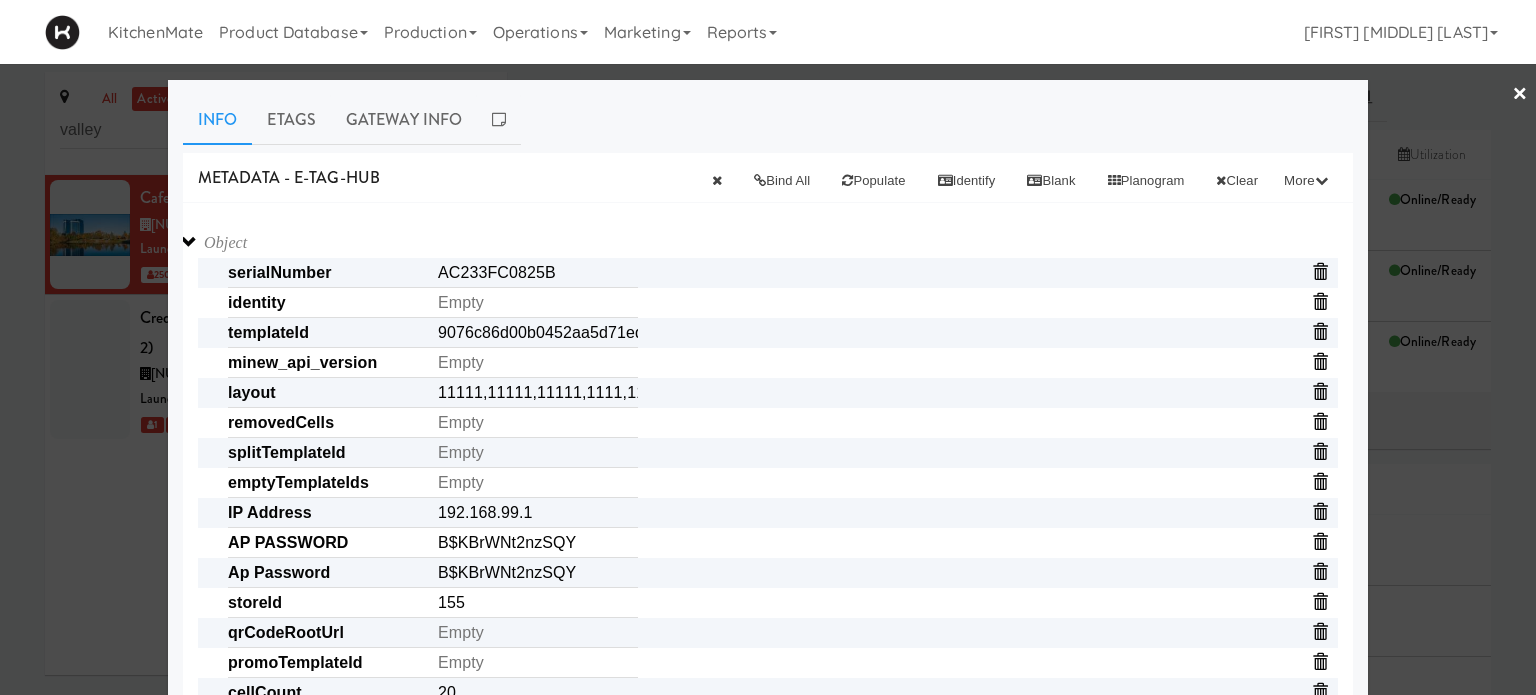 click on "serialNumber AC233FC0825B" at bounding box center (783, 273) 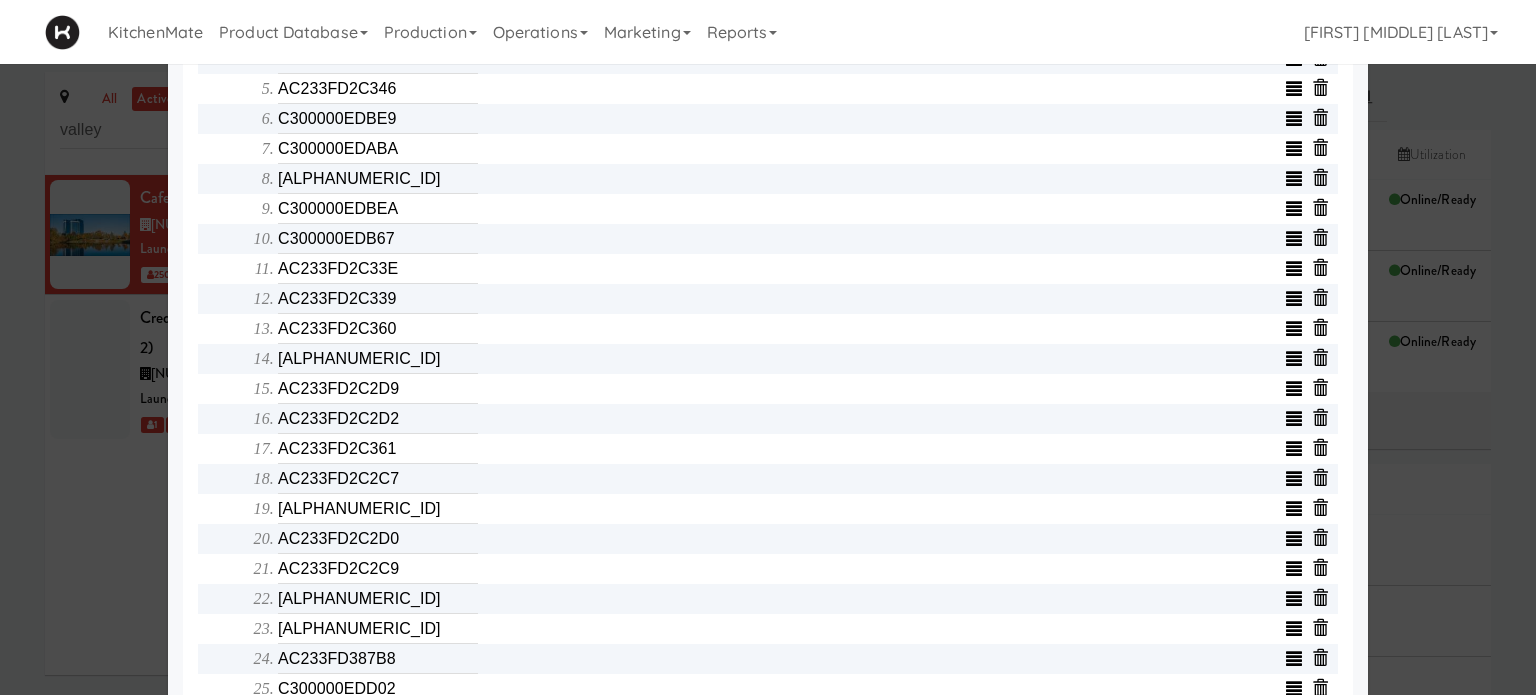 scroll, scrollTop: 880, scrollLeft: 0, axis: vertical 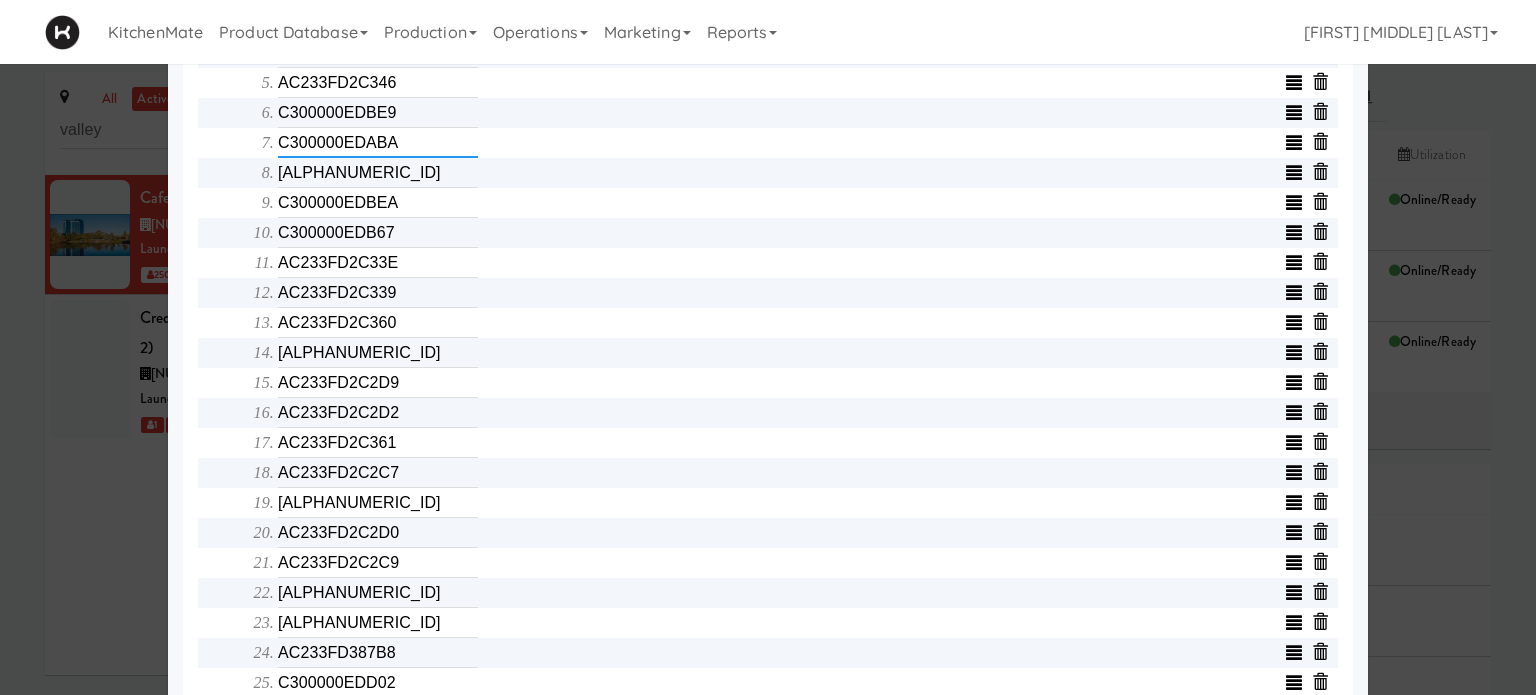 click on "C300000EDABA" at bounding box center [378, 143] 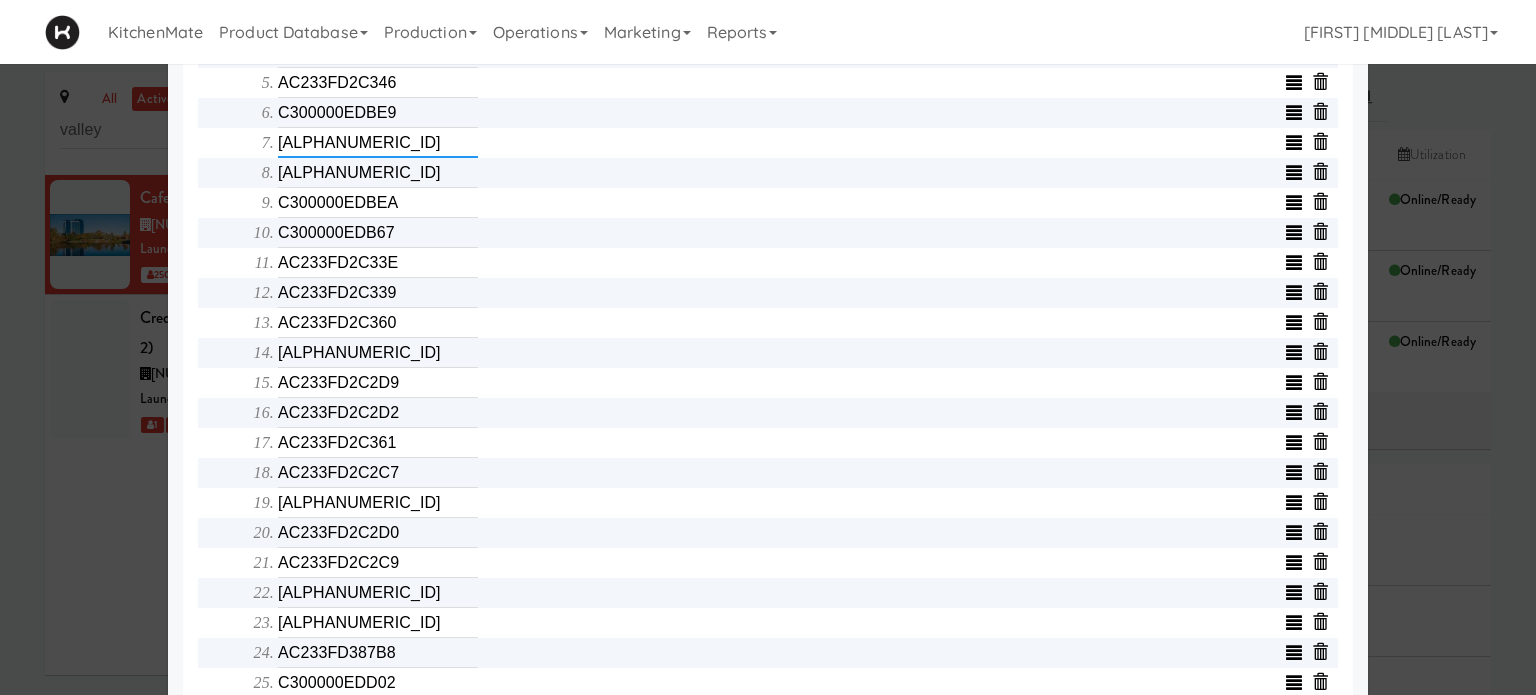 type on "[ALPHANUMERIC_ID]" 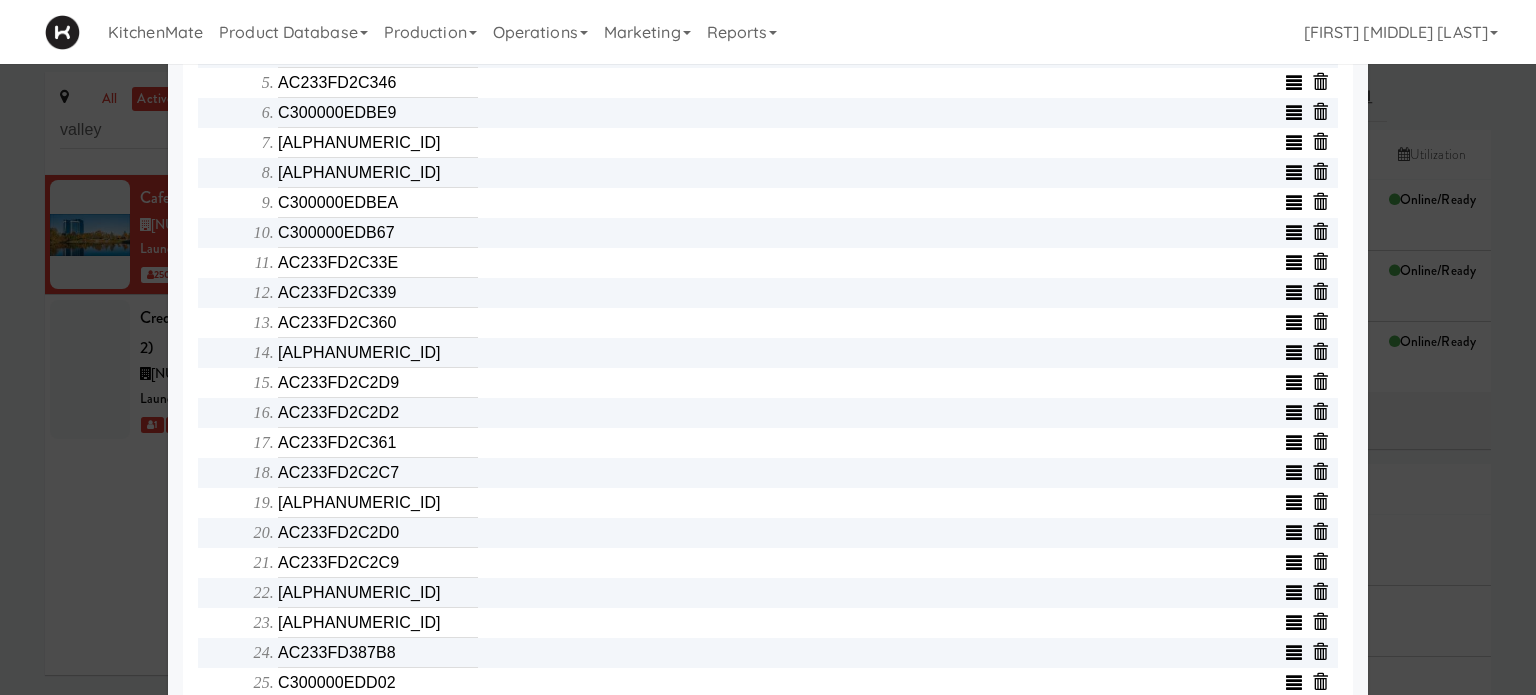 click on "Array [ALPHANUMERIC_ID] [ALPHANUMERIC_ID] [ALPHANUMERIC_ID] [ALPHANUMERIC_ID] [ALPHANUMERIC_ID] [ALPHANUMERIC_ID] [ALPHANUMERIC_ID] [ALPHANUMERIC_ID] [ALPHANUMERIC_ID] [ALPHANUMERIC_ID] [ALPHANUMERIC_ID] [ALPHANUMERIC_ID] [ALPHANUMERIC_ID] [ALPHANUMERIC_ID] [ALPHANUMERIC_ID] [ALPHANUMERIC_ID] [ALPHANUMERIC_ID] [ALPHANUMERIC_ID] [ALPHANUMERIC_ID] [ALPHANUMERIC_ID] [ALPHANUMERIC_ID]" at bounding box center [783, 369] 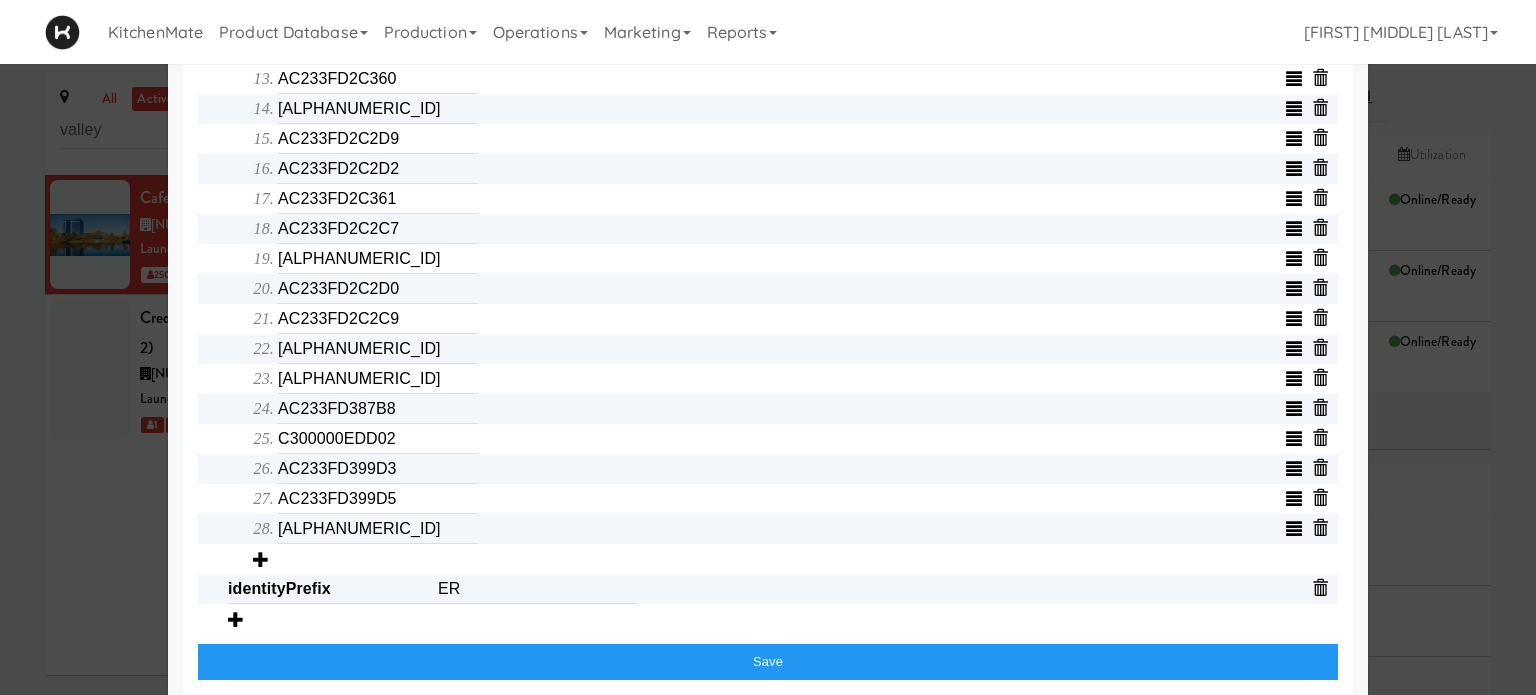 scroll, scrollTop: 1149, scrollLeft: 0, axis: vertical 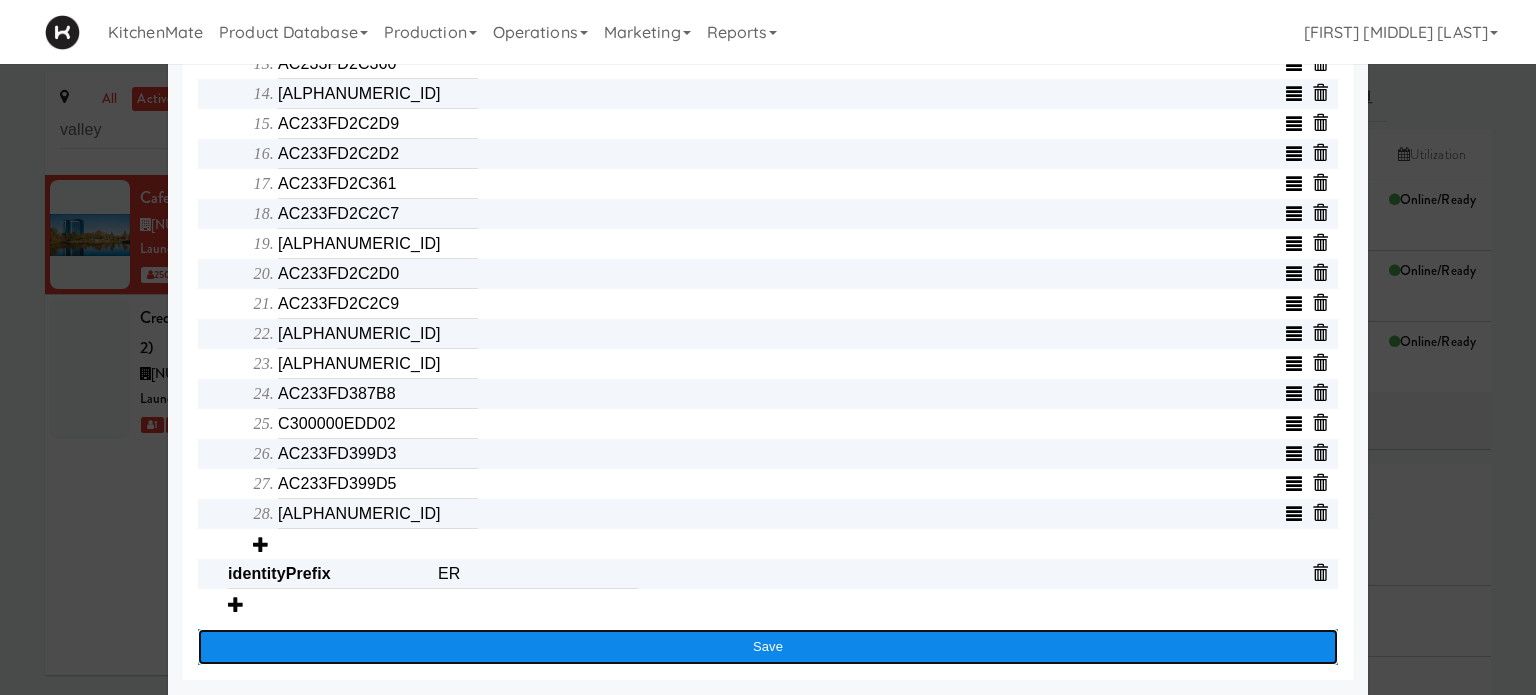 click on "Save" at bounding box center [768, 647] 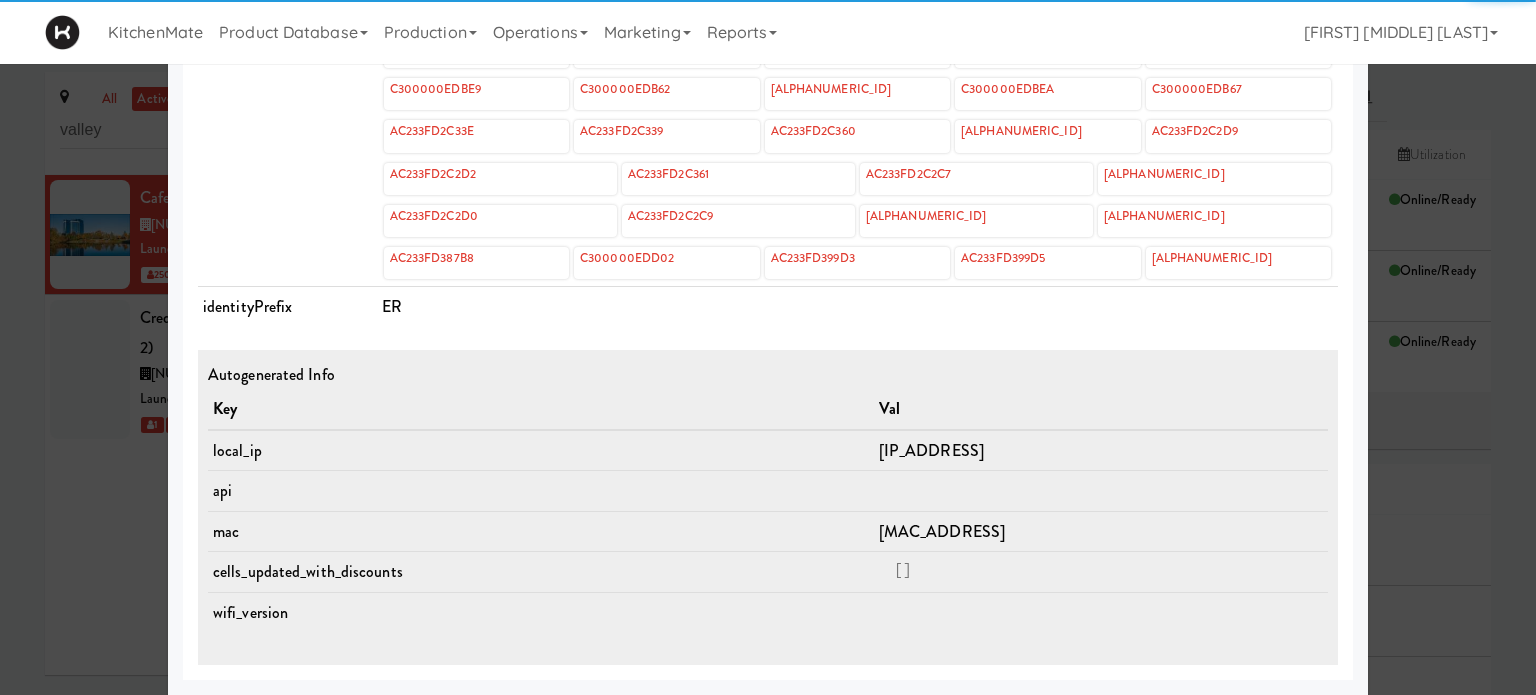 scroll, scrollTop: 954, scrollLeft: 0, axis: vertical 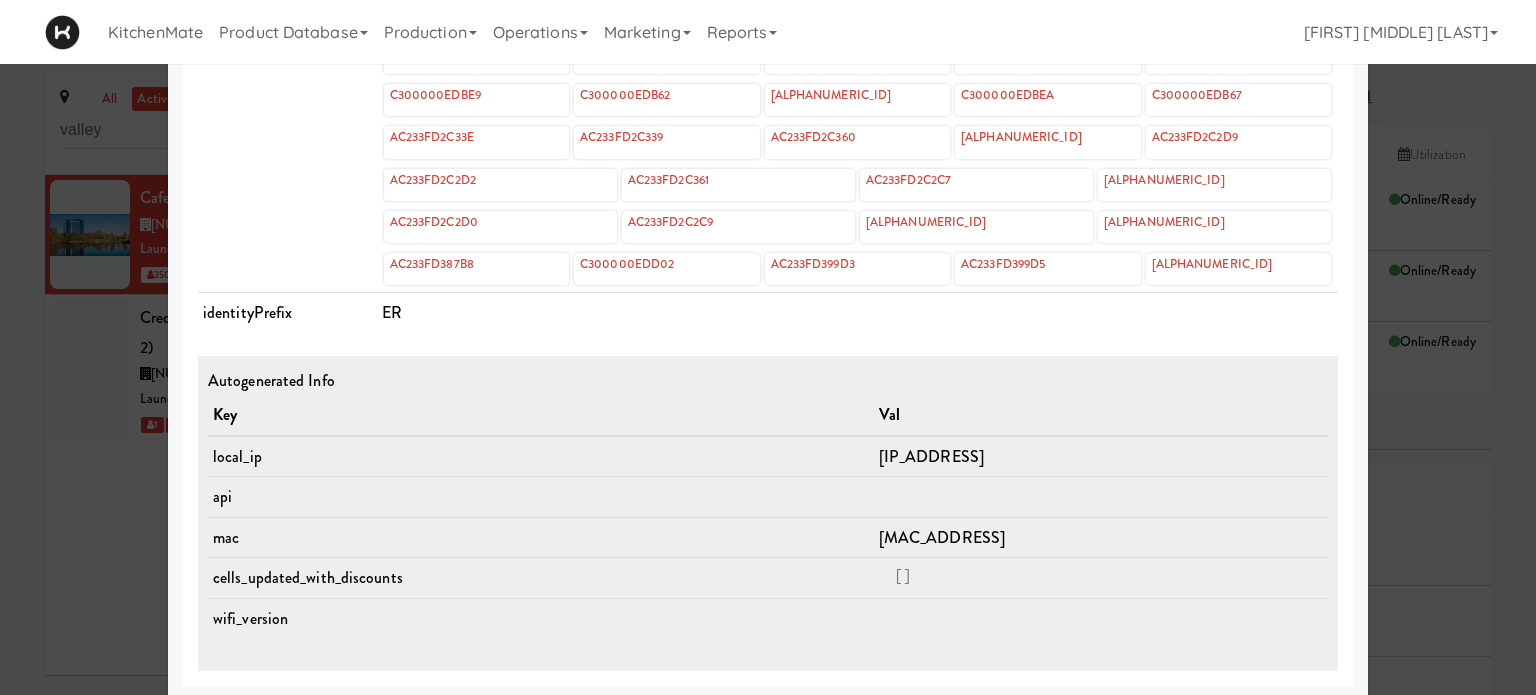 click on "Autogenerated Info Key Val local_ip [IP_ADDRESS] api mac [MAC_ADDRESS] cells_updated_with_discounts Array [ 0 ] wifi_version" at bounding box center (768, 514) 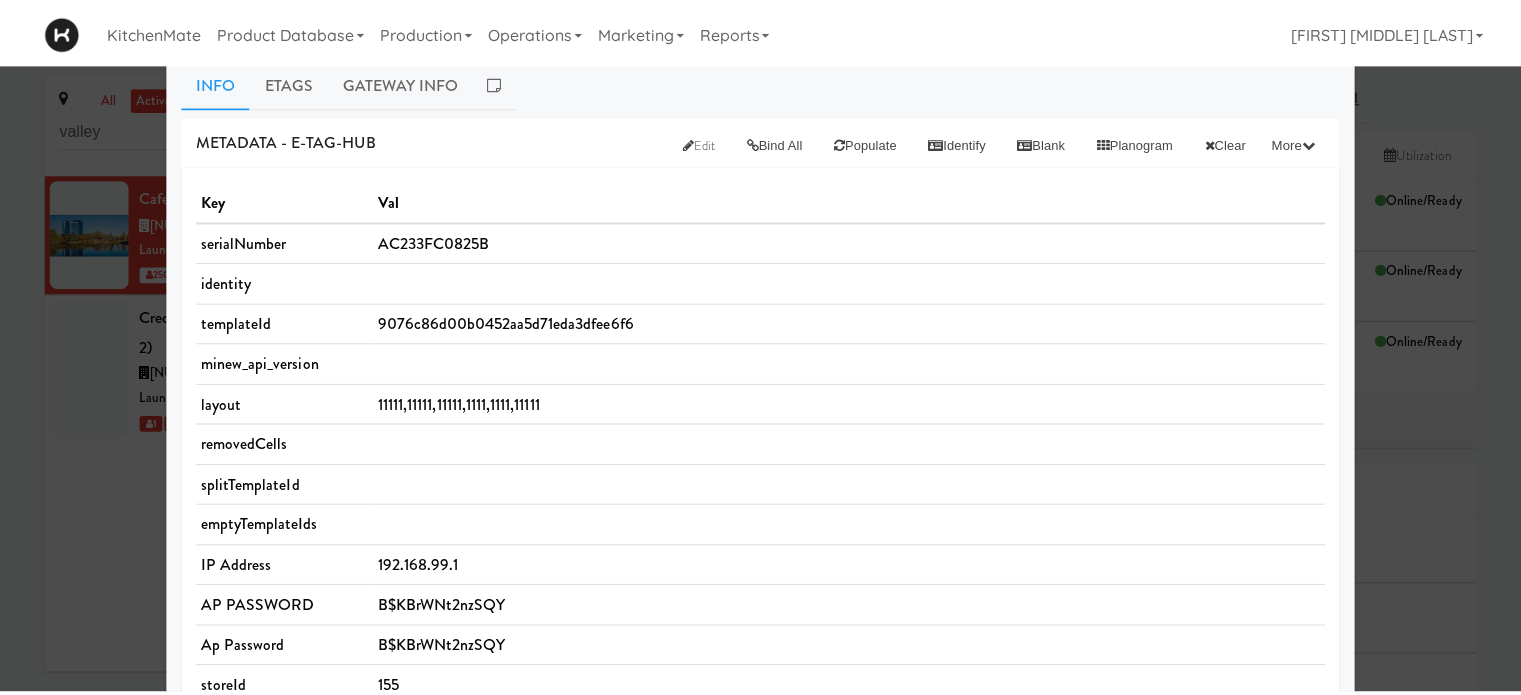 scroll, scrollTop: 34, scrollLeft: 0, axis: vertical 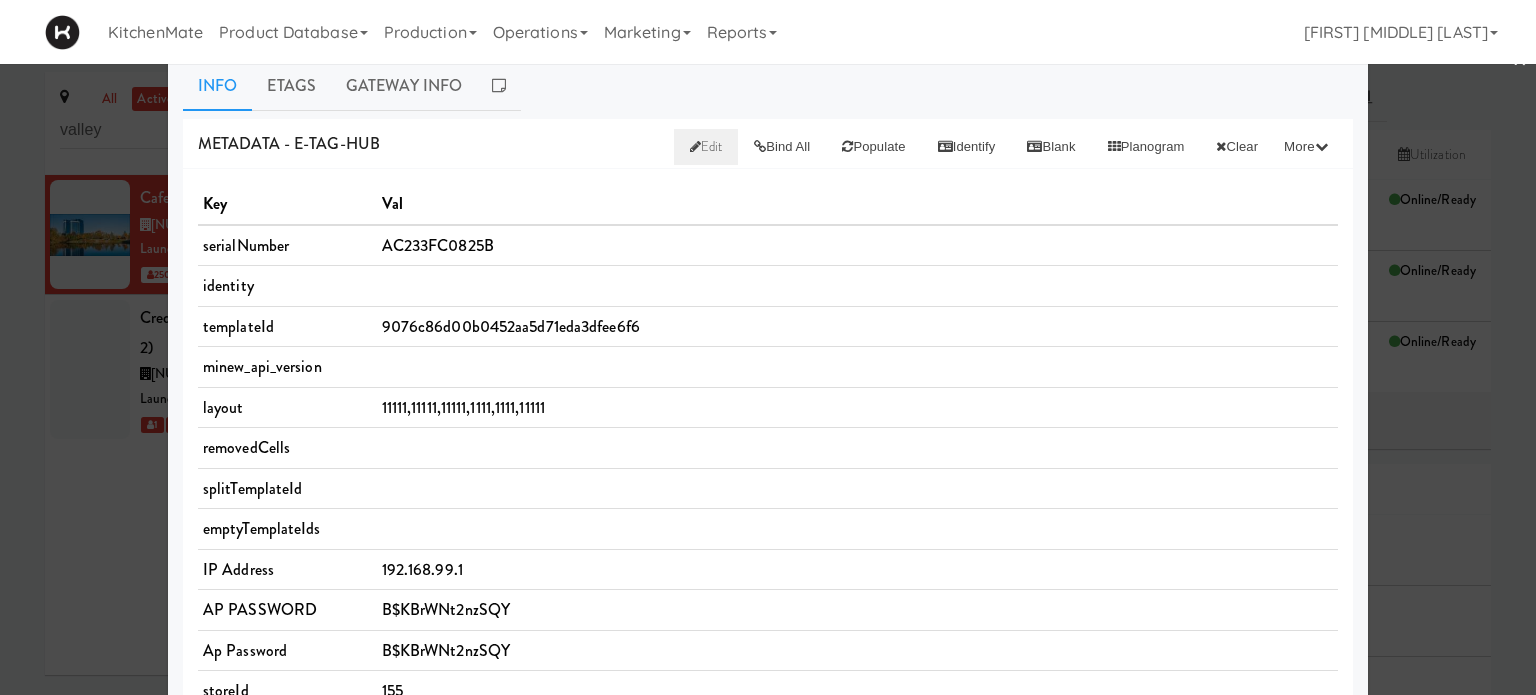 click on "Edit" at bounding box center (706, 146) 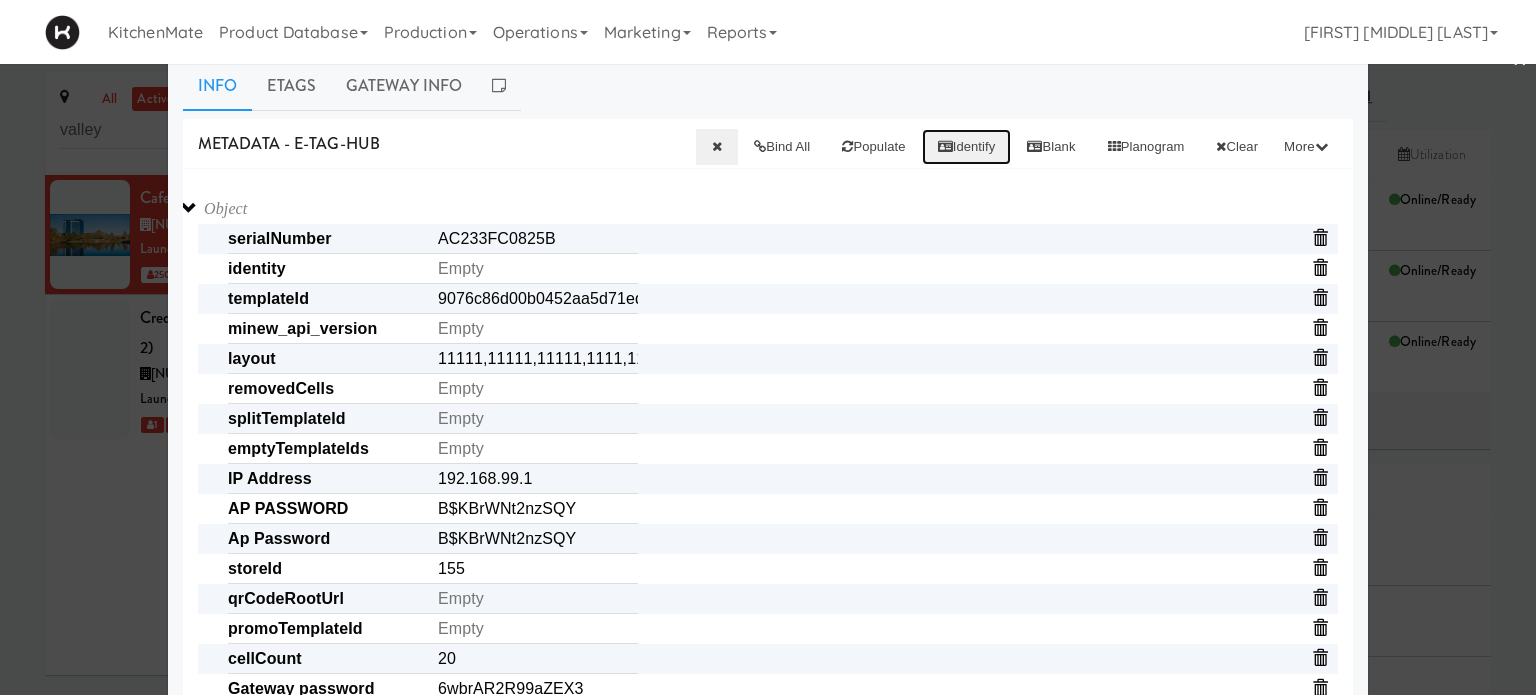 click on "Identify" at bounding box center [967, 147] 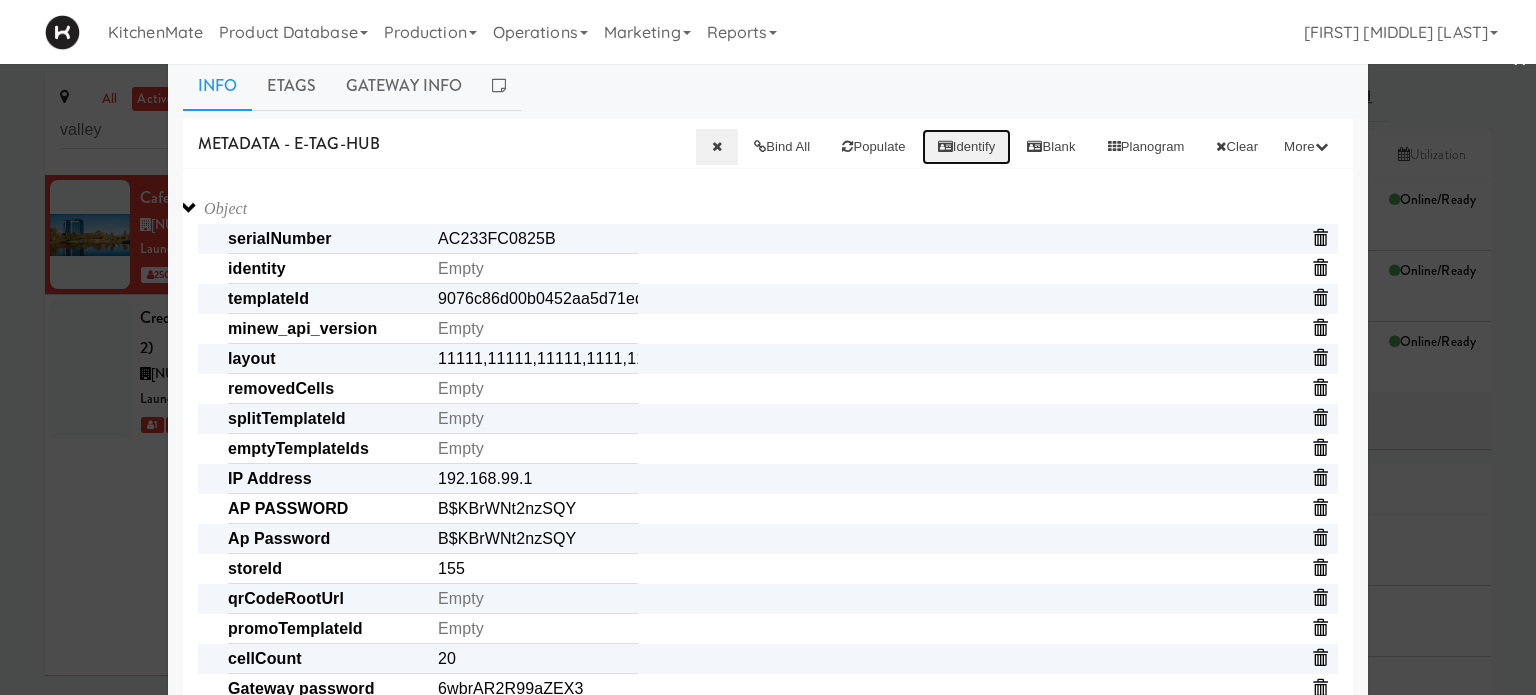 click on "Identify" at bounding box center [967, 147] 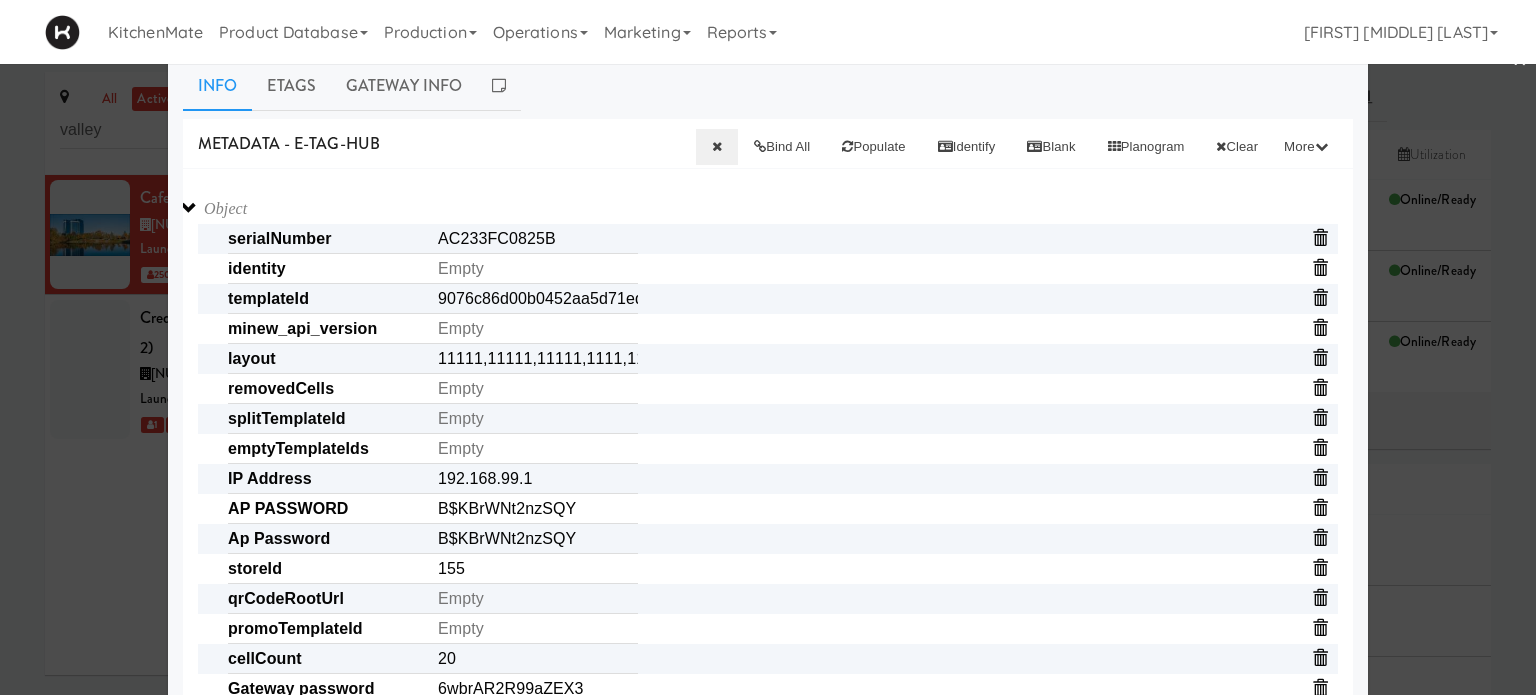 click at bounding box center (768, 347) 